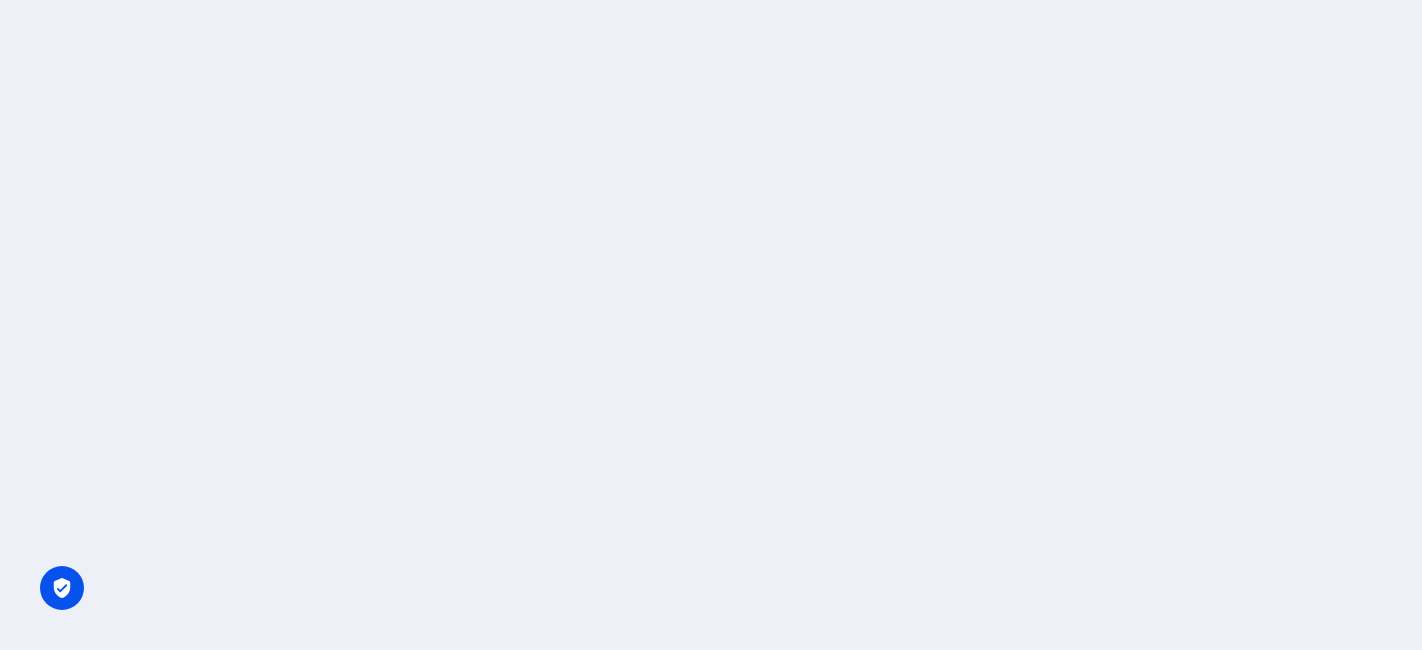 scroll, scrollTop: 0, scrollLeft: 0, axis: both 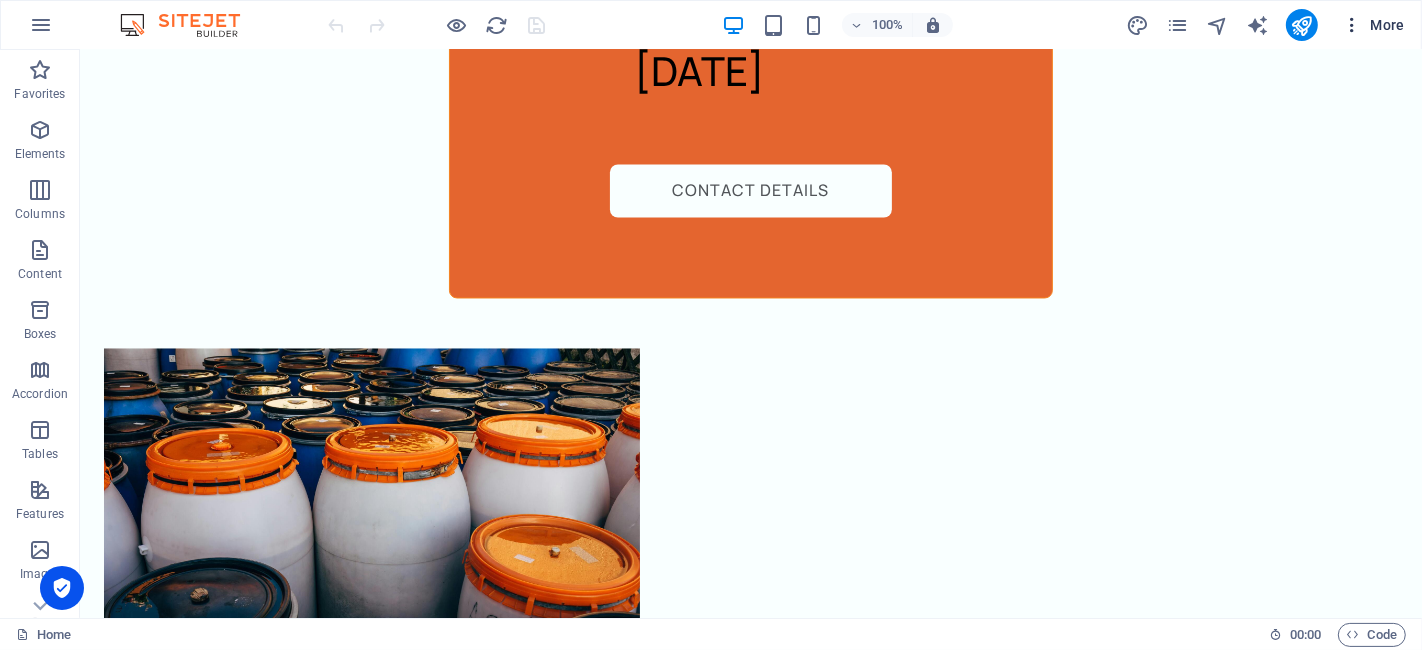 click at bounding box center [1352, 25] 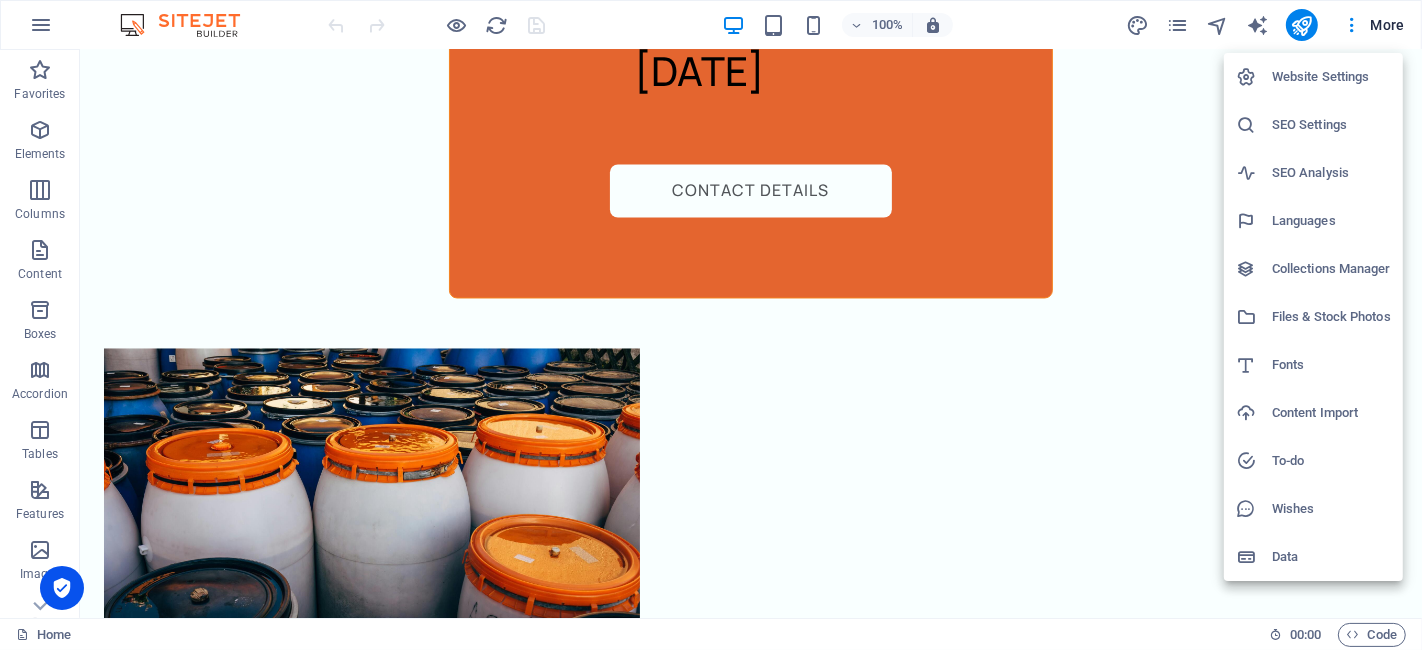click on "Website Settings" at bounding box center [1331, 77] 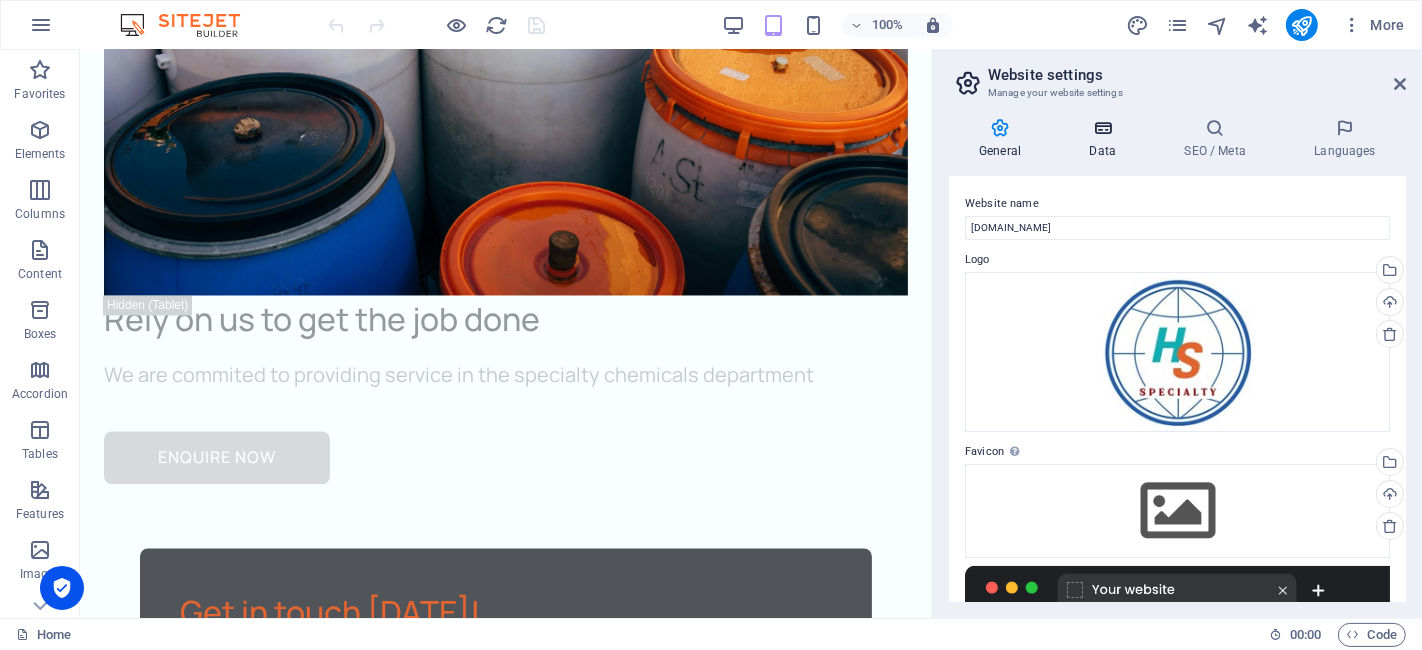 click on "Data" at bounding box center [1106, 139] 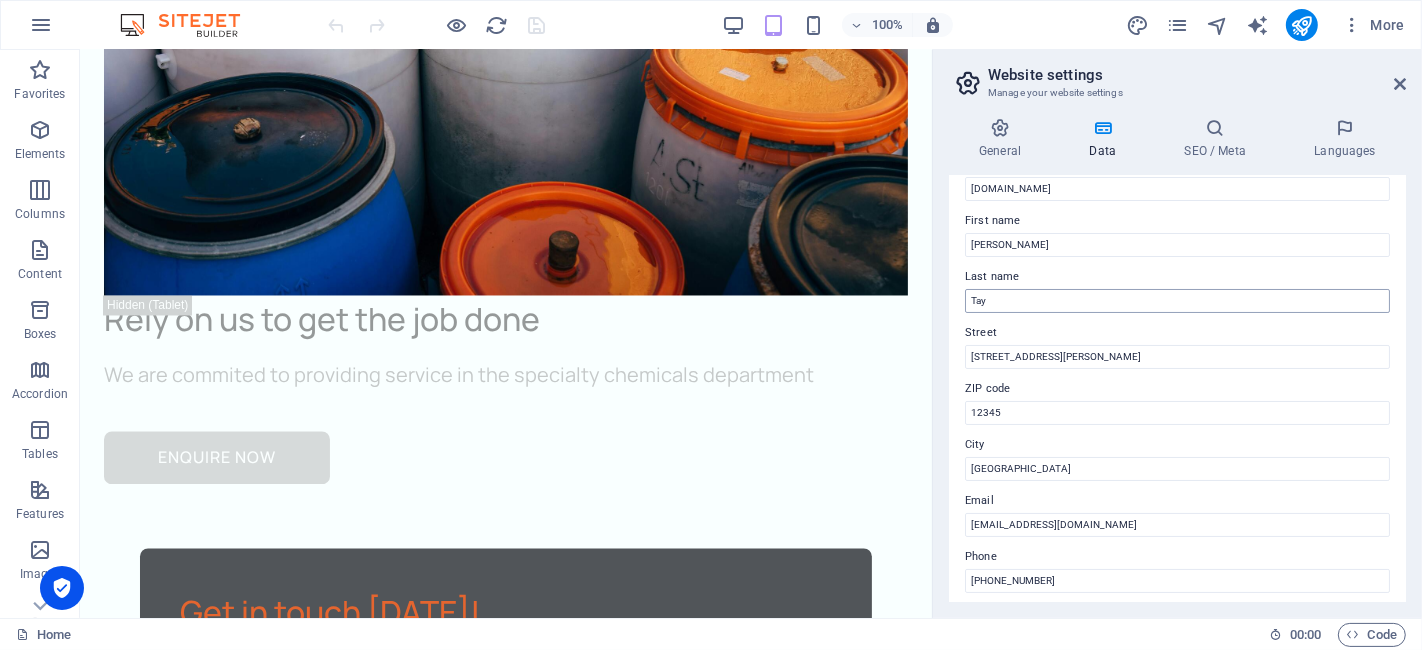 scroll, scrollTop: 111, scrollLeft: 0, axis: vertical 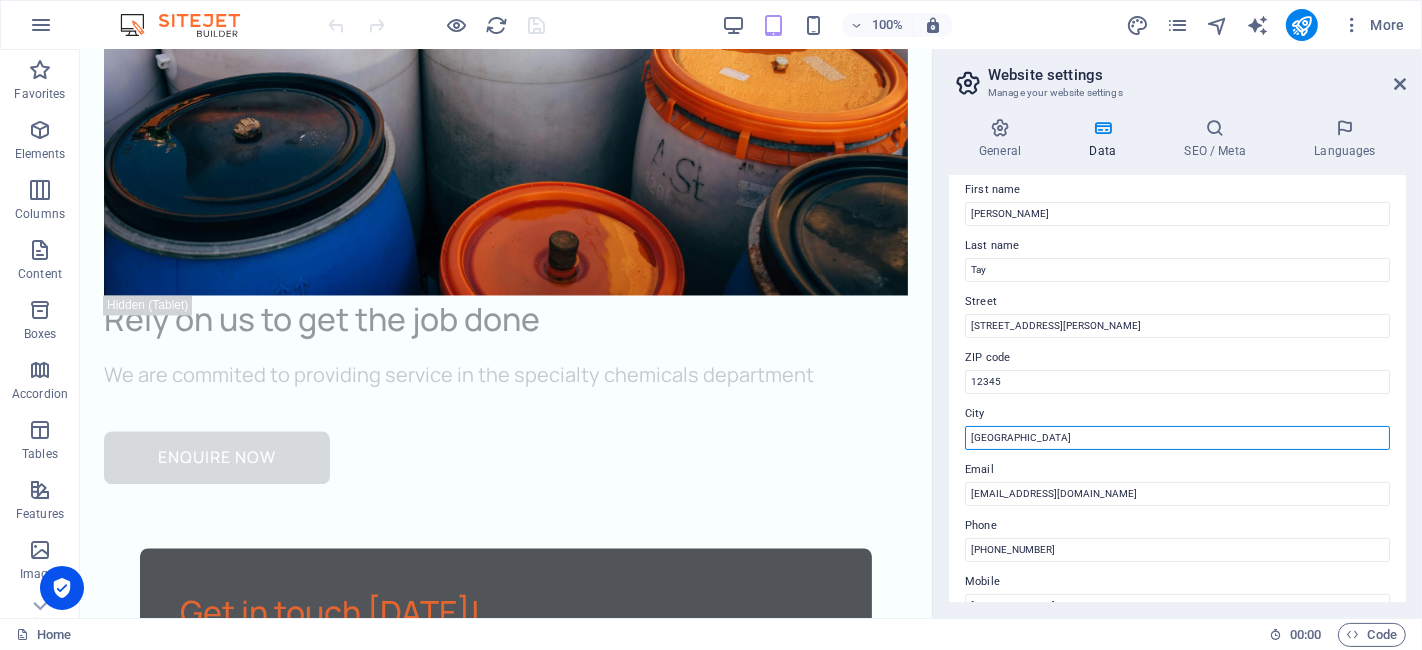 drag, startPoint x: 1144, startPoint y: 485, endPoint x: 830, endPoint y: 450, distance: 315.9446 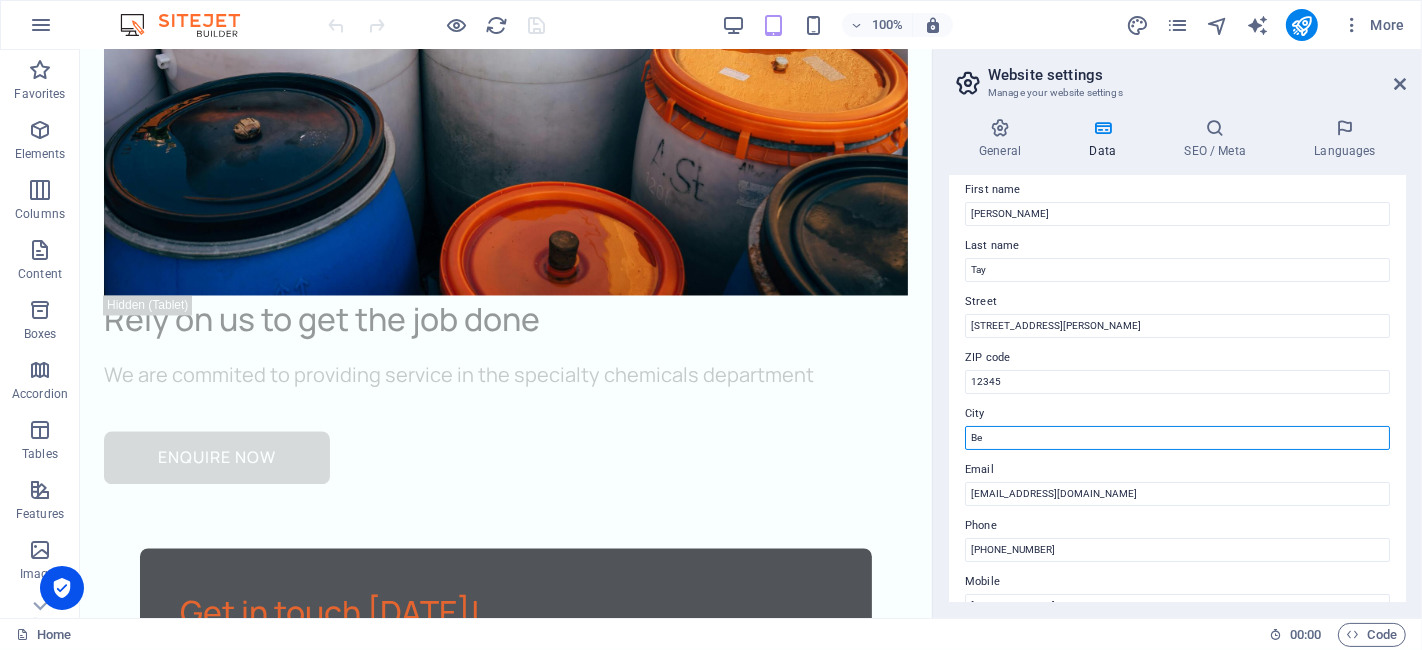 type on "B" 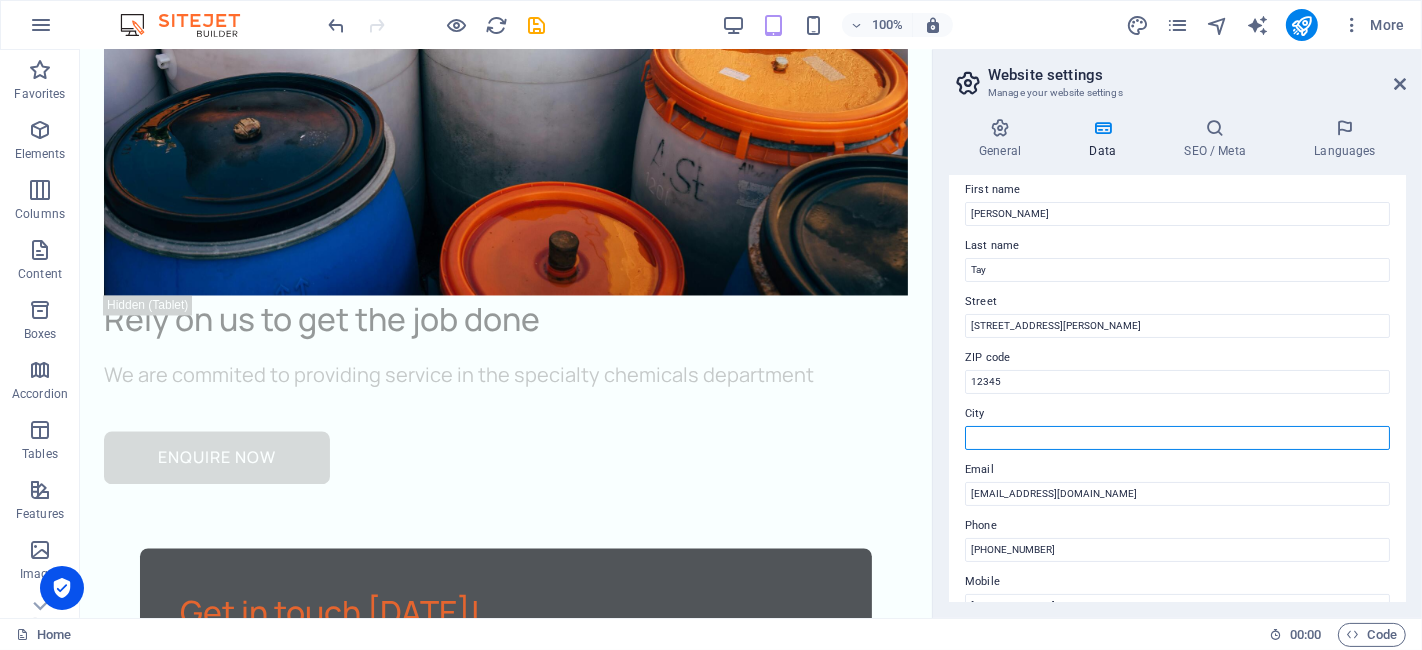type on "-" 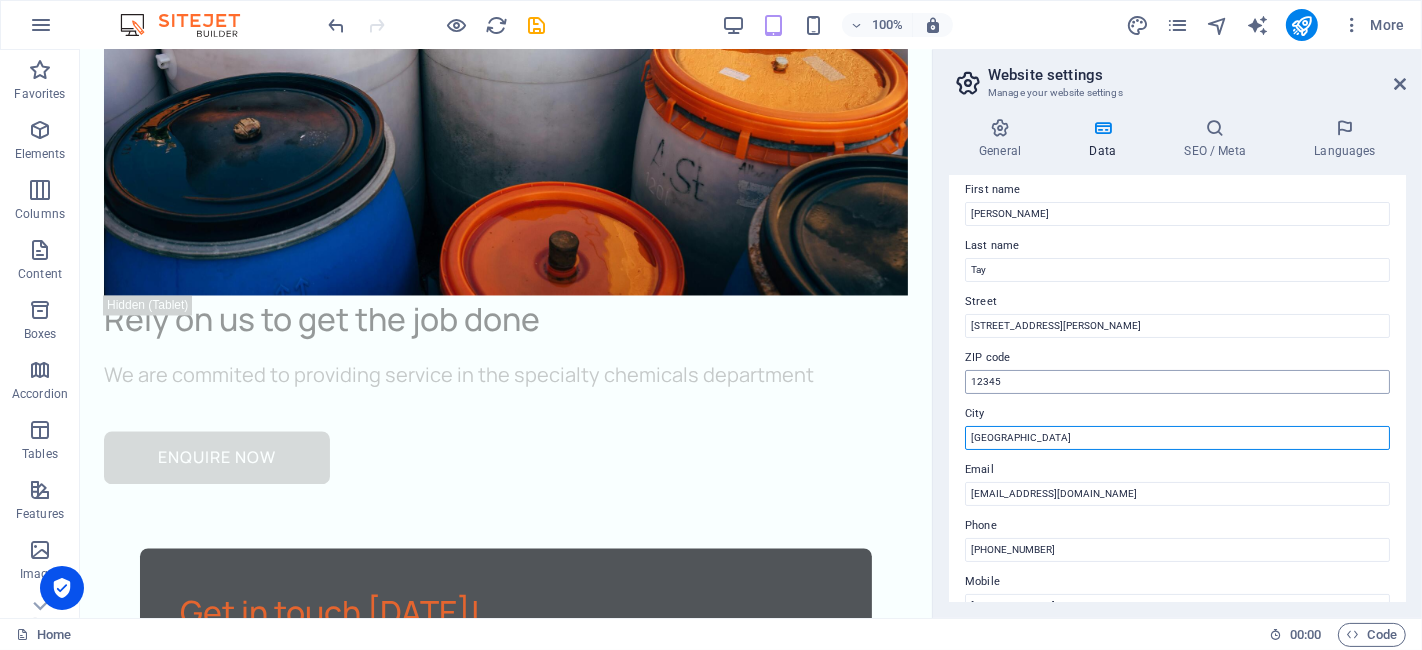 type on "[GEOGRAPHIC_DATA]" 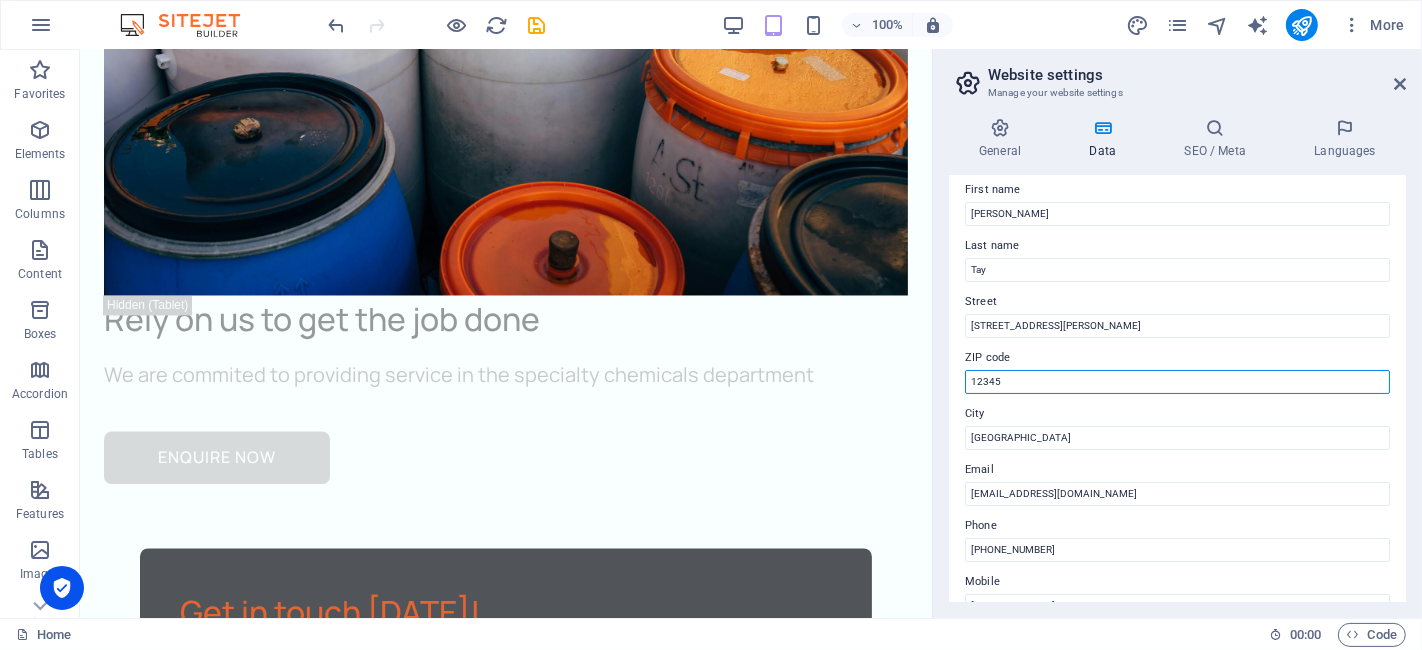 click on "12345" at bounding box center [1177, 382] 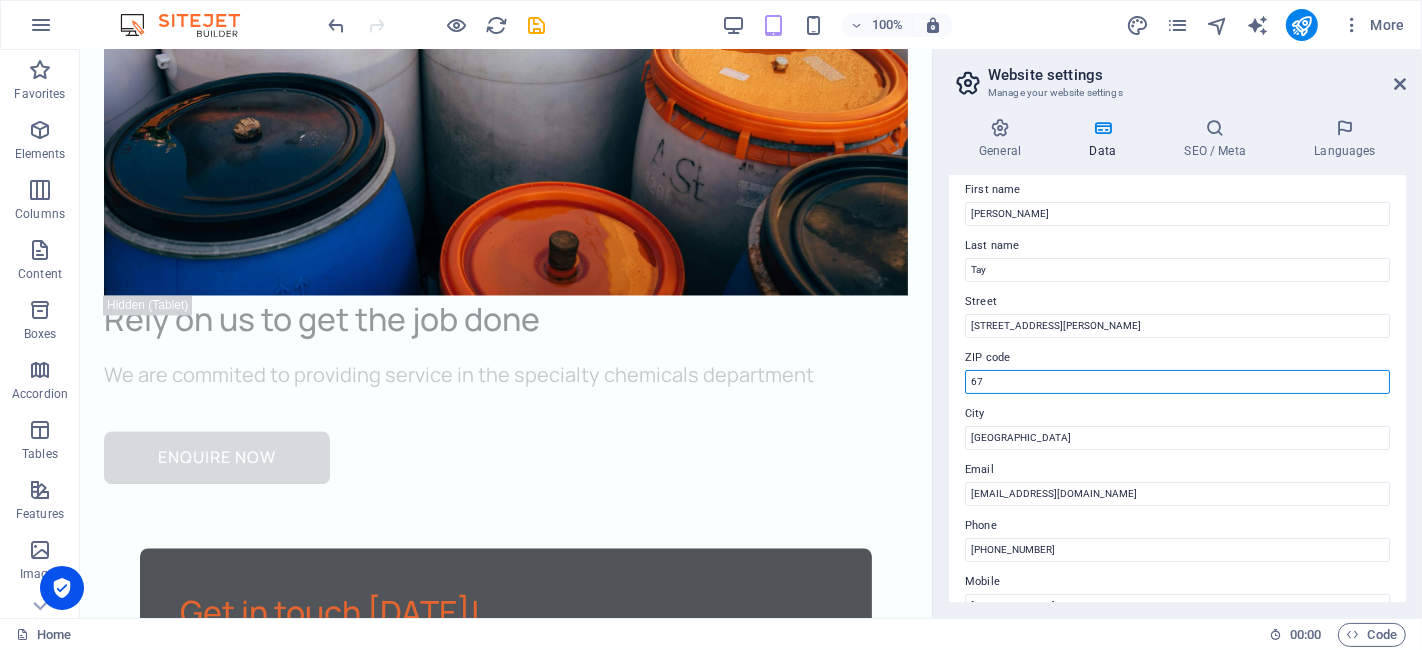 type on "6" 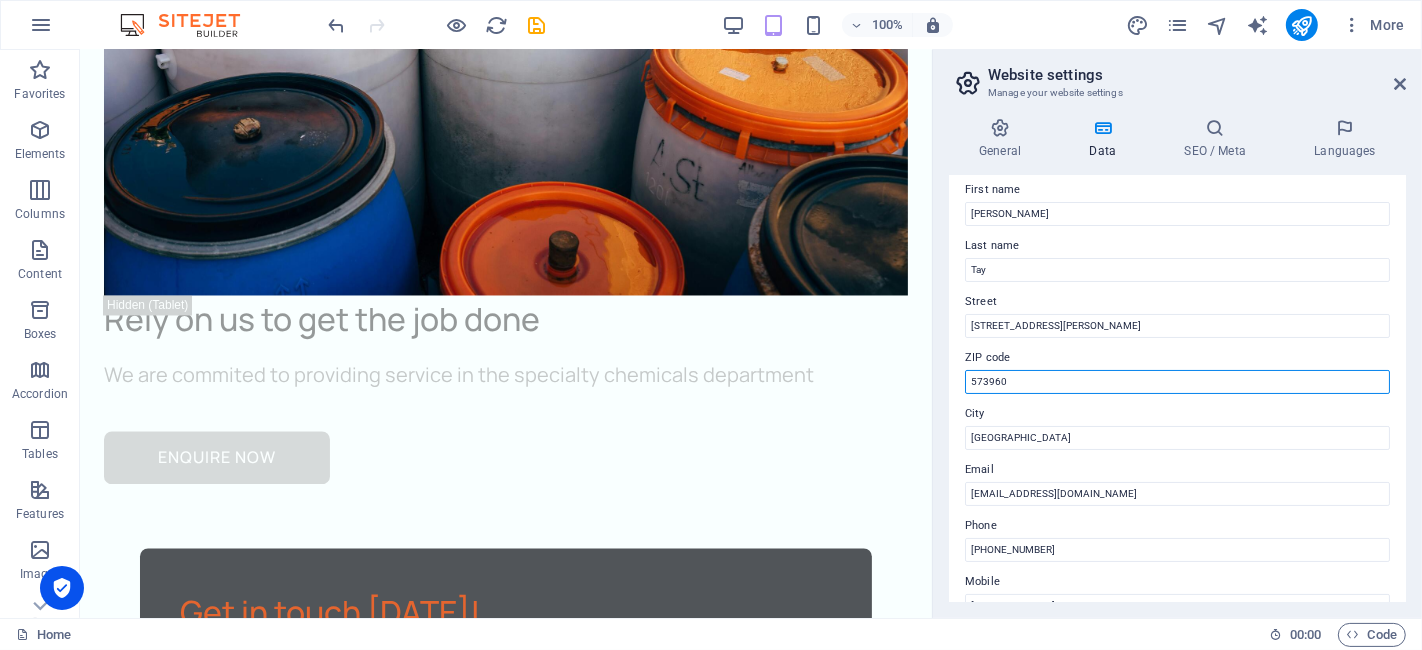 type on "573960" 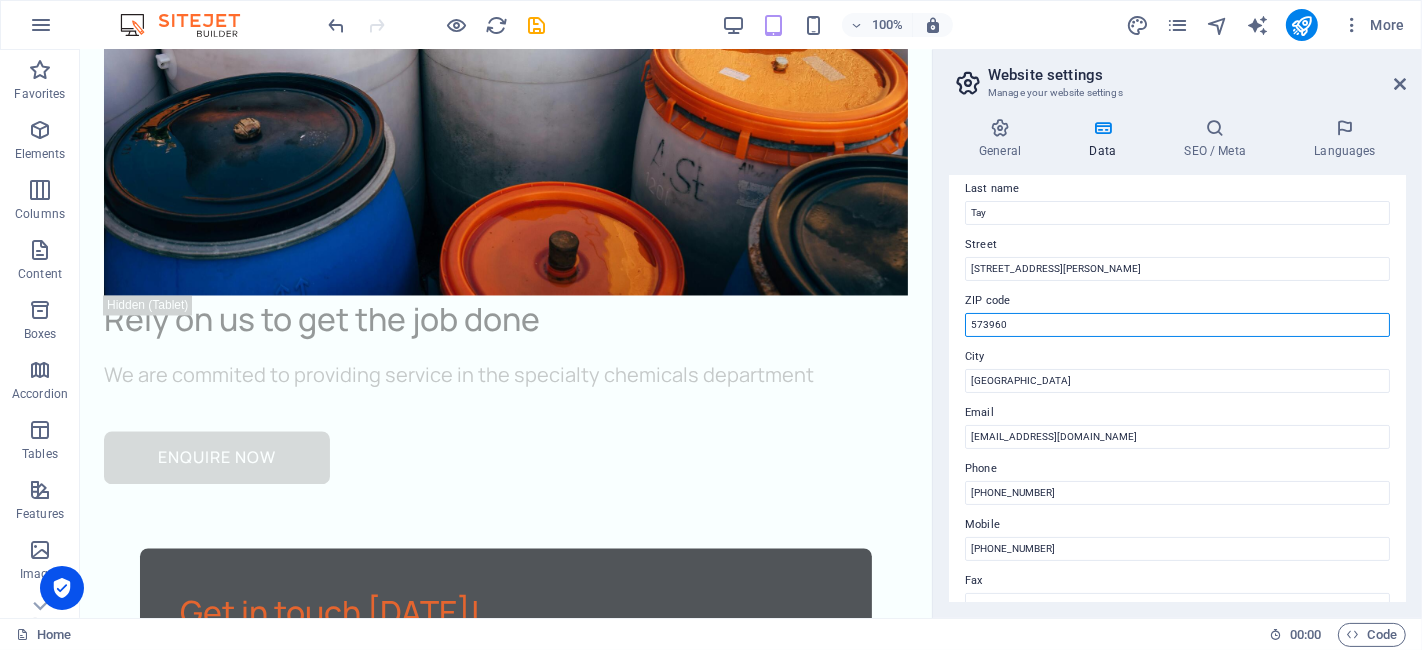scroll, scrollTop: 0, scrollLeft: 0, axis: both 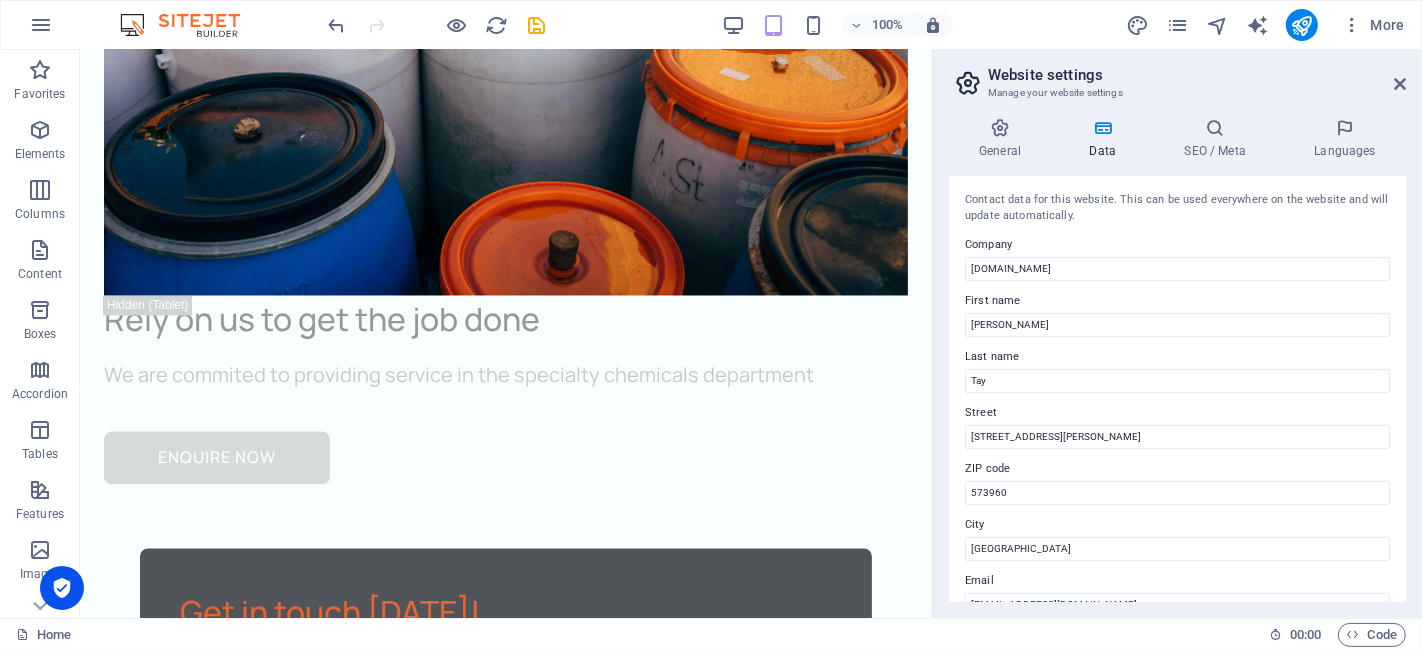 click on "Website settings Manage your website settings" at bounding box center (1179, 76) 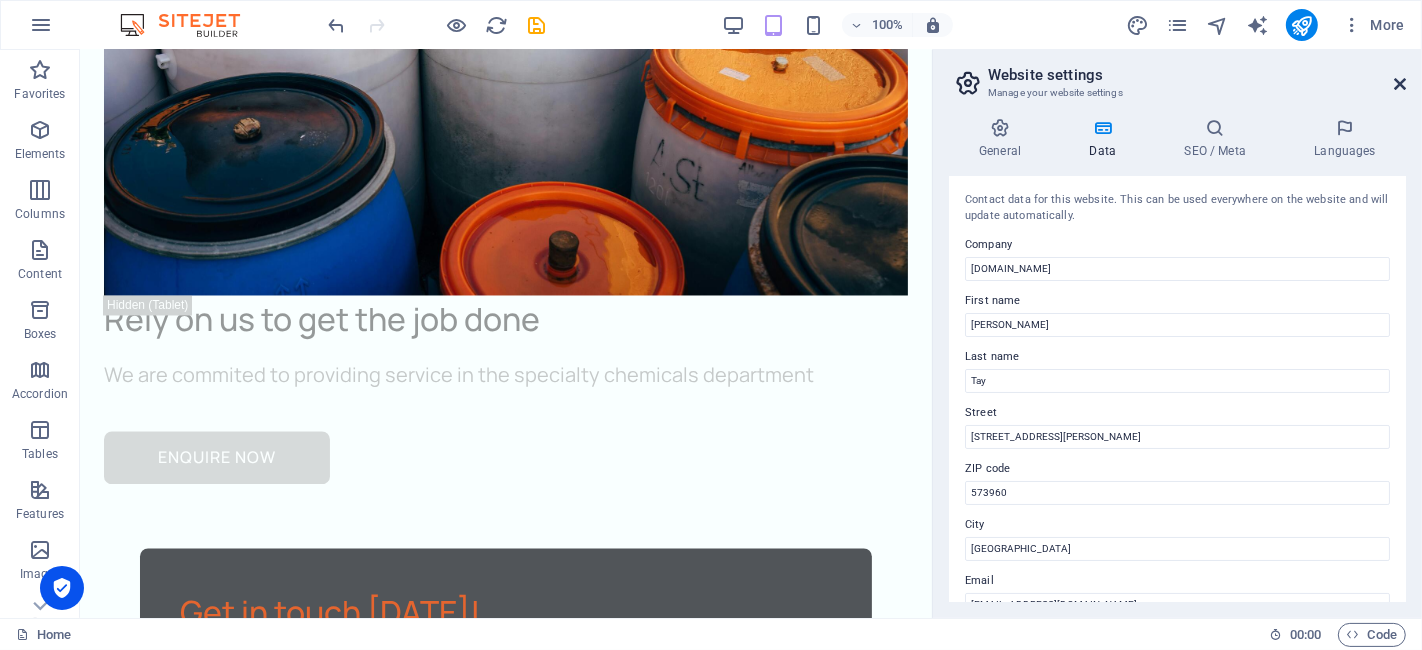 click at bounding box center (1400, 84) 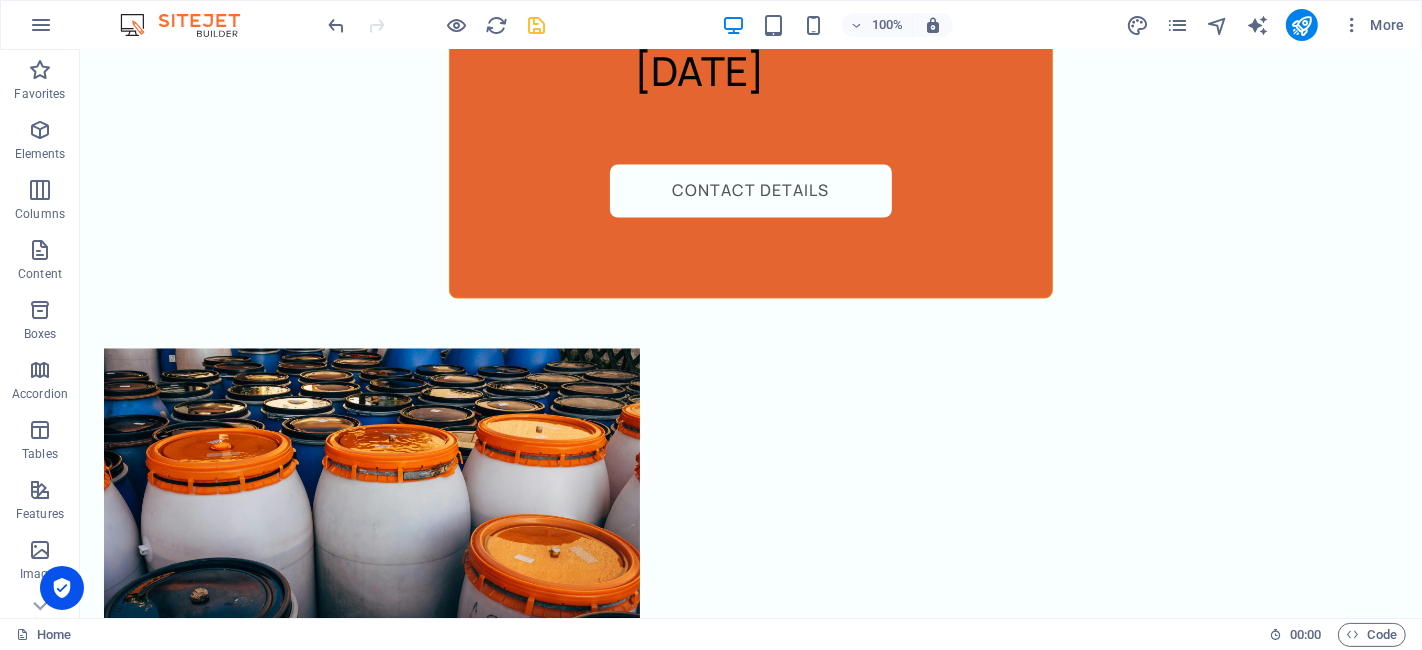 click at bounding box center (537, 25) 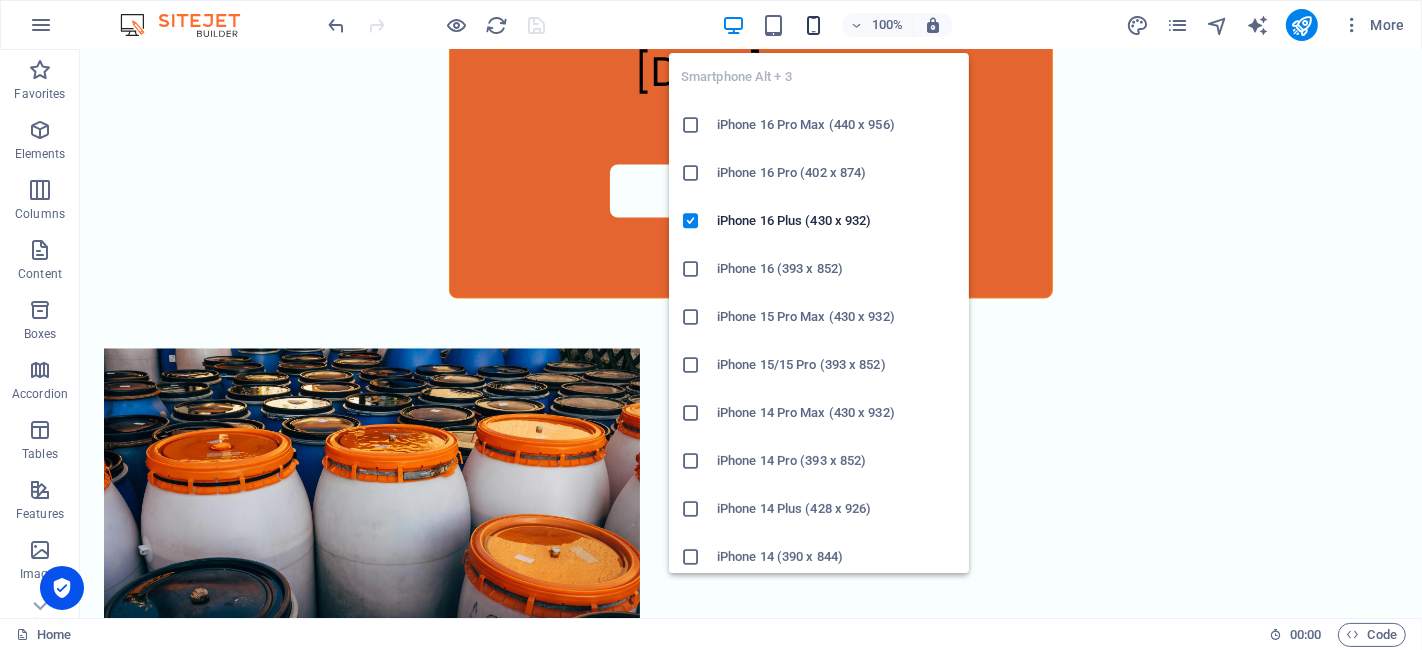 click at bounding box center [813, 25] 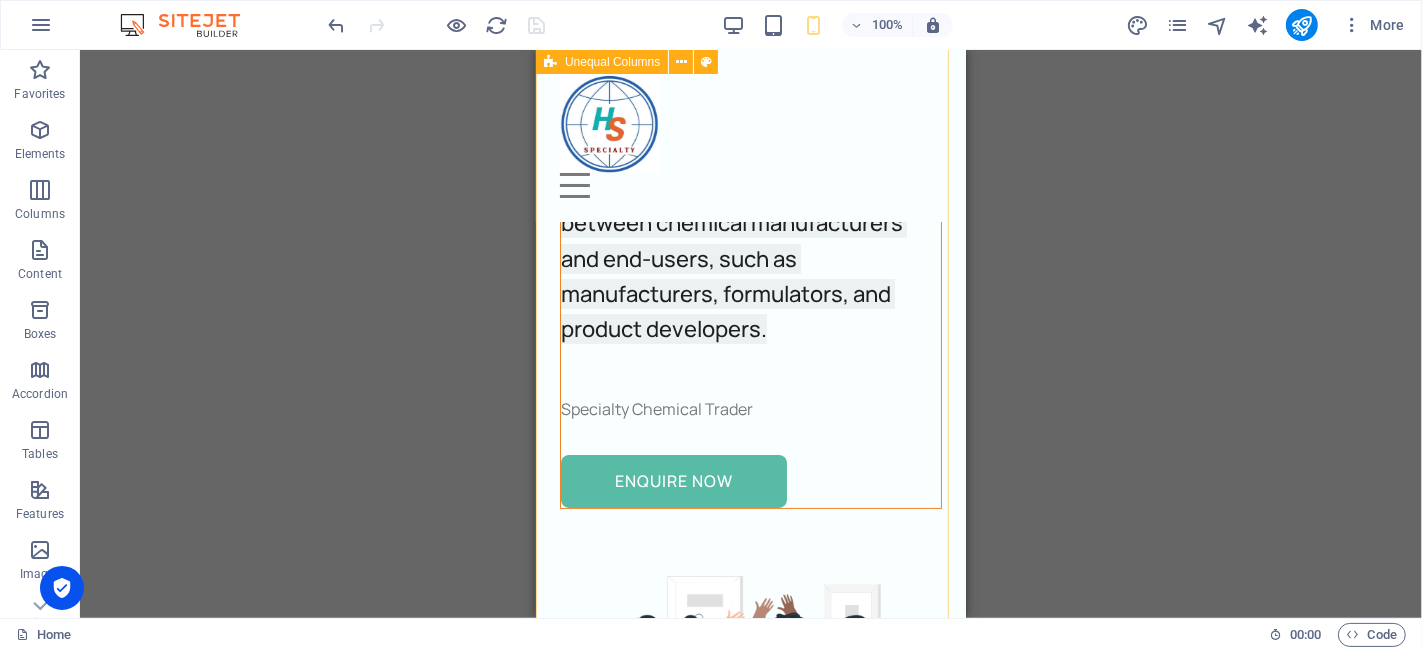 scroll, scrollTop: 0, scrollLeft: 0, axis: both 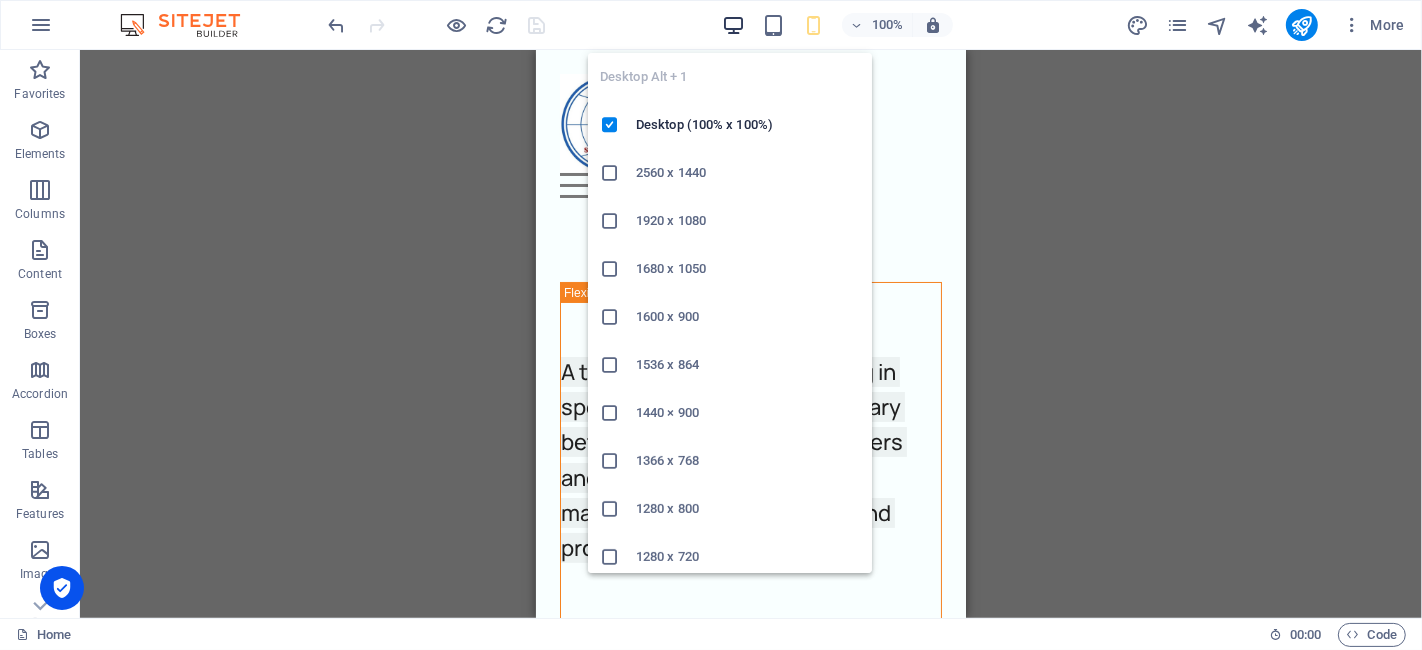 click at bounding box center [733, 25] 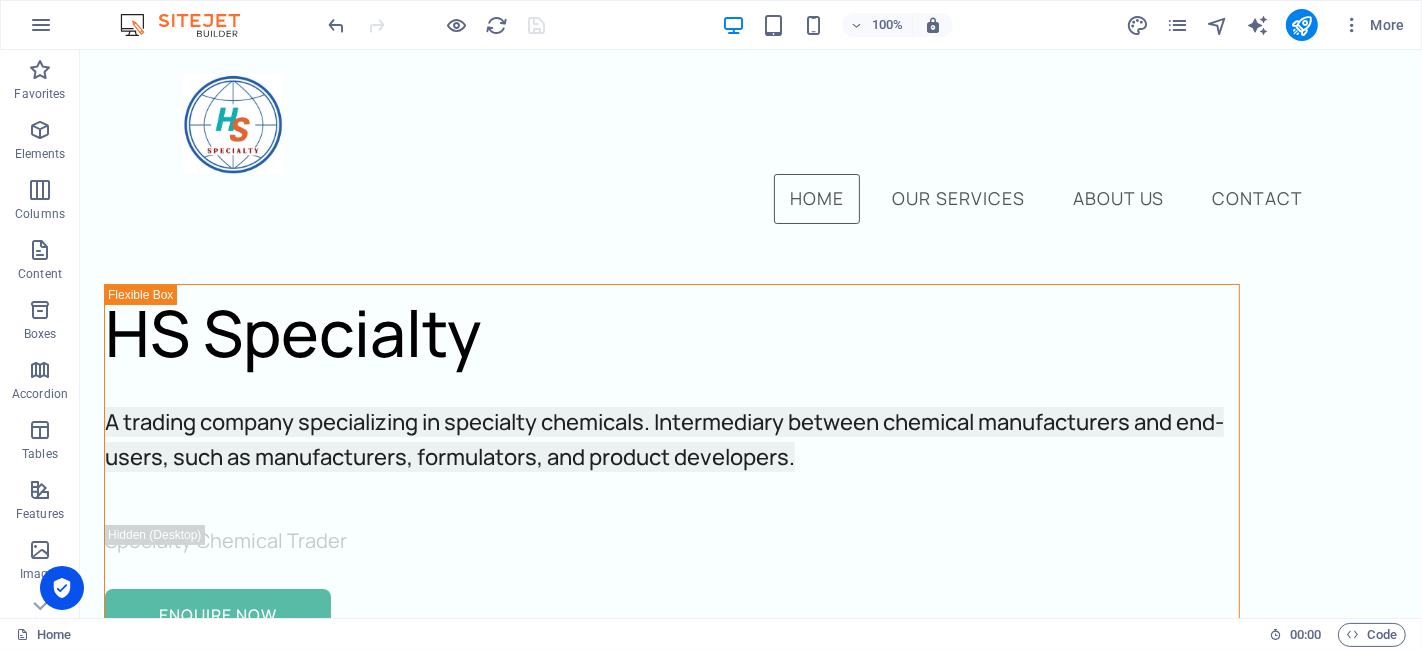 click on "More" at bounding box center (1269, 25) 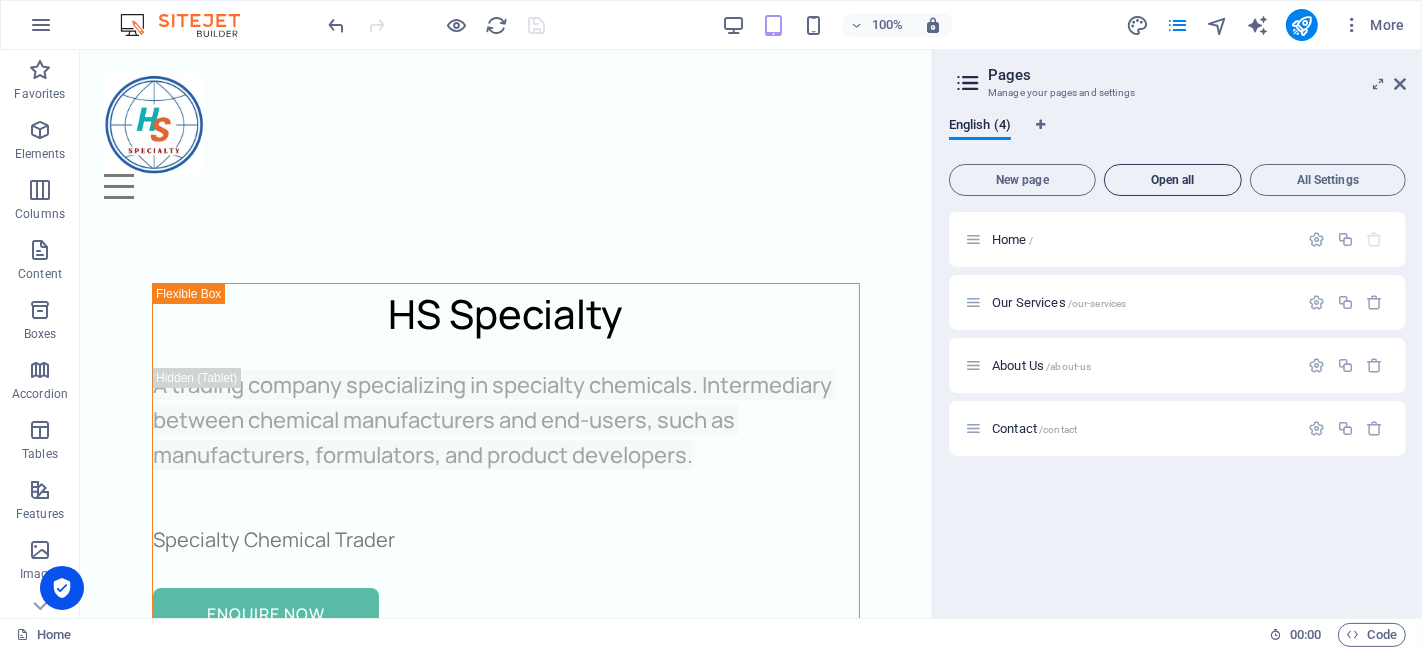 click on "Open all" at bounding box center [1173, 180] 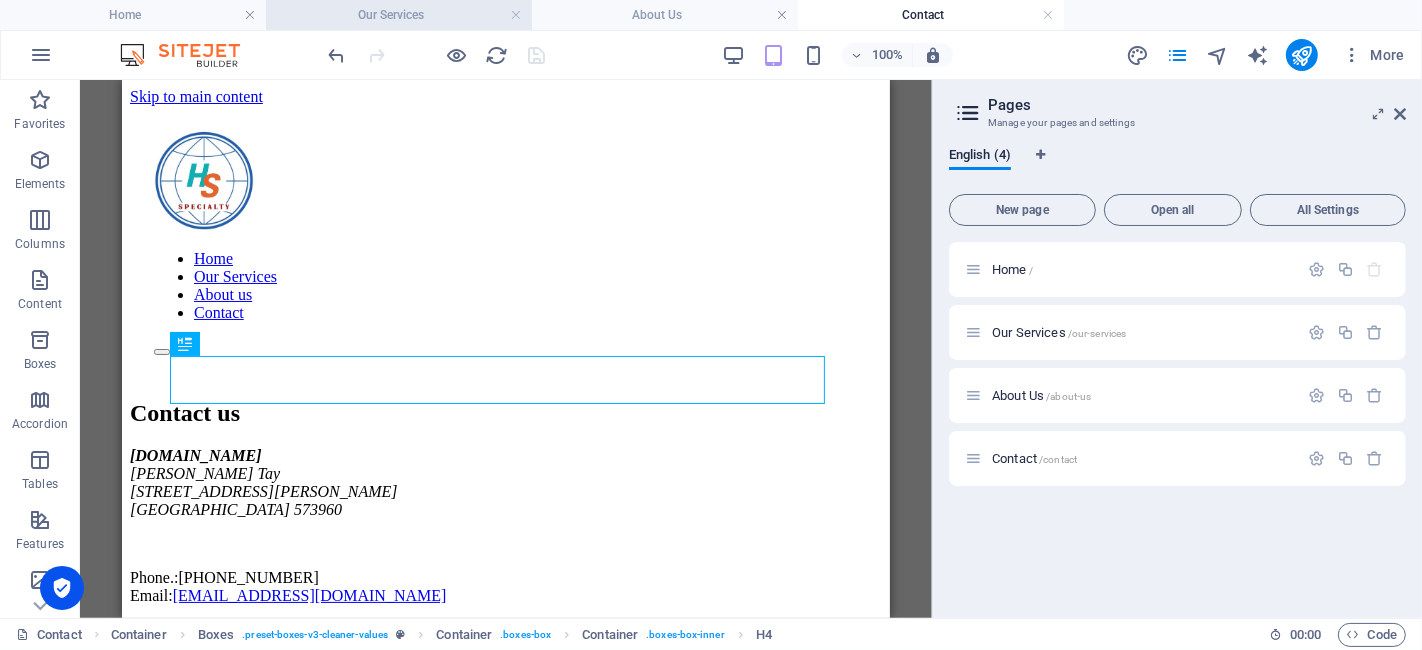 scroll, scrollTop: 0, scrollLeft: 0, axis: both 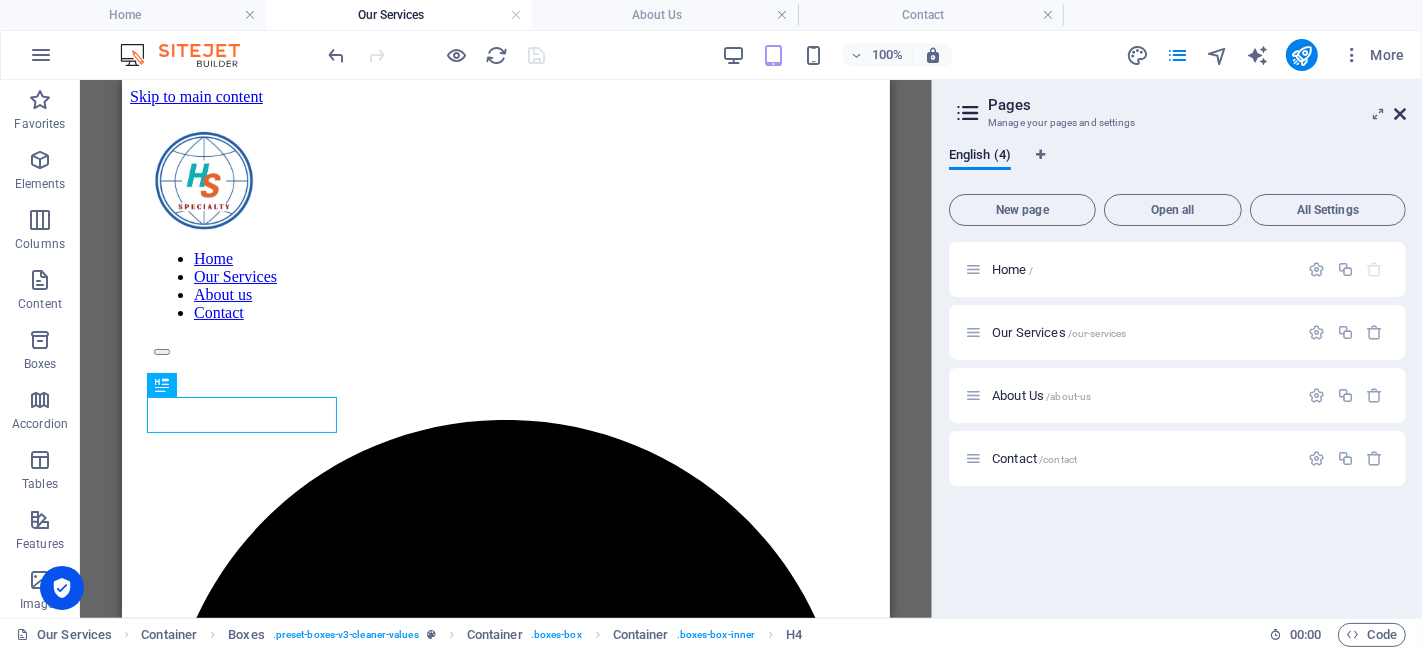 click at bounding box center [1400, 114] 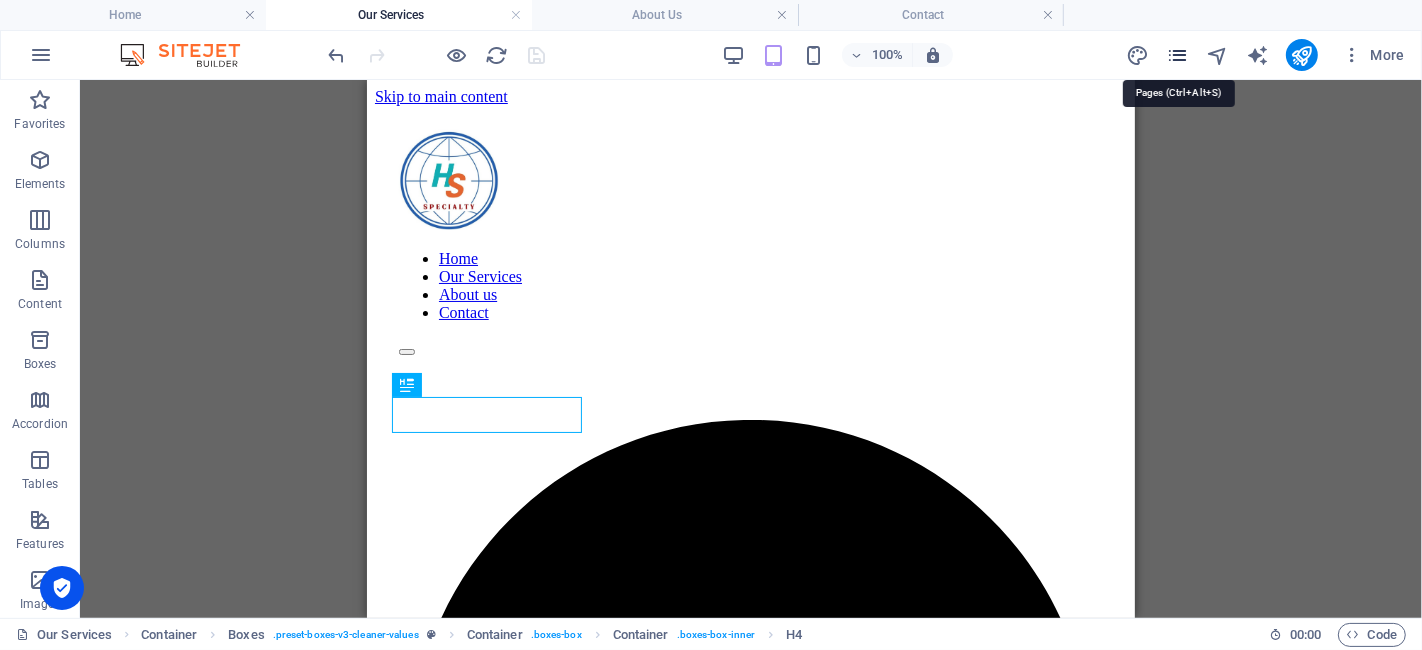 click at bounding box center (1177, 55) 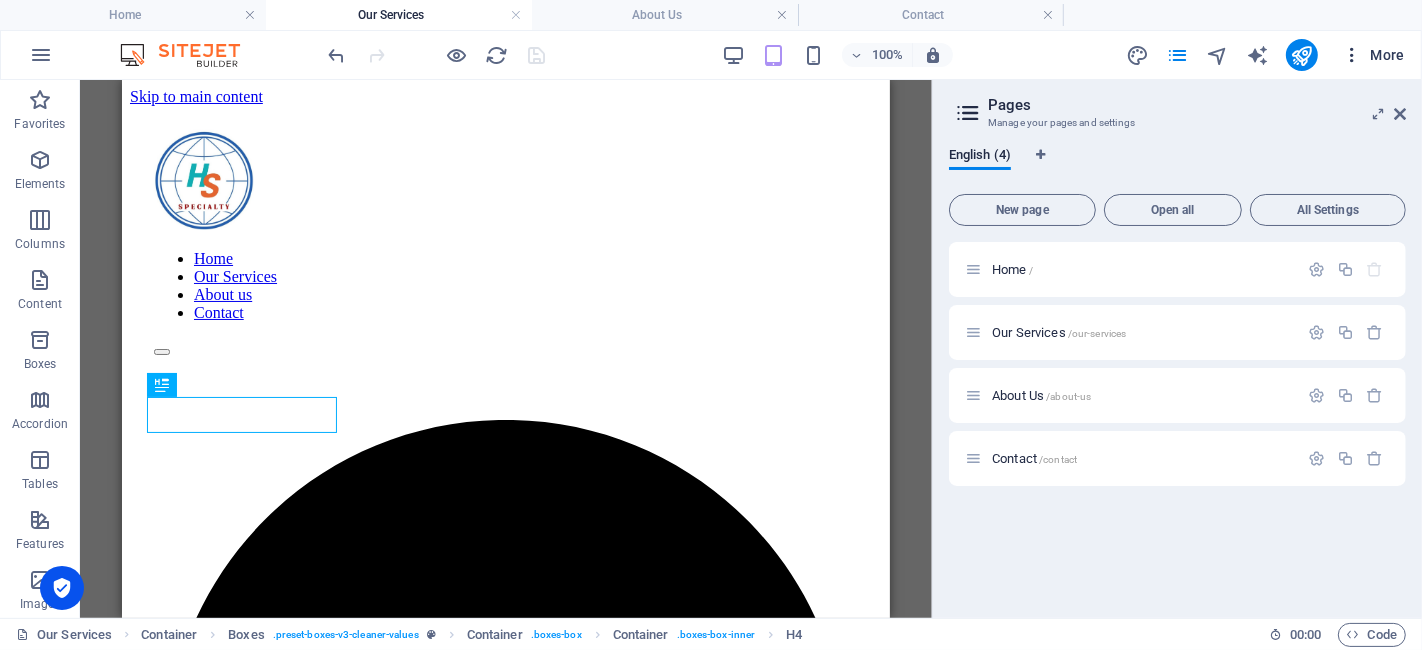 click on "More" at bounding box center (1373, 55) 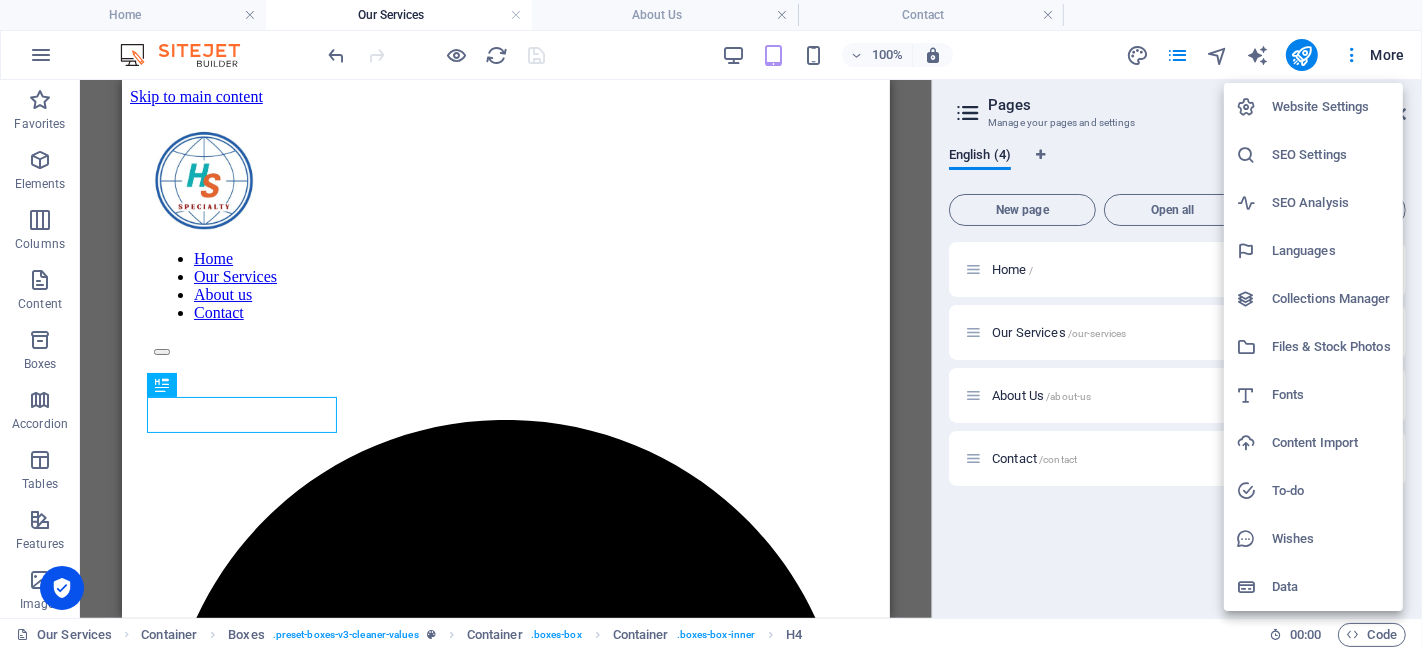 click on "Website Settings" at bounding box center [1331, 107] 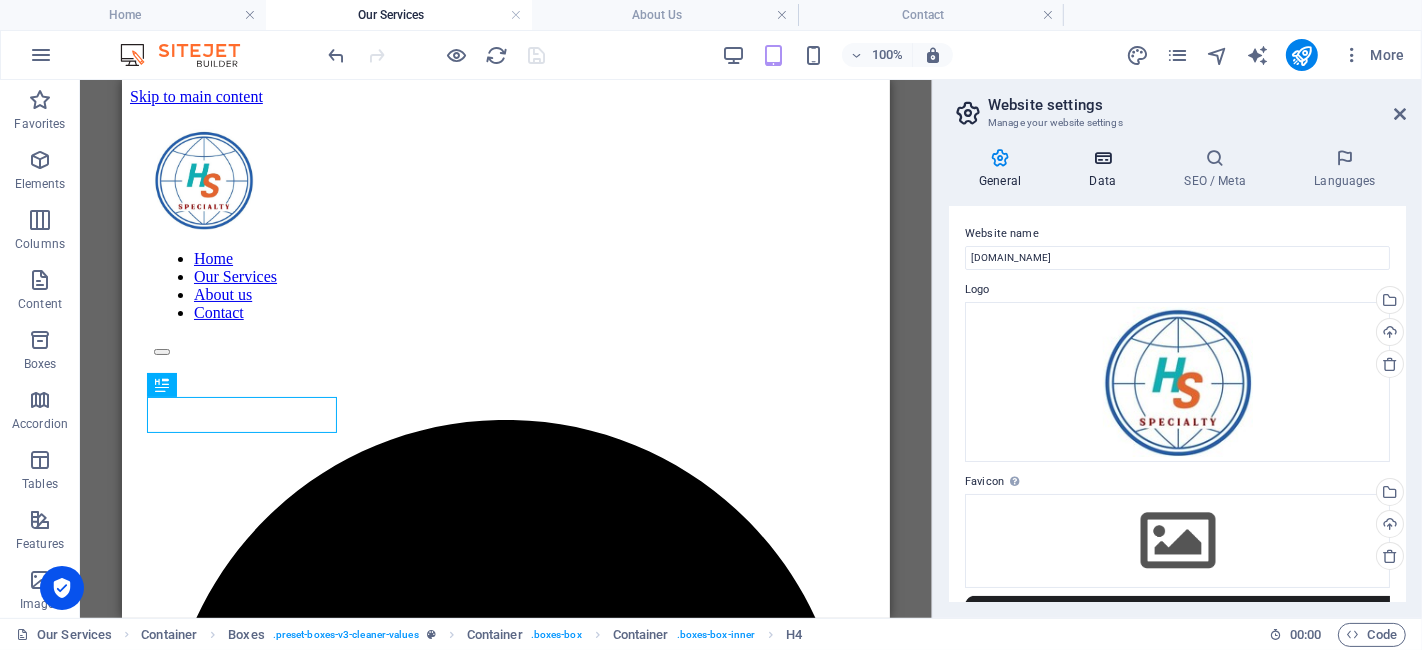 click on "Data" at bounding box center [1106, 169] 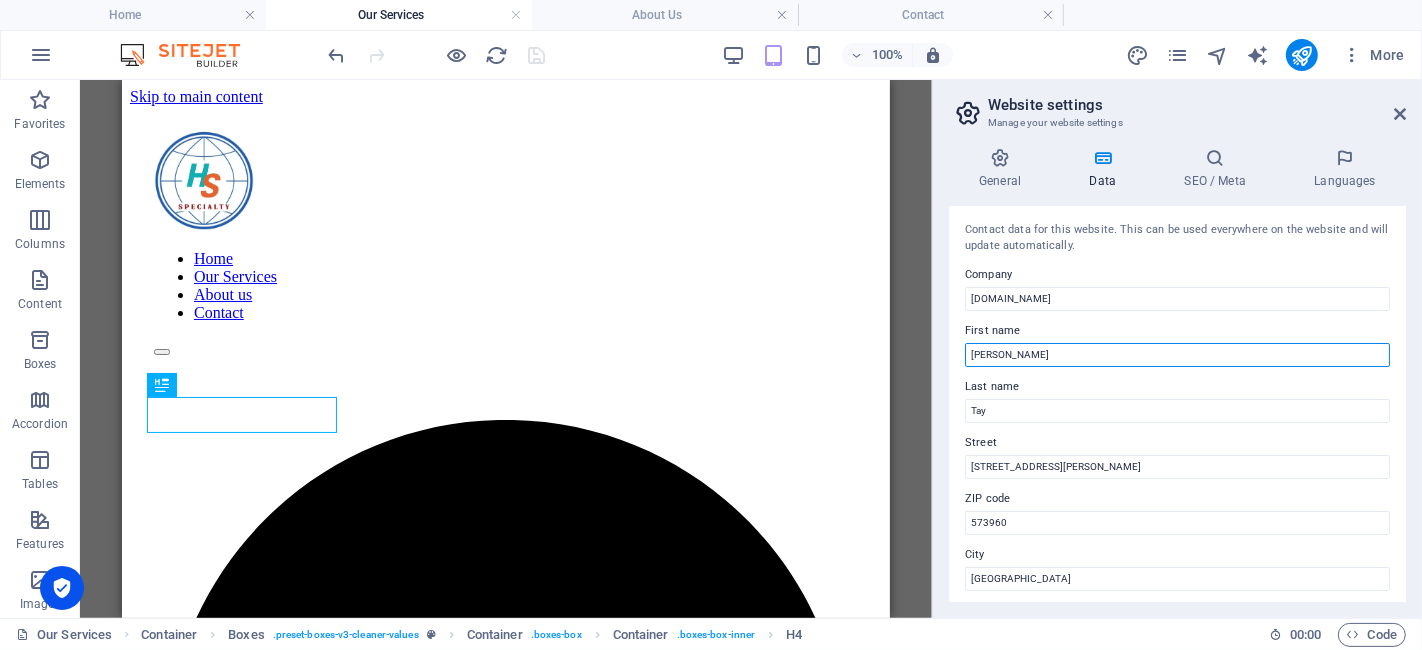 drag, startPoint x: 1077, startPoint y: 355, endPoint x: 927, endPoint y: 362, distance: 150.16324 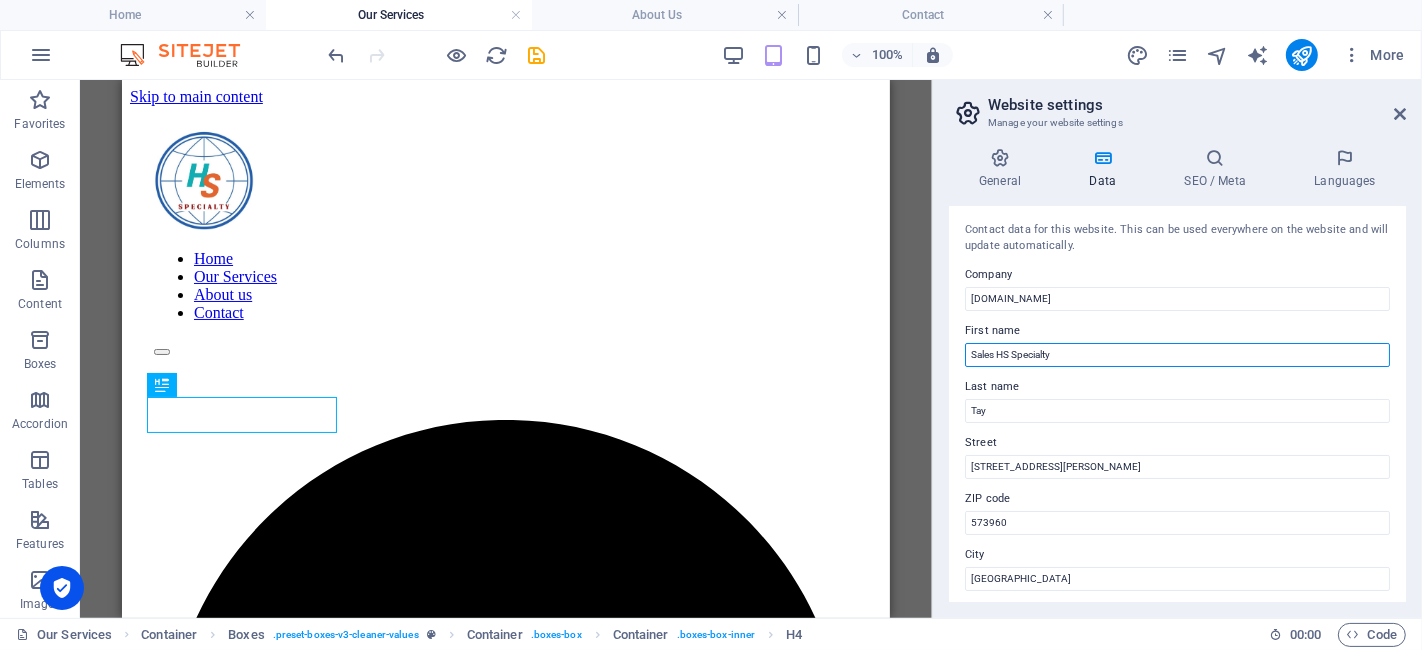 drag, startPoint x: 1080, startPoint y: 350, endPoint x: 994, endPoint y: 361, distance: 86.70064 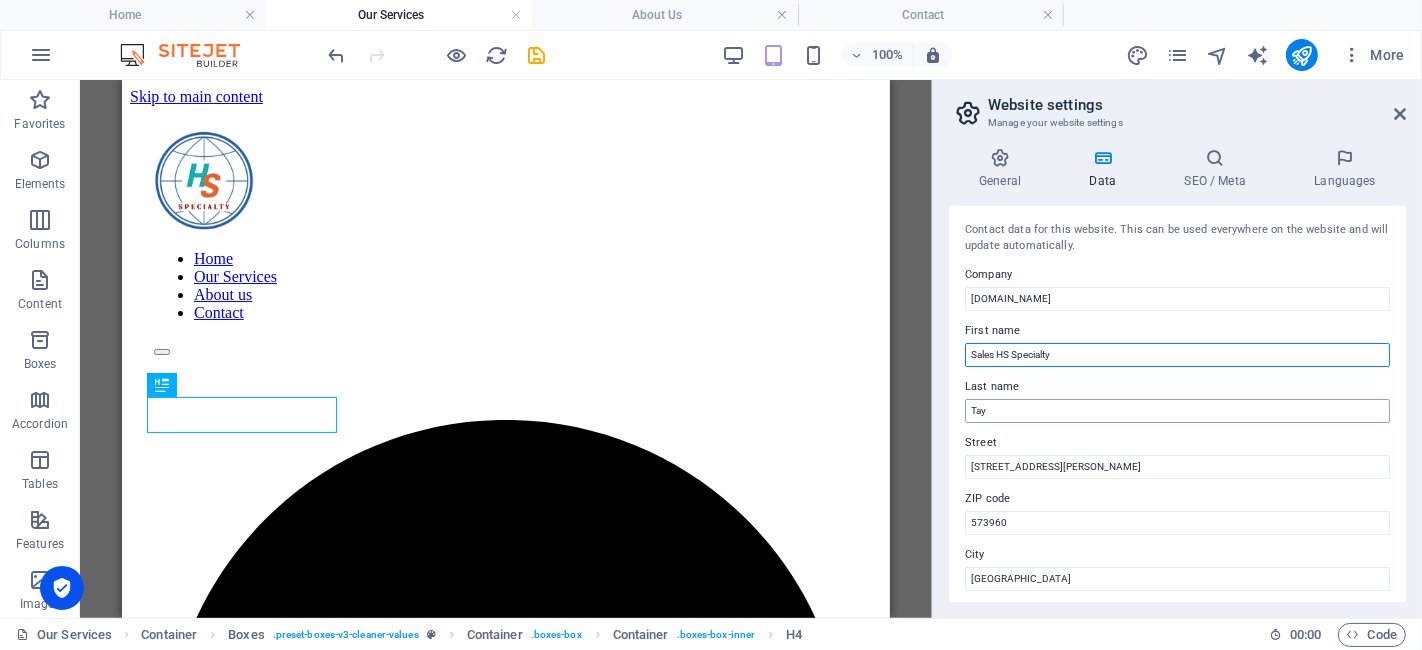 type on "Sales HS Specialty" 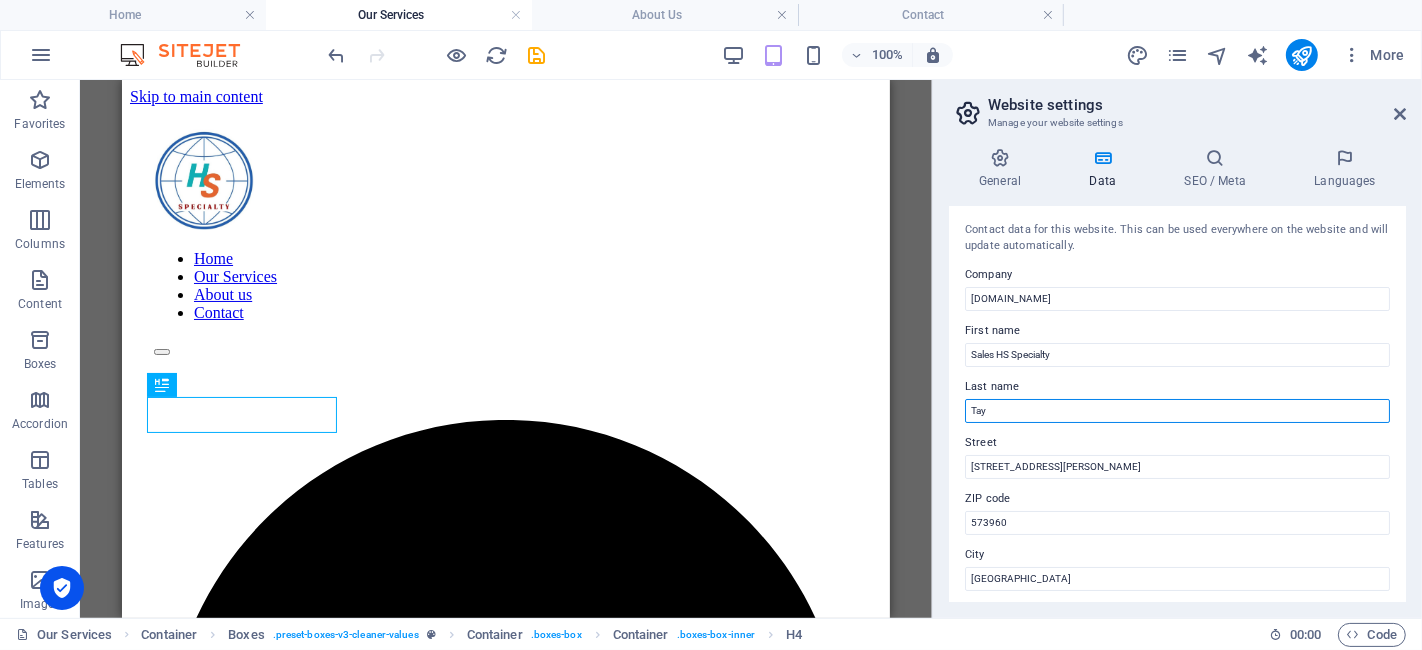 drag, startPoint x: 997, startPoint y: 418, endPoint x: 916, endPoint y: 408, distance: 81.61495 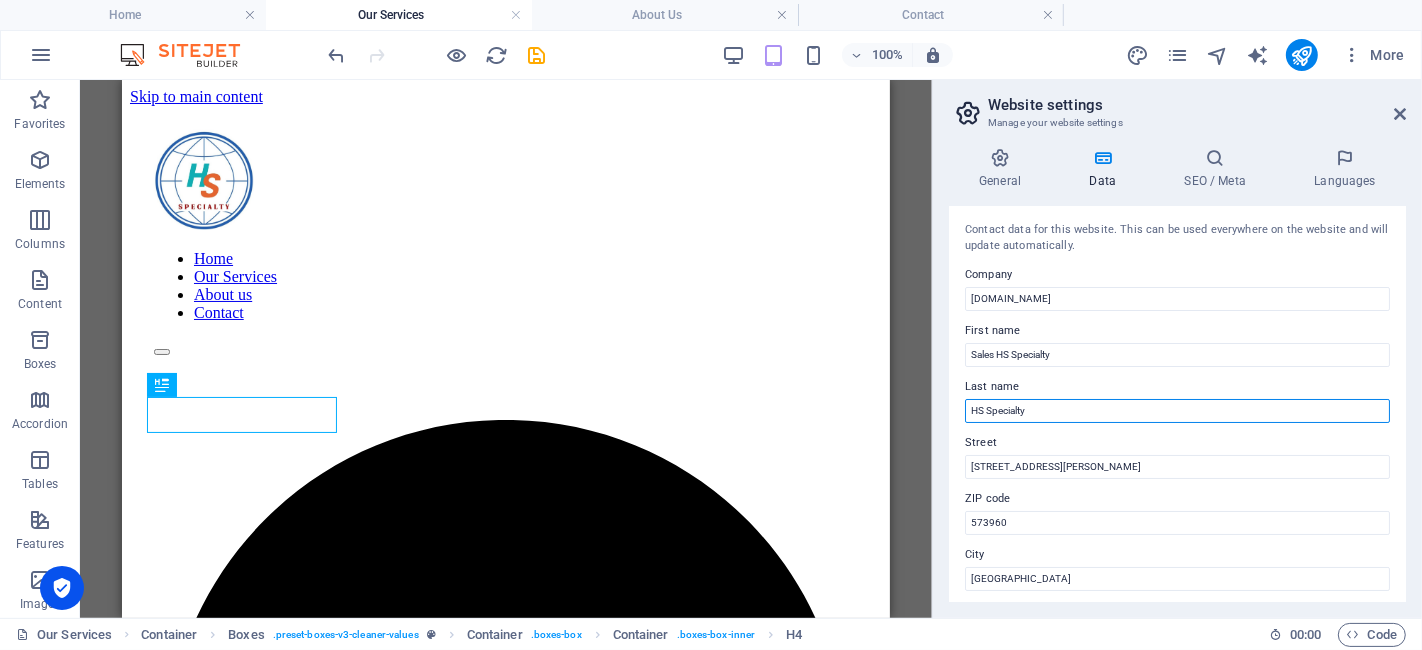 scroll, scrollTop: 222, scrollLeft: 0, axis: vertical 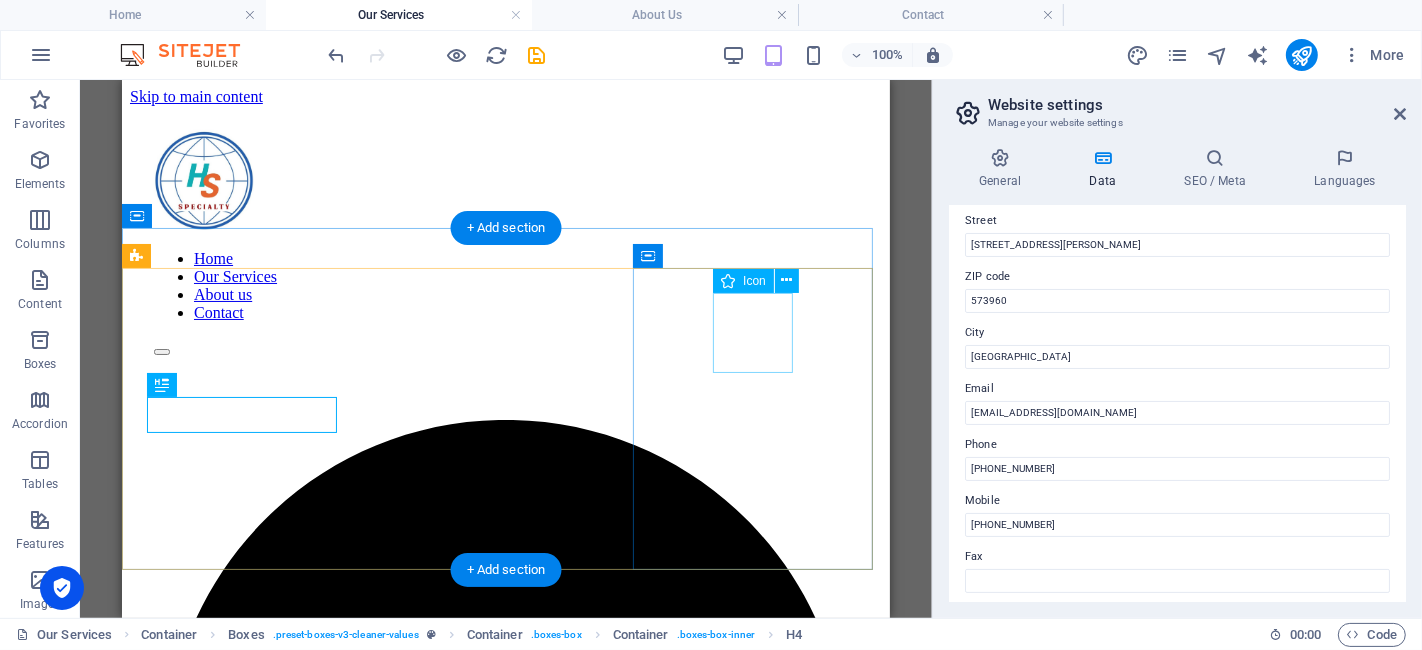 type on "HS Specialty" 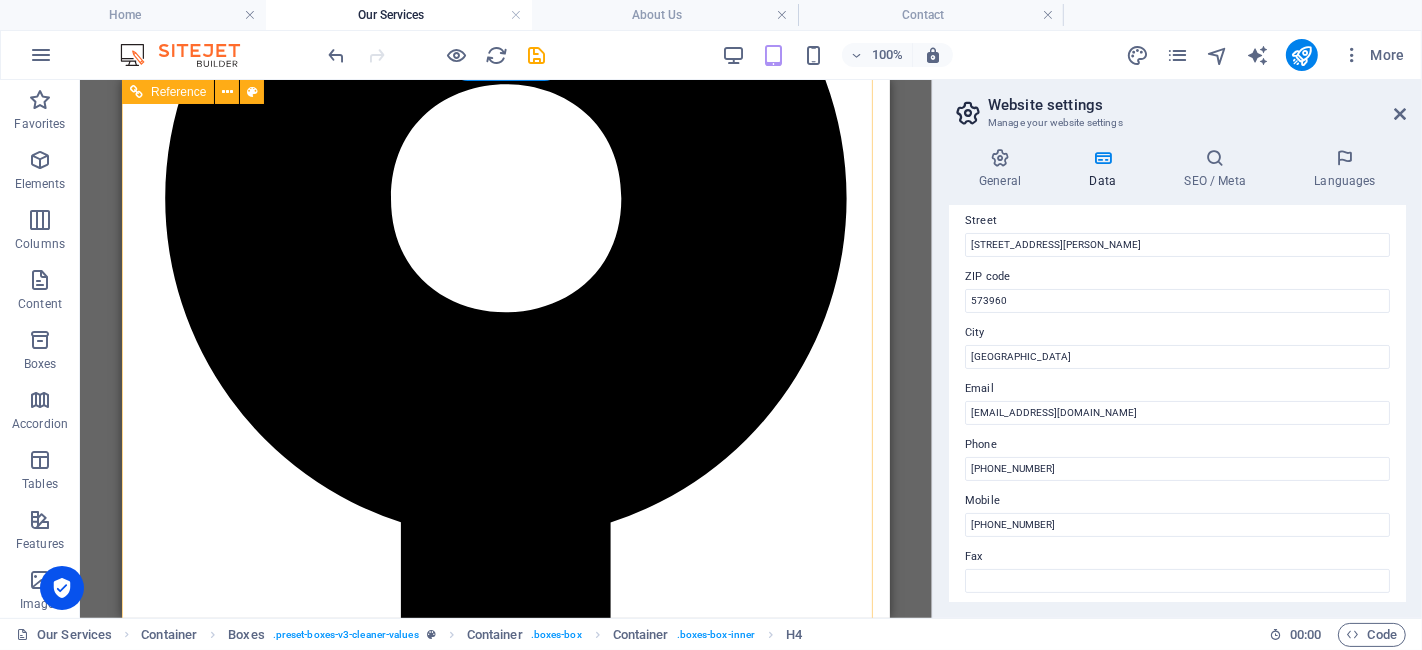scroll, scrollTop: 612, scrollLeft: 0, axis: vertical 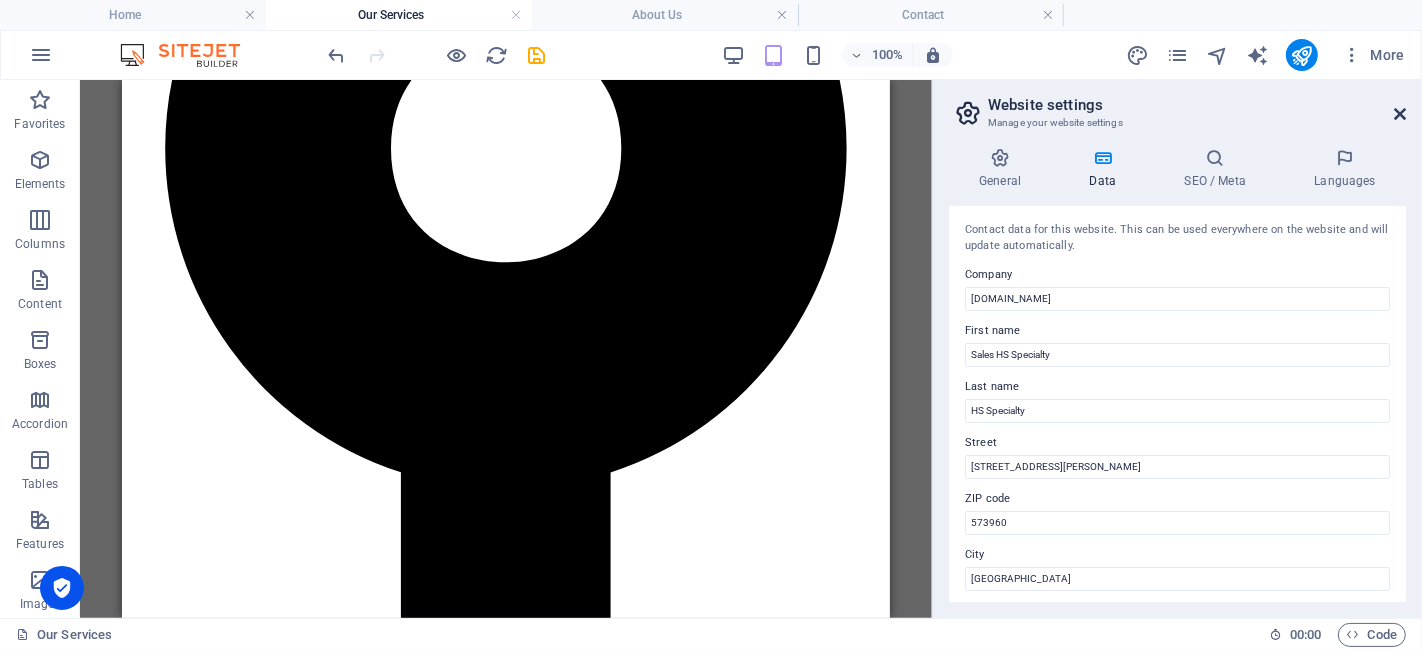 click at bounding box center (1400, 114) 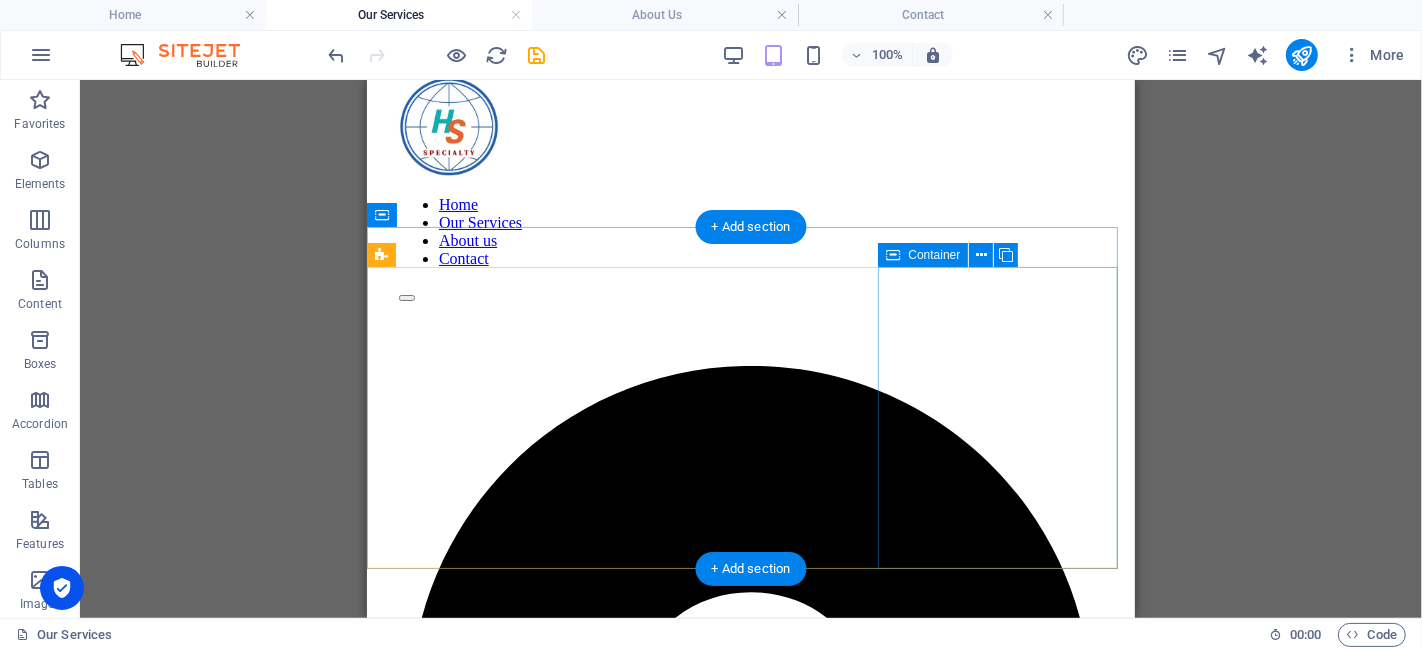 scroll, scrollTop: 0, scrollLeft: 0, axis: both 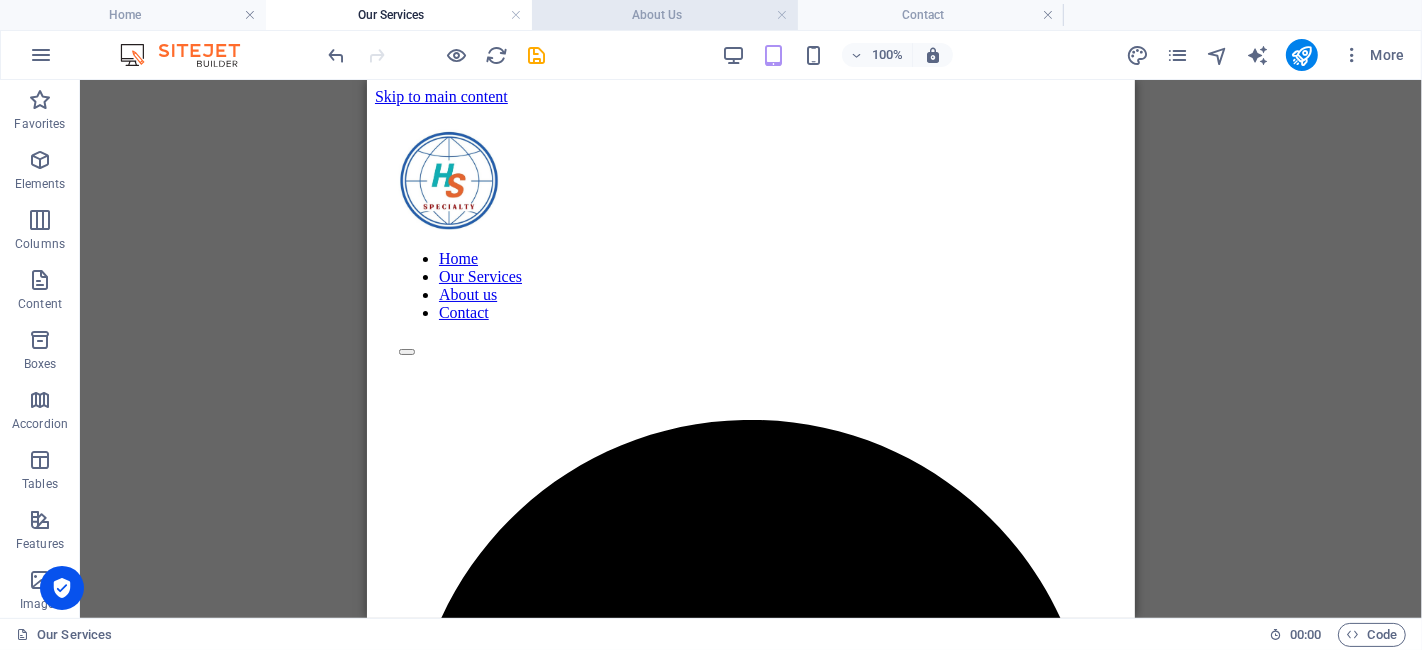 click on "About Us" at bounding box center (665, 15) 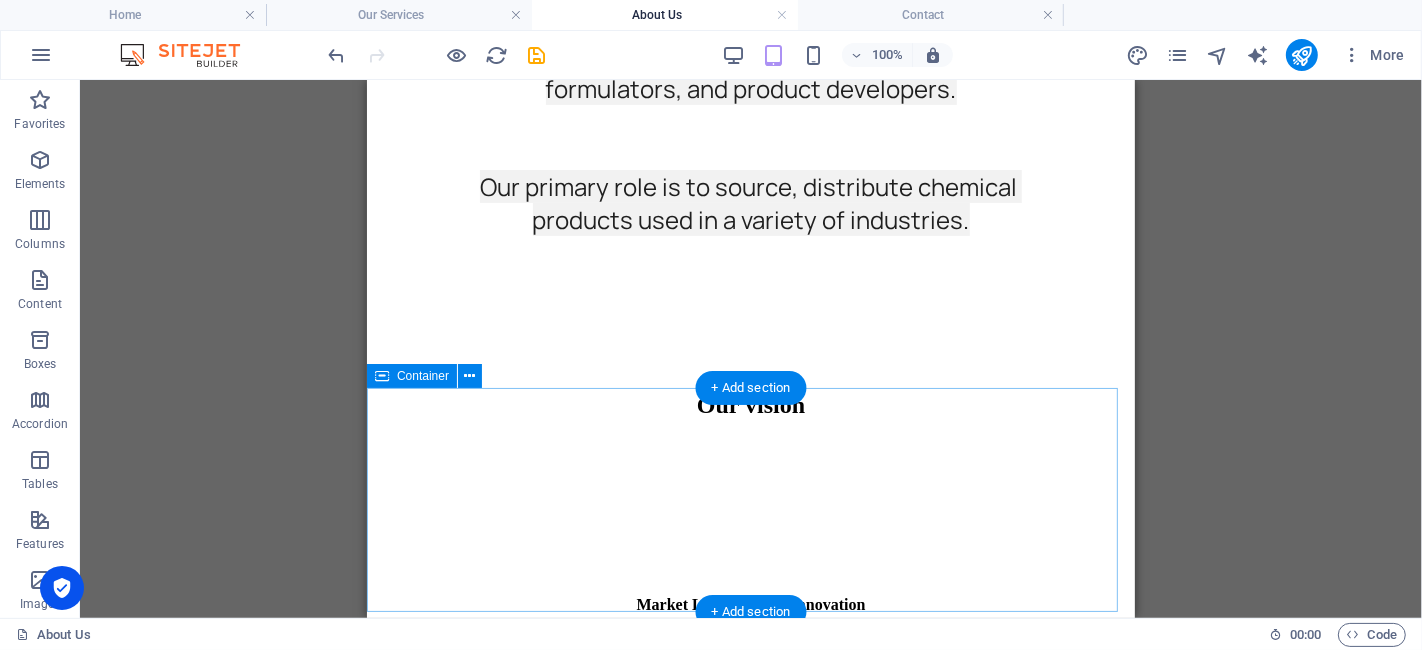 scroll, scrollTop: 0, scrollLeft: 0, axis: both 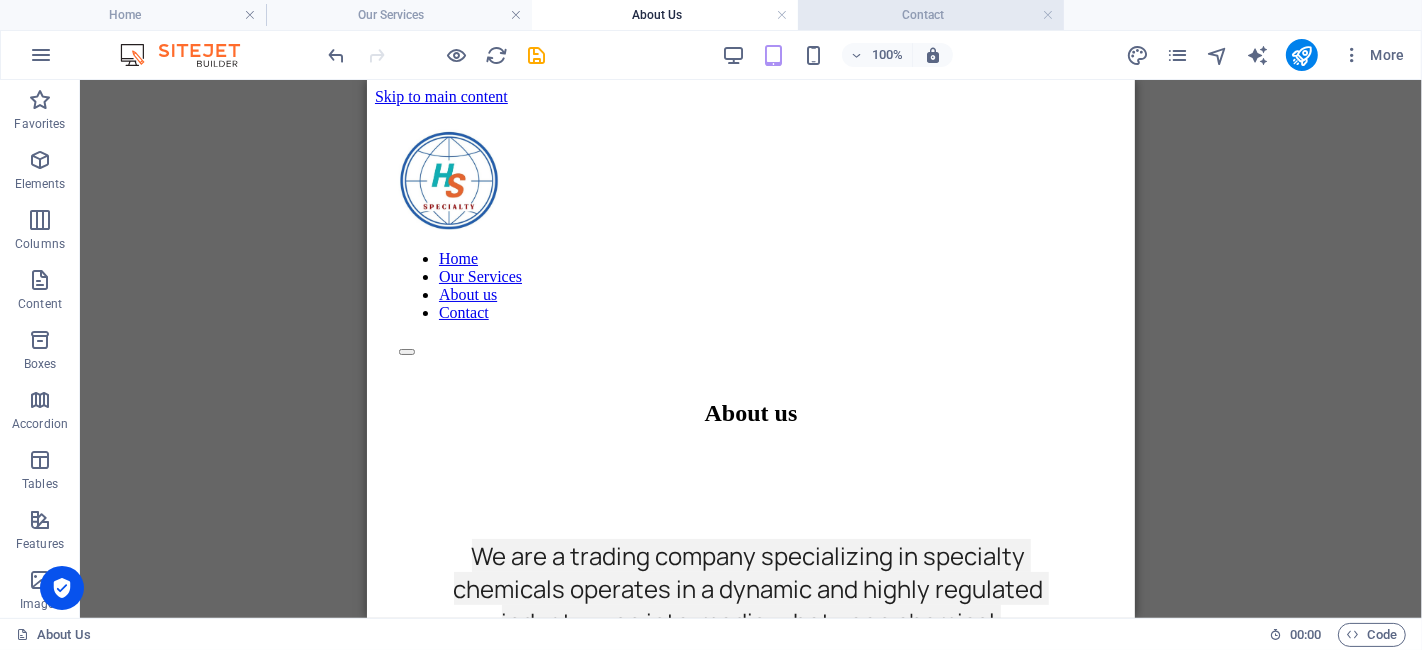 click on "Contact" at bounding box center [931, 15] 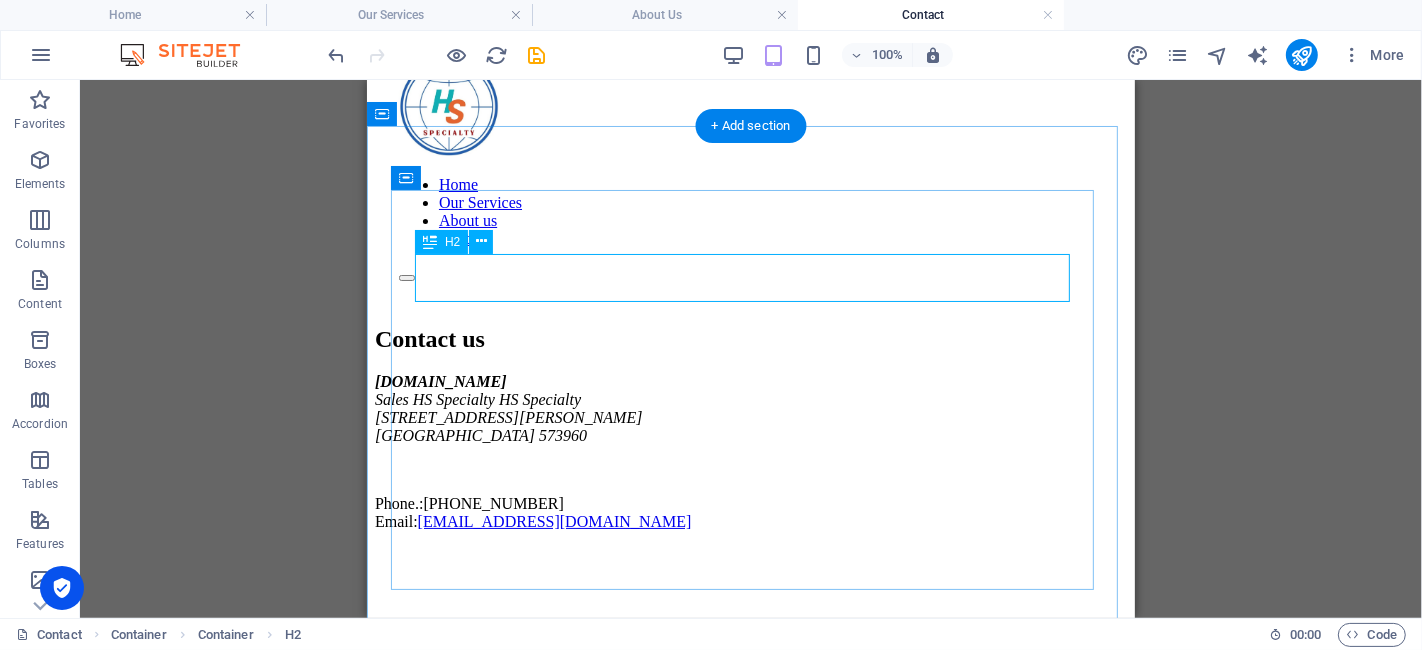 scroll, scrollTop: 111, scrollLeft: 0, axis: vertical 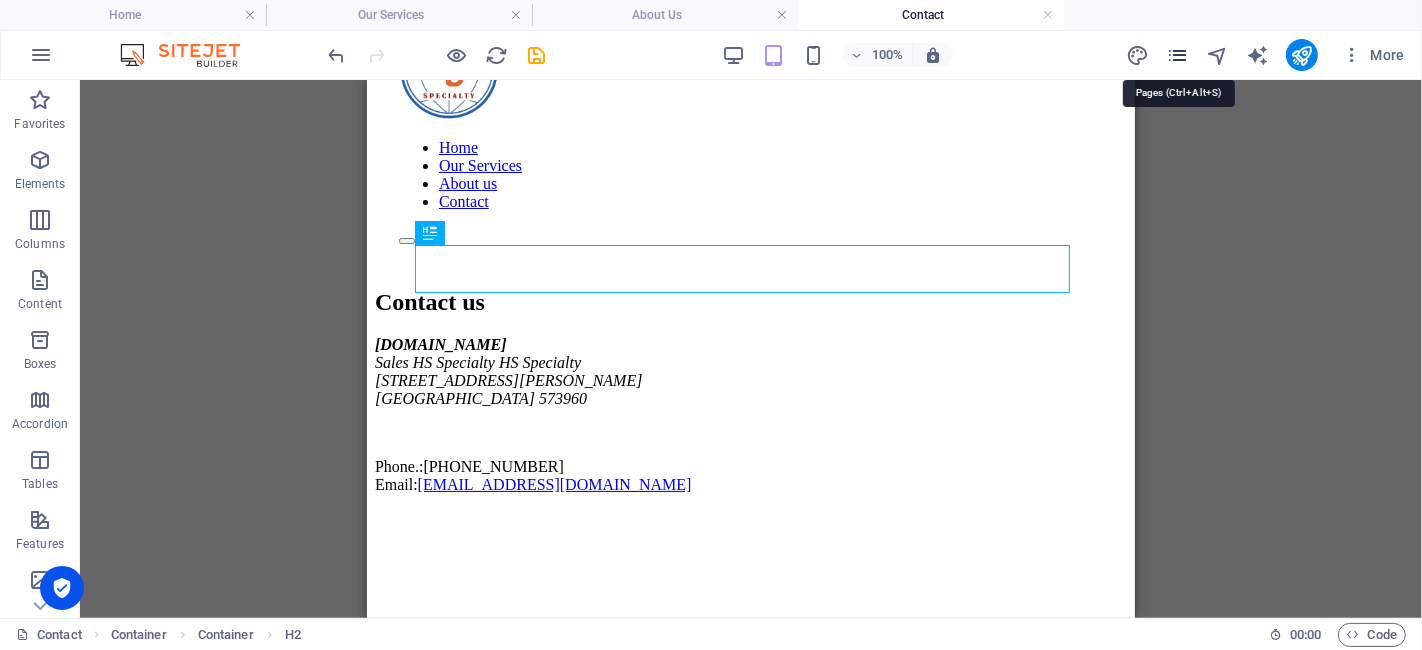 click at bounding box center [1177, 55] 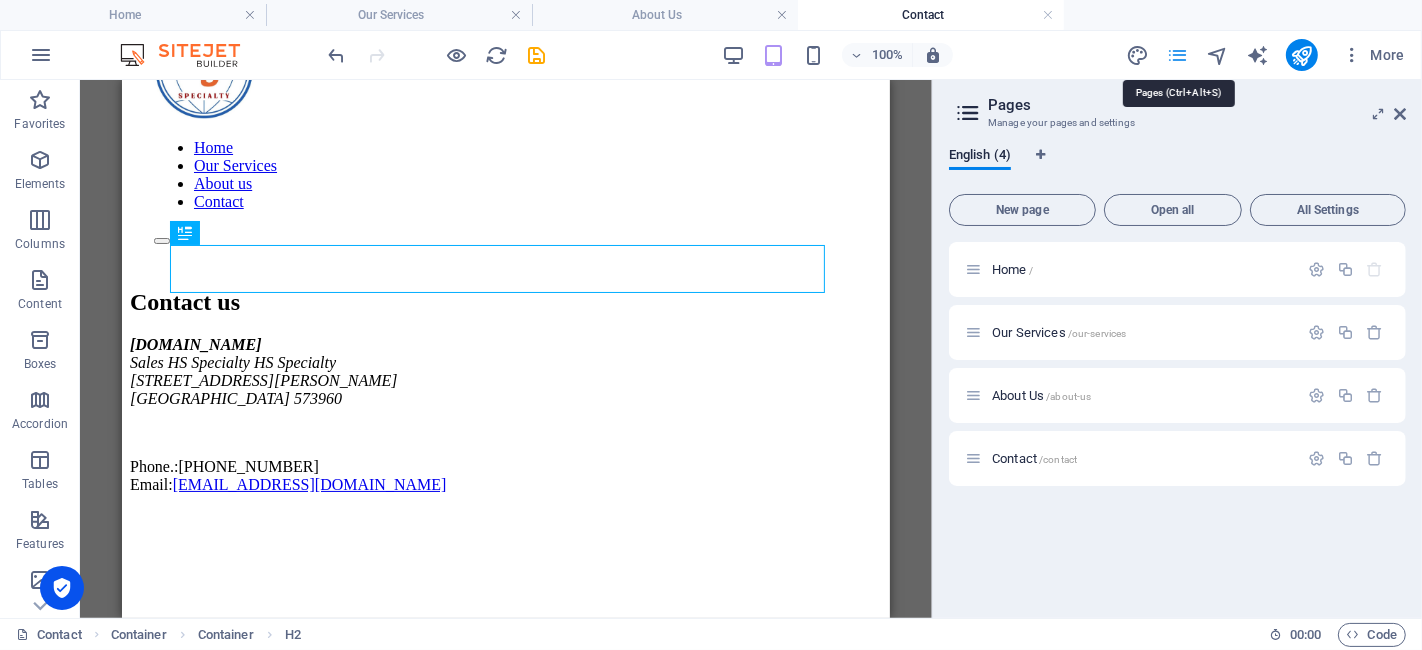 click at bounding box center [1177, 55] 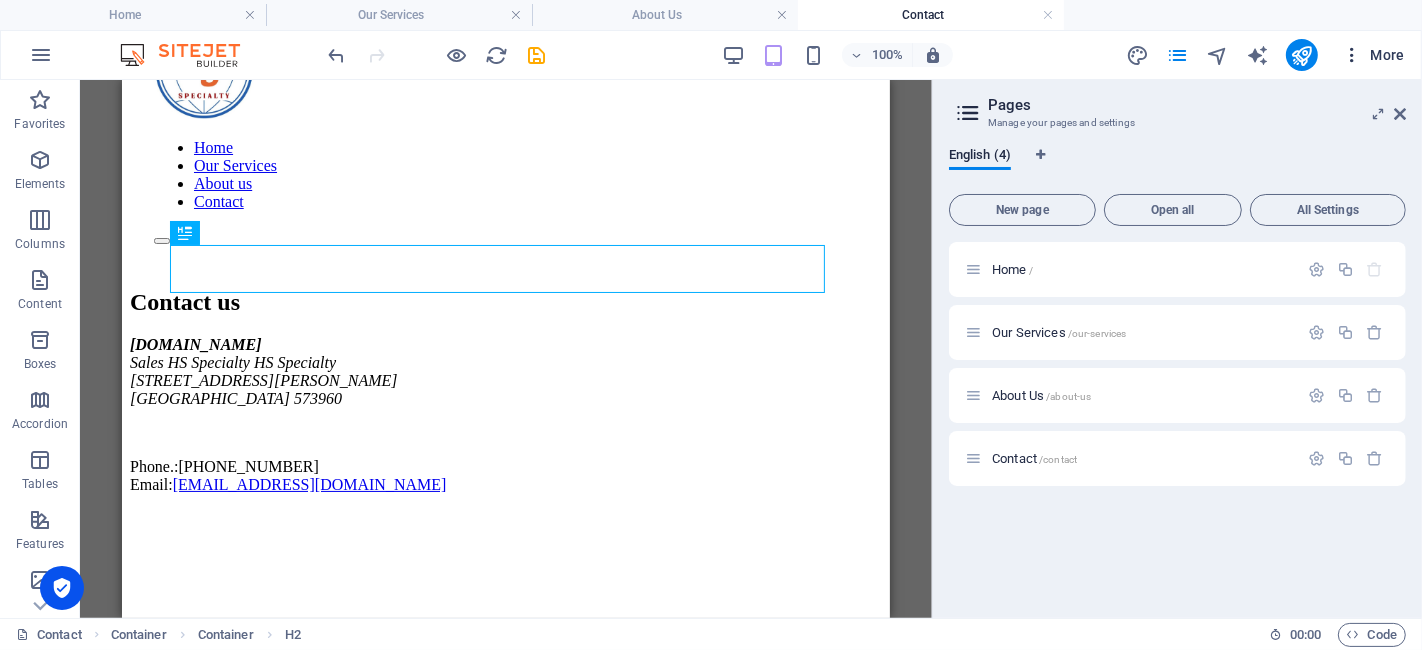 click on "More" at bounding box center [1373, 55] 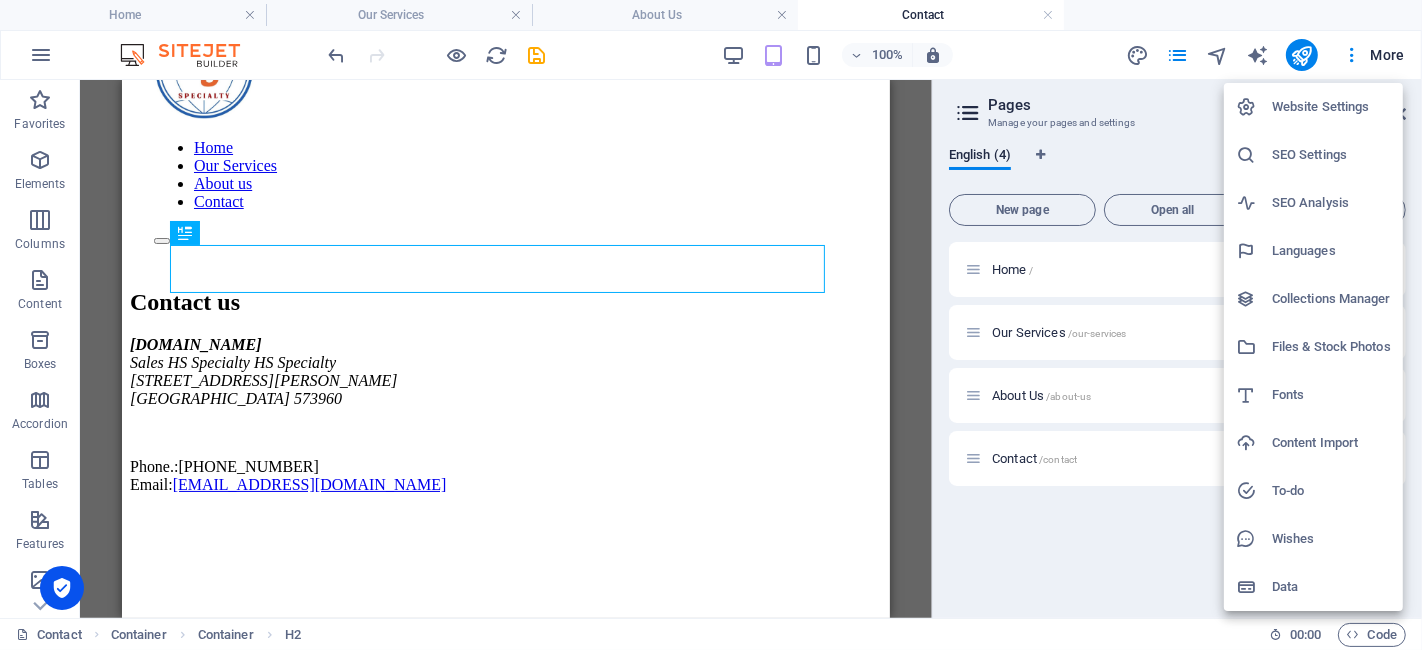 click on "SEO Settings" at bounding box center (1313, 155) 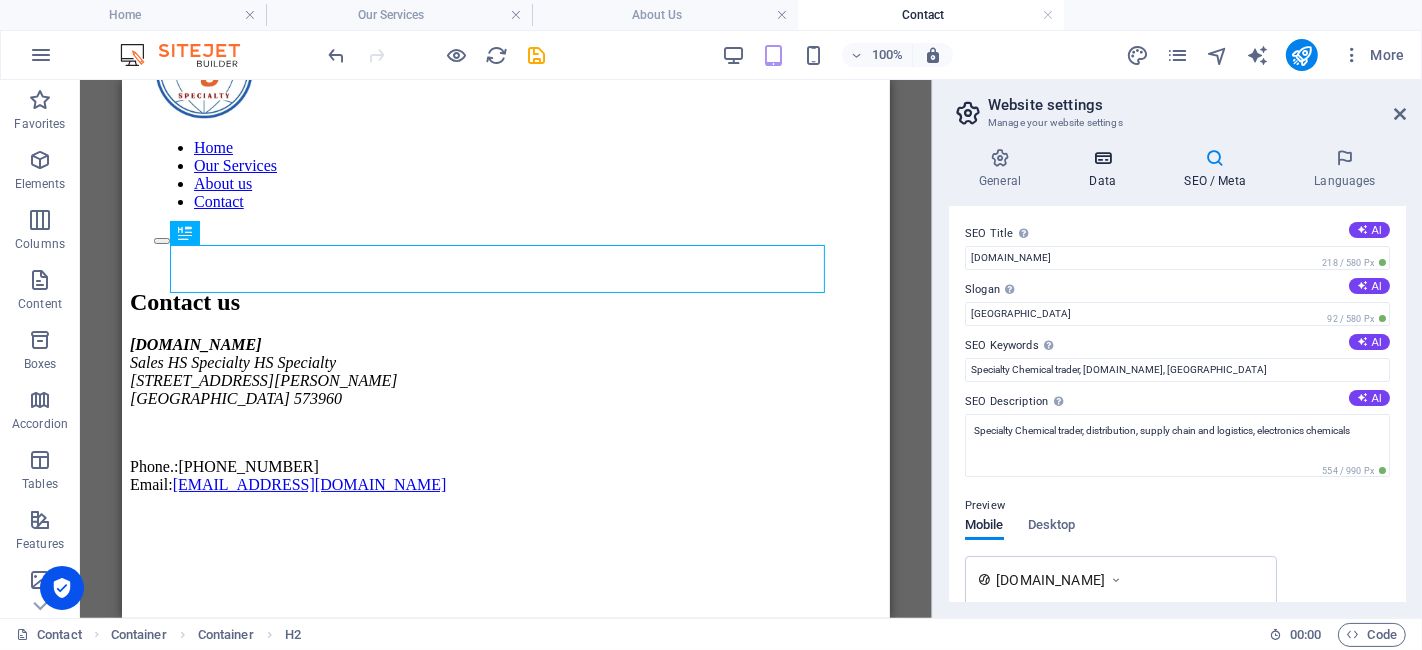 click on "Data" at bounding box center [1106, 169] 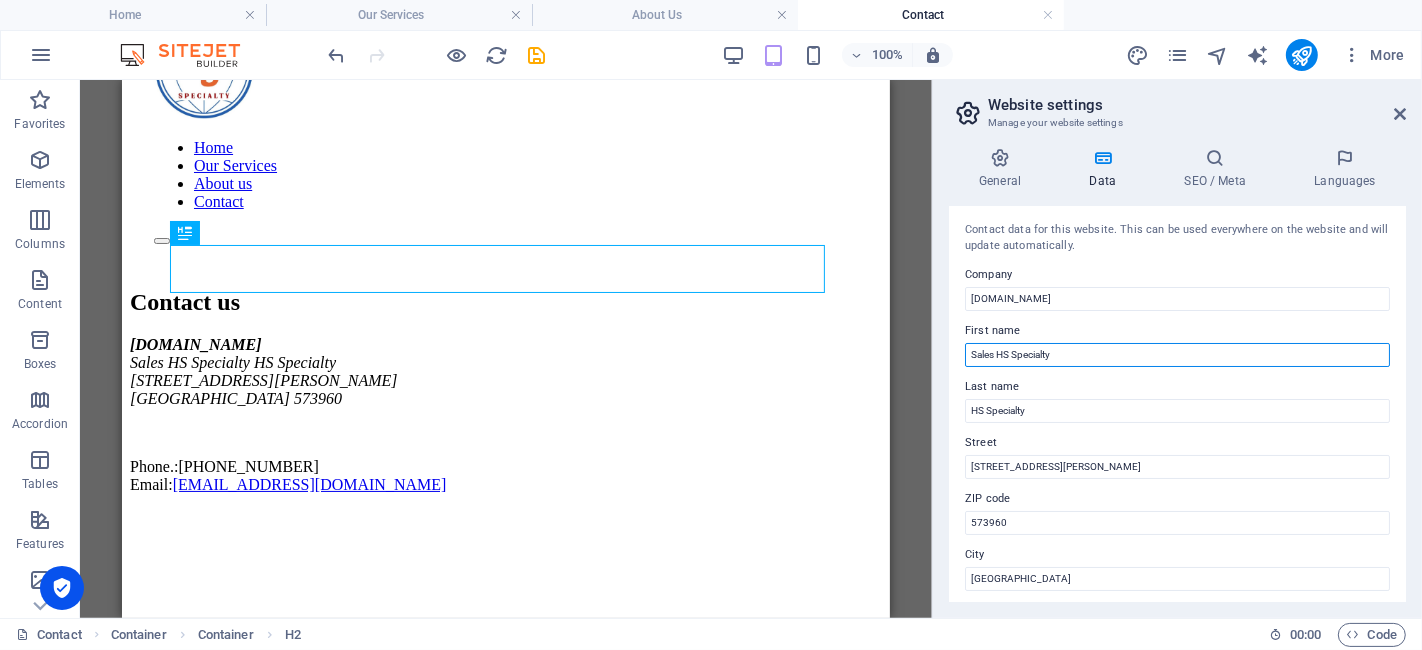 click on "Sales HS Specialty" at bounding box center (1177, 355) 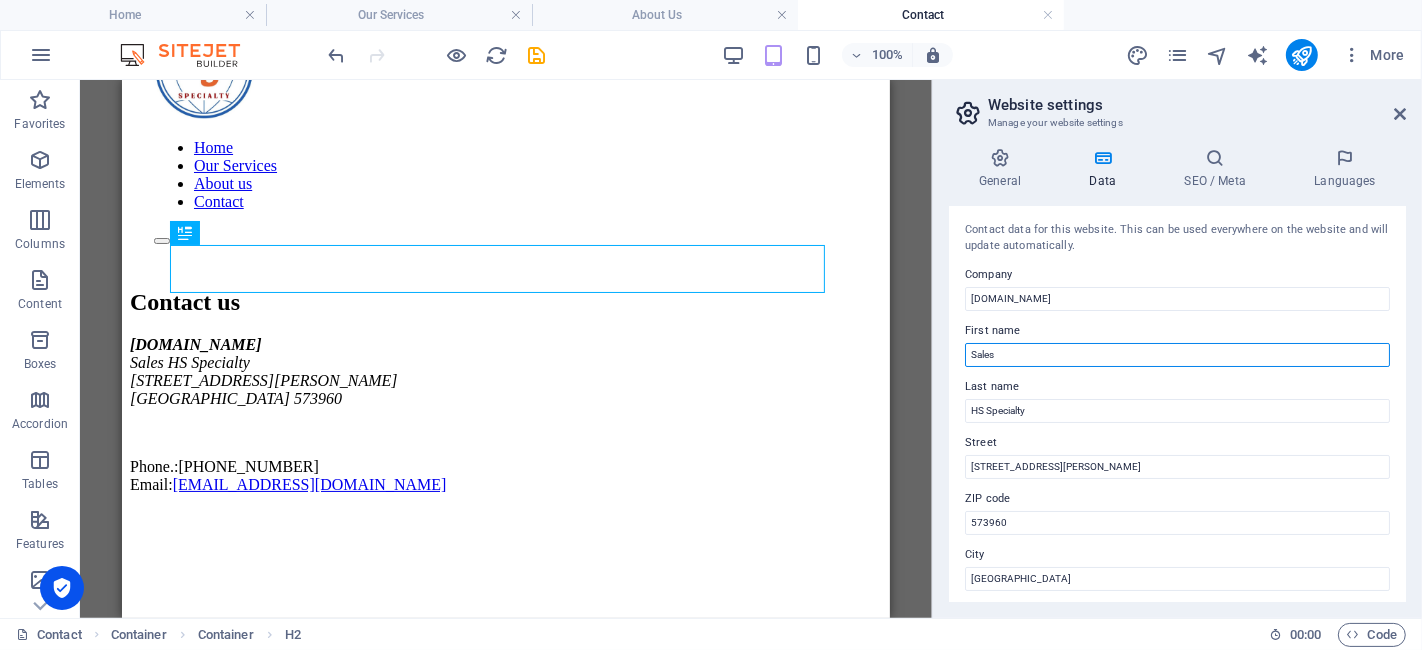 drag, startPoint x: 1018, startPoint y: 358, endPoint x: 922, endPoint y: 341, distance: 97.49359 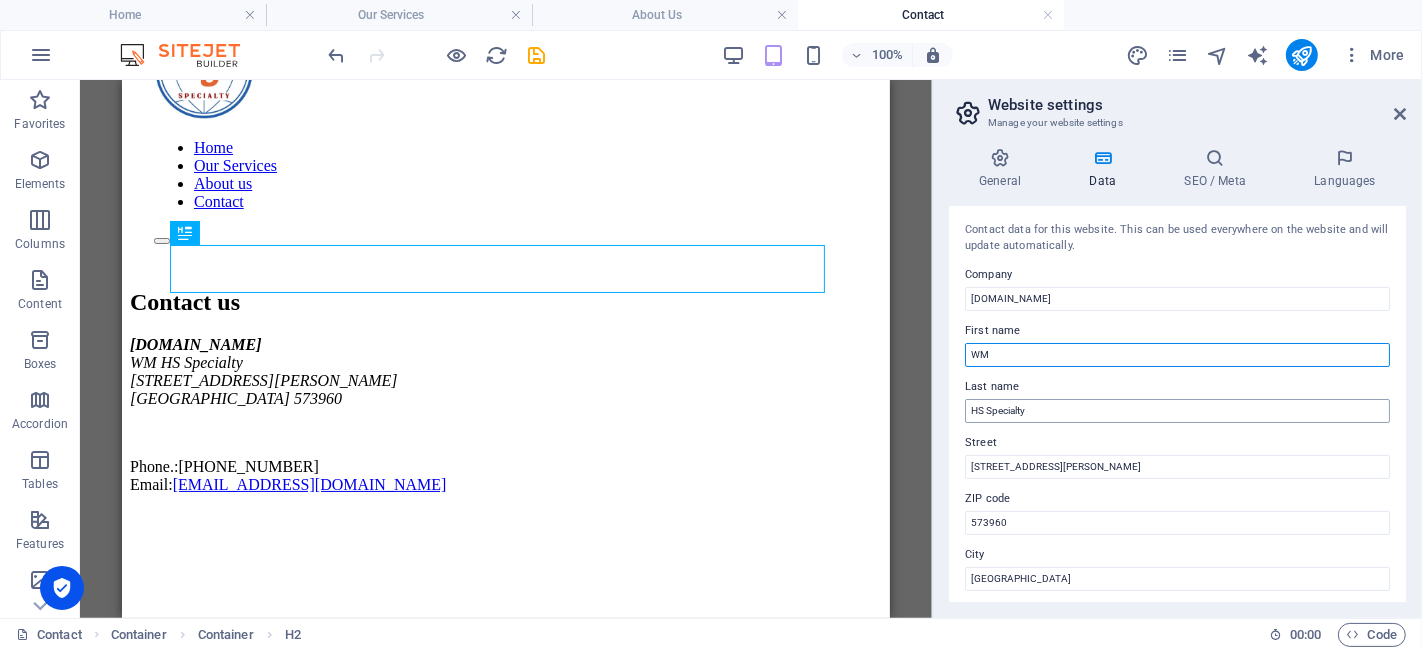 type on "WM" 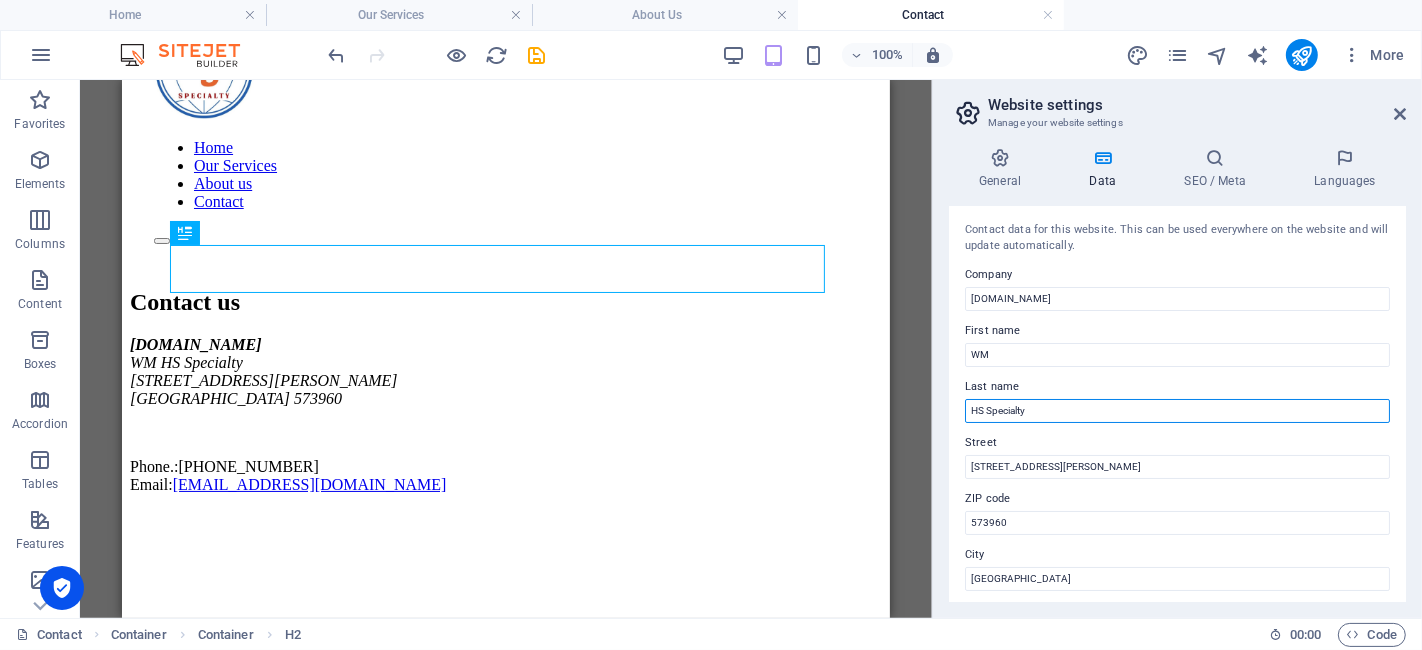 drag, startPoint x: 1111, startPoint y: 402, endPoint x: 945, endPoint y: 401, distance: 166.003 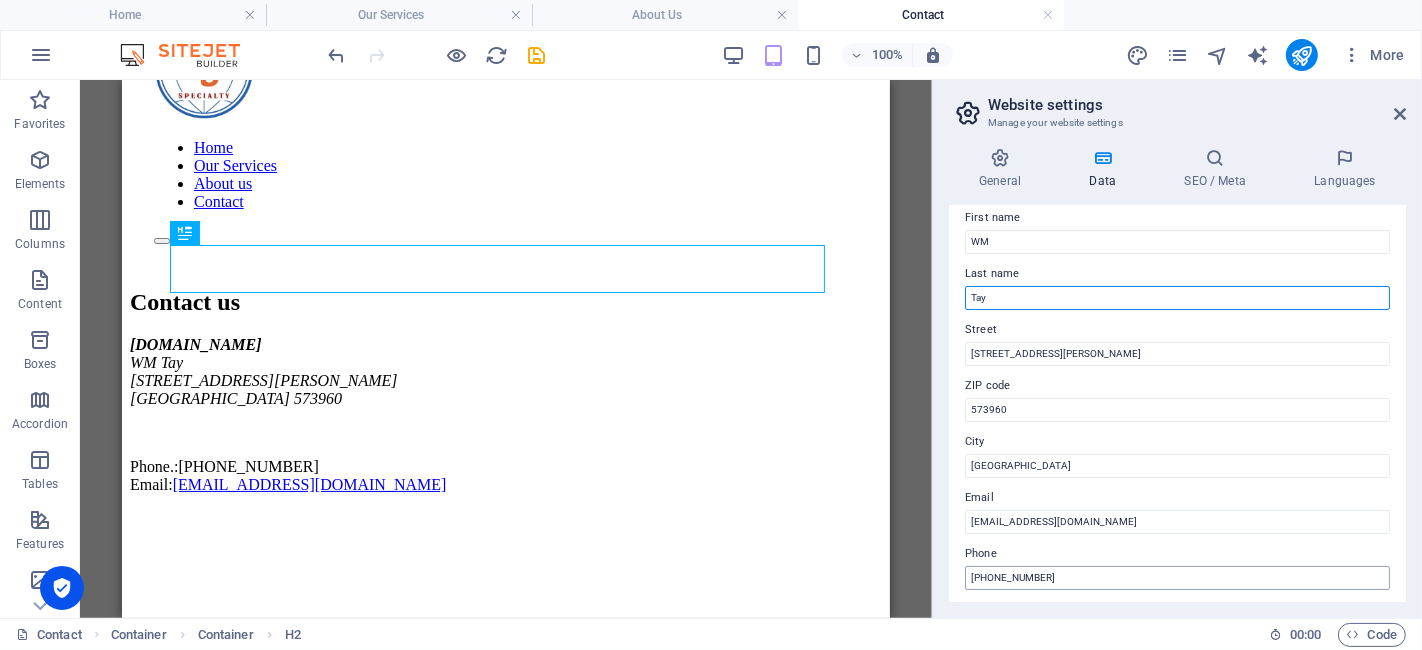 scroll, scrollTop: 63, scrollLeft: 0, axis: vertical 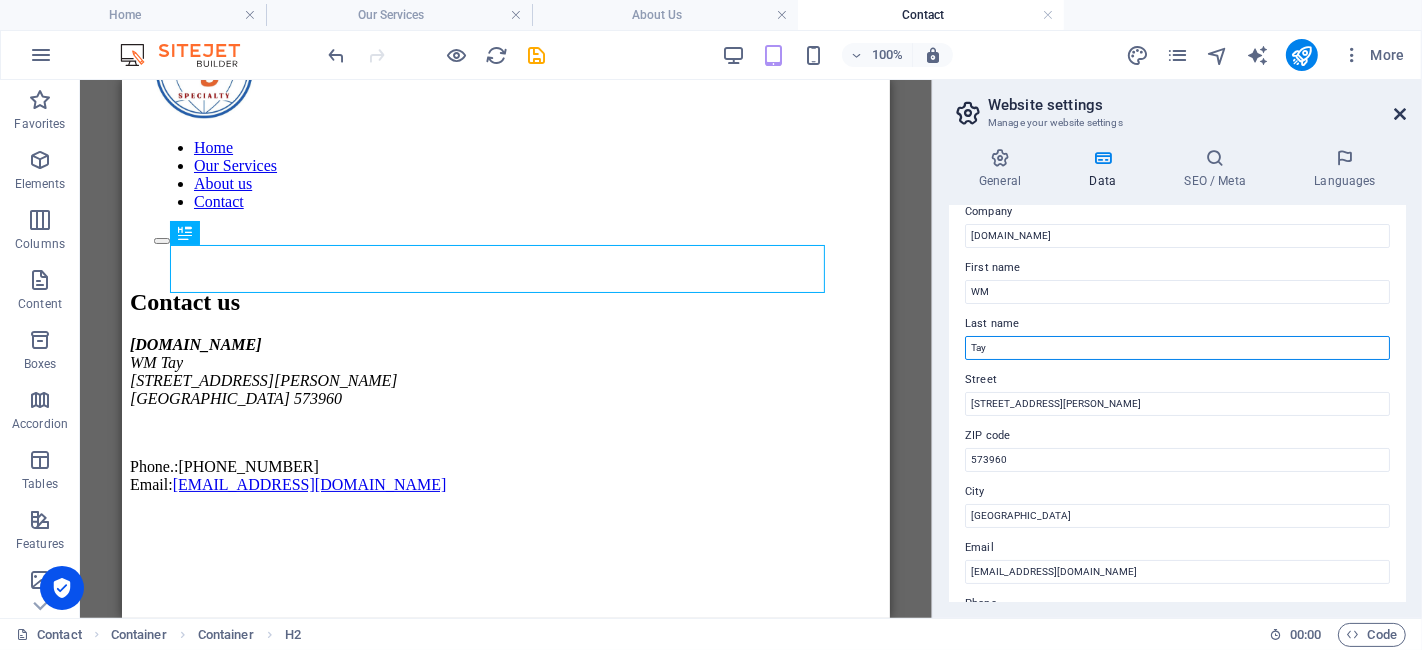 type on "Tay" 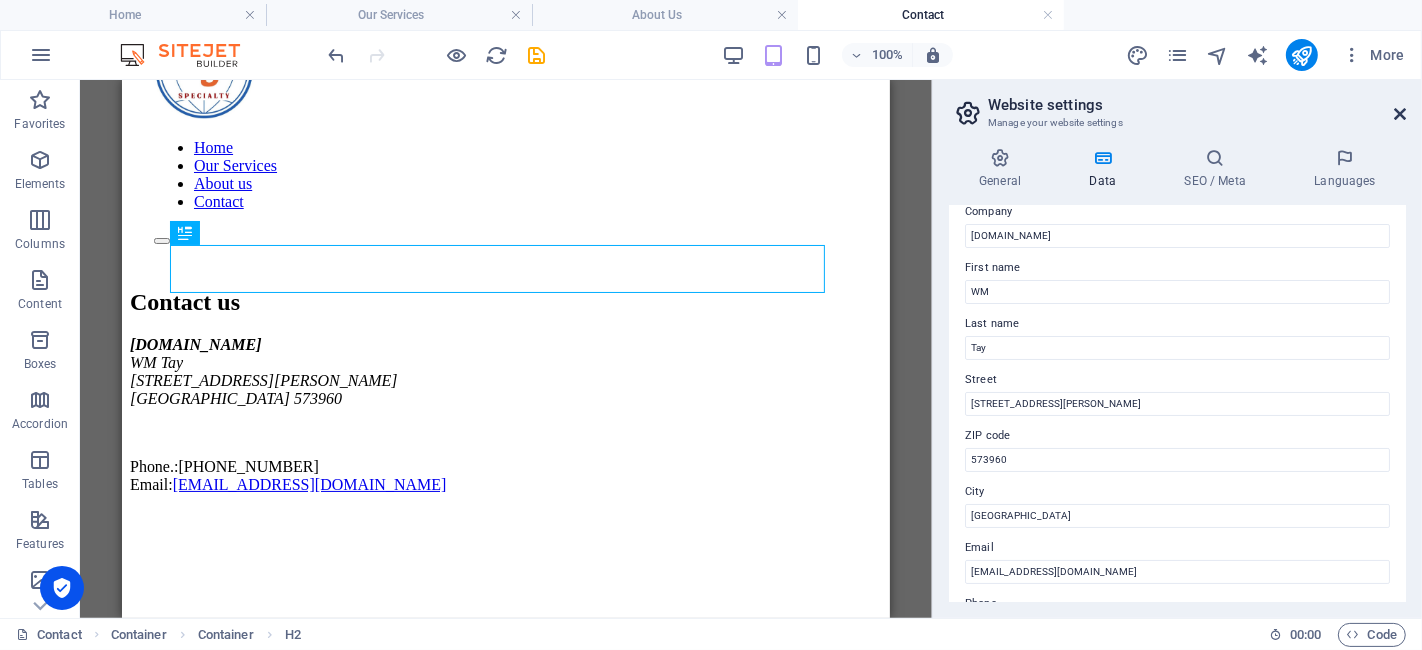 click at bounding box center (1400, 114) 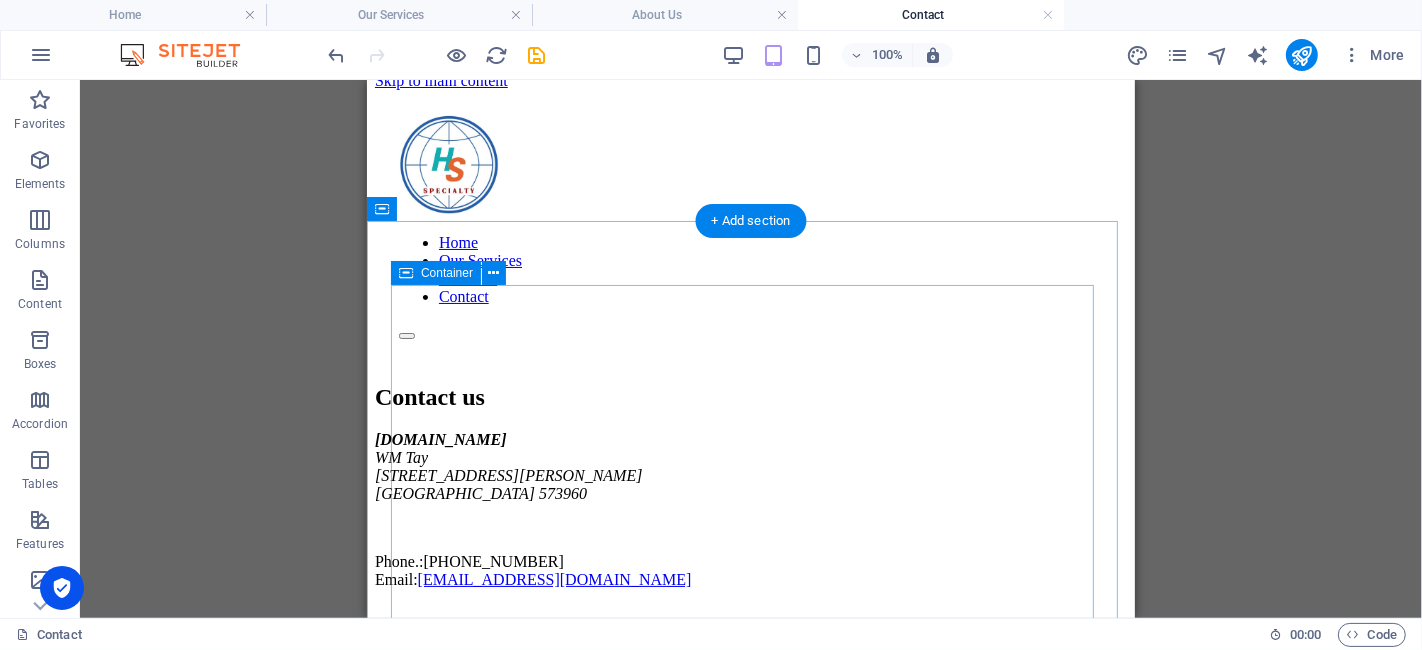 scroll, scrollTop: 0, scrollLeft: 0, axis: both 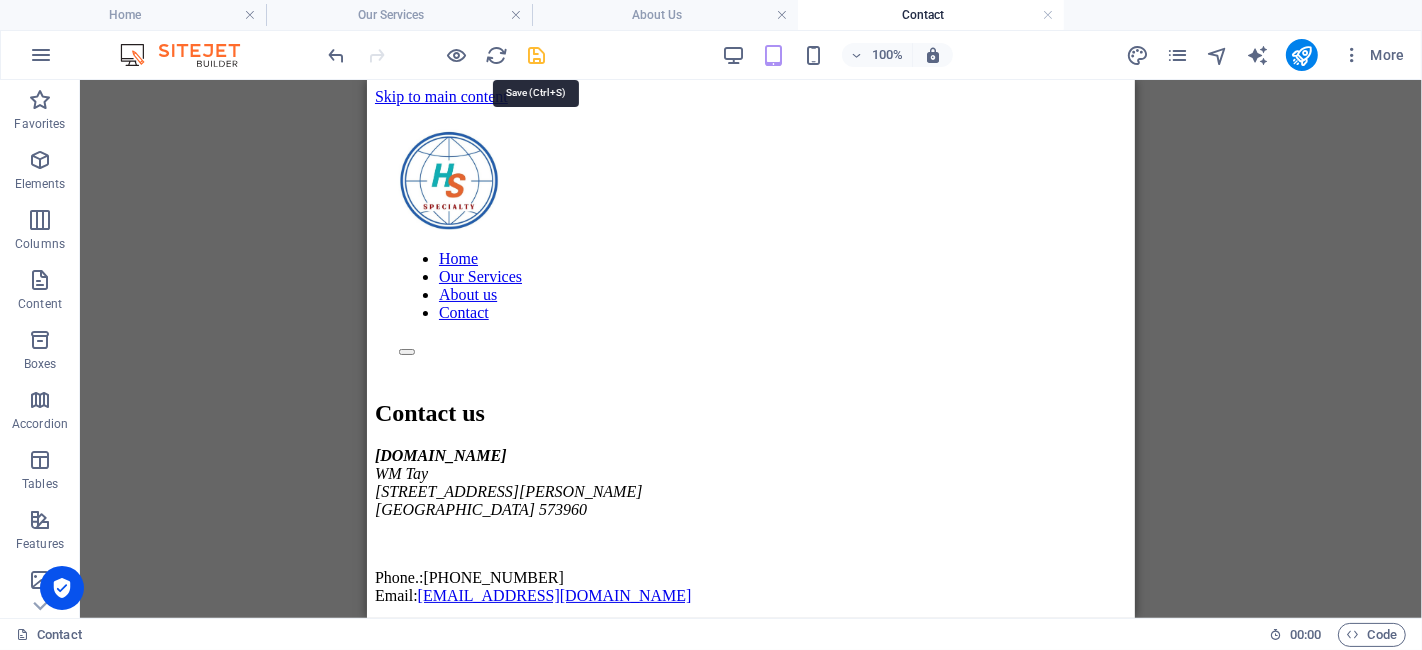 click at bounding box center (537, 55) 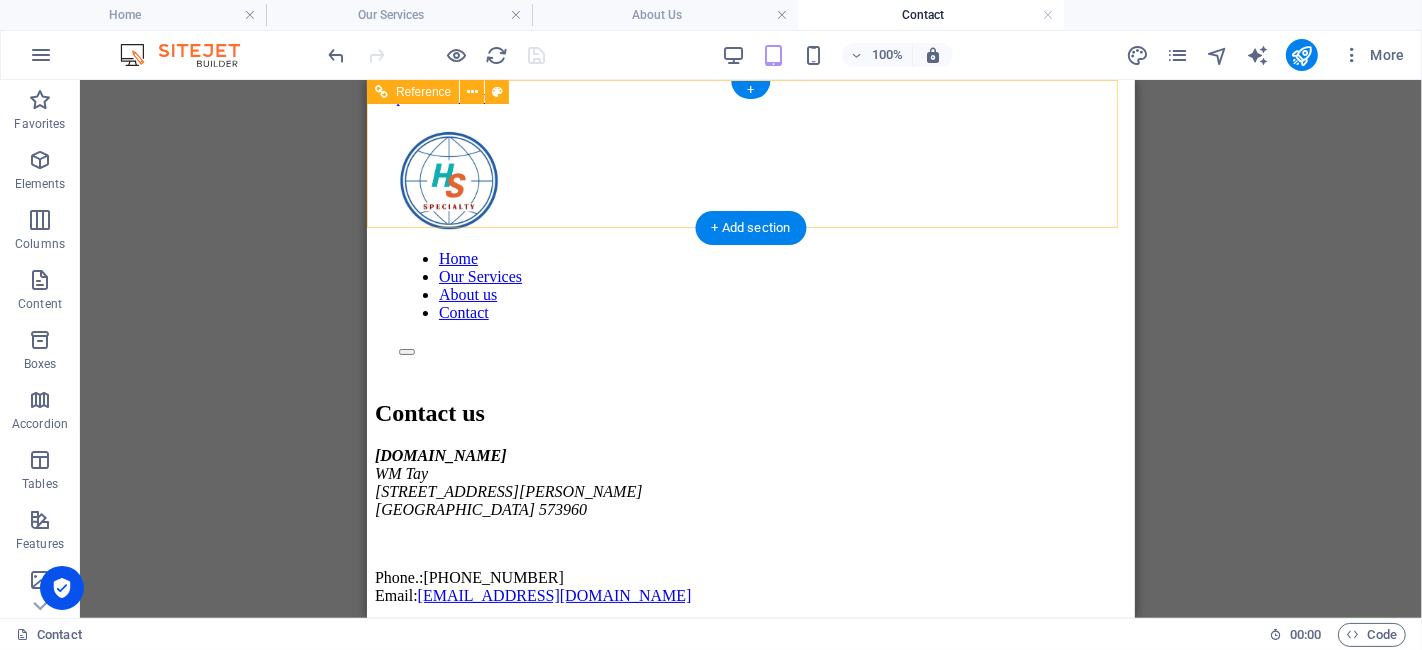 click at bounding box center (750, 181) 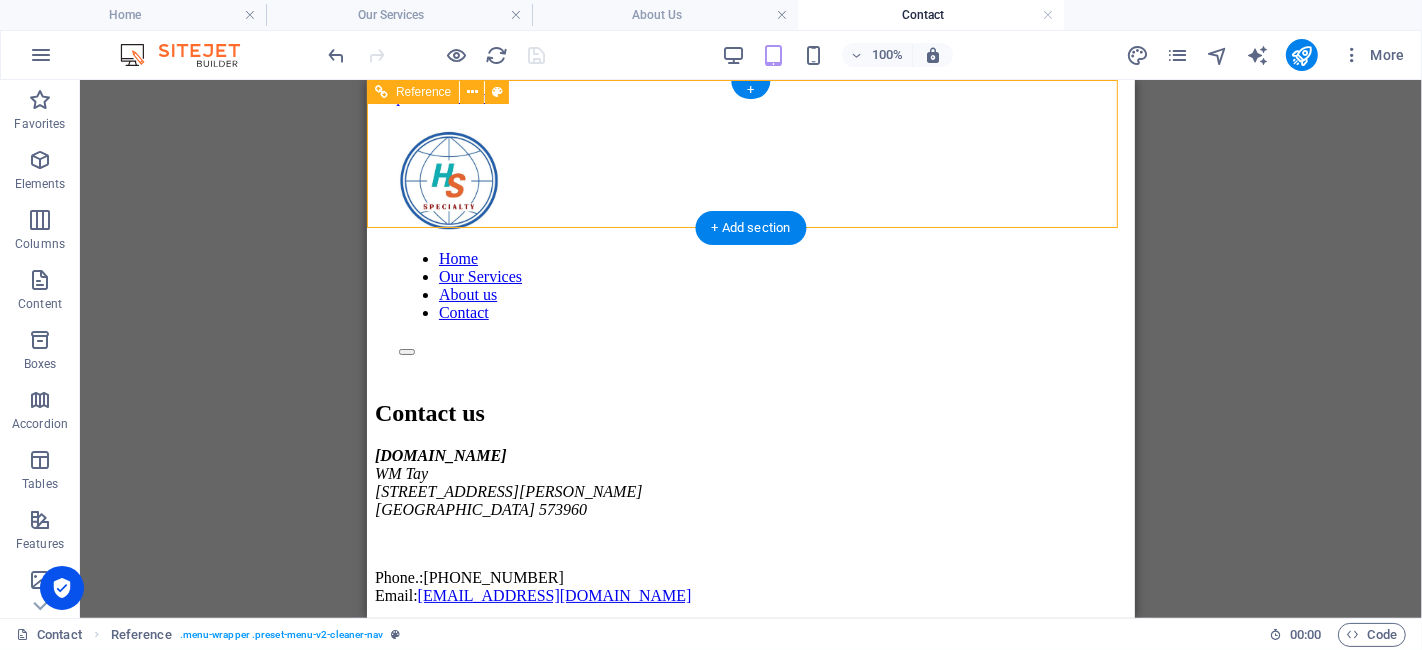 click at bounding box center [750, 181] 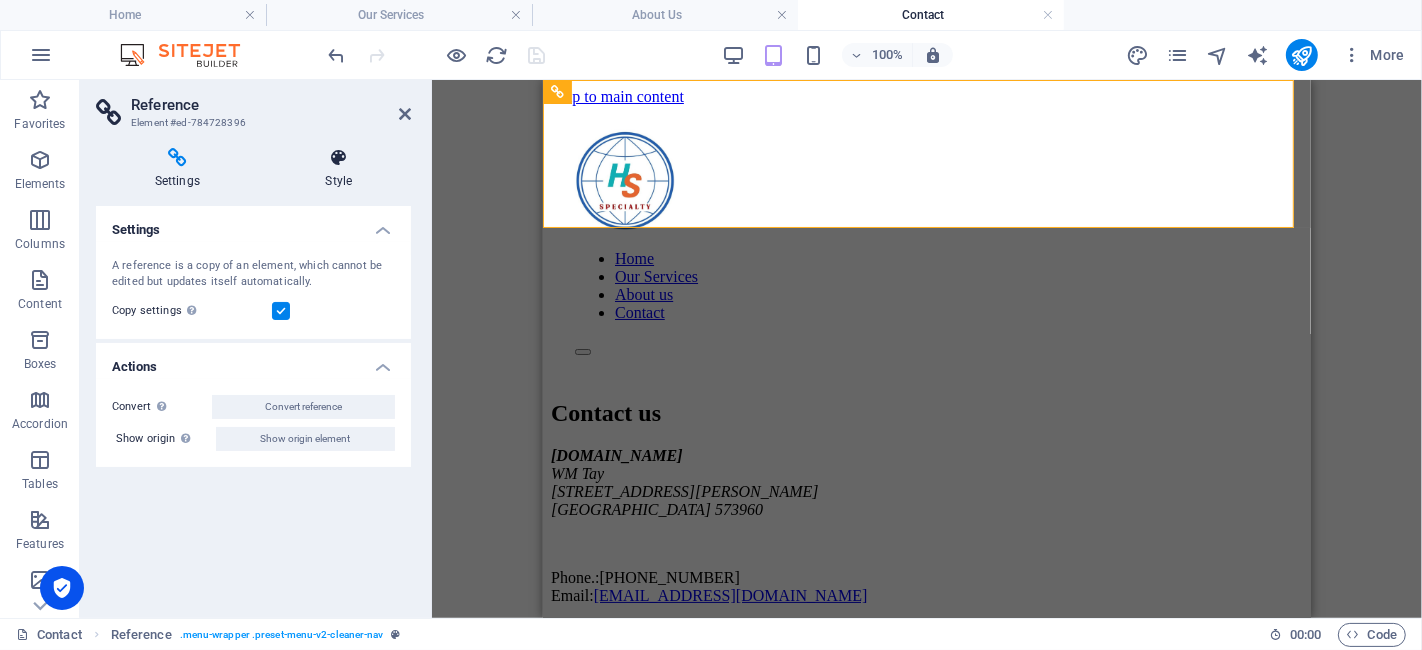 click at bounding box center (339, 158) 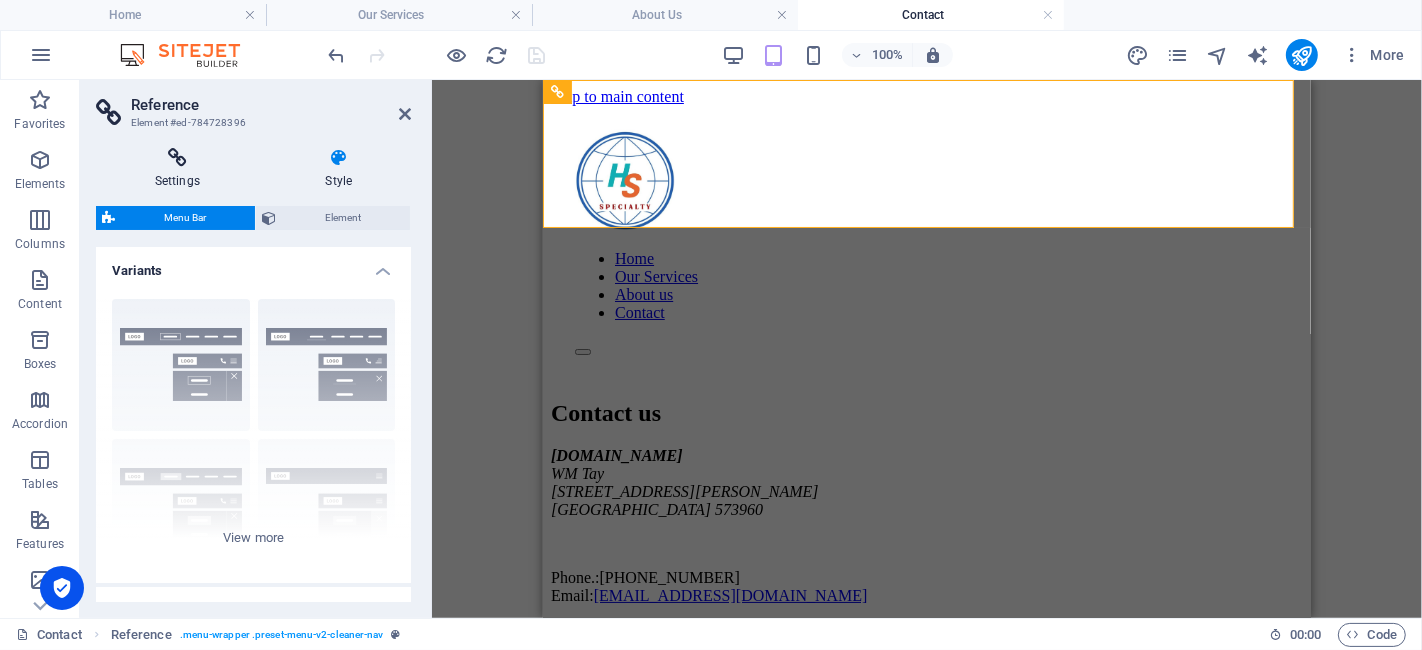 click on "Settings" at bounding box center (181, 169) 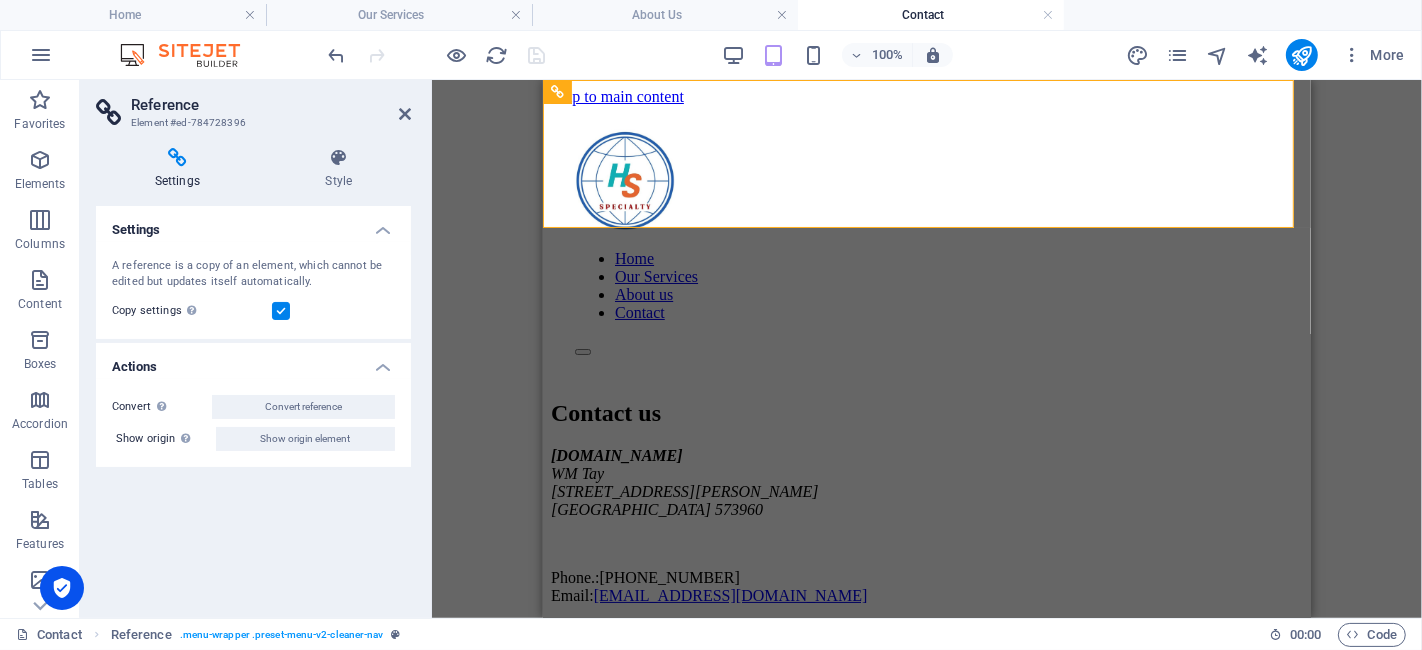 click at bounding box center (926, 181) 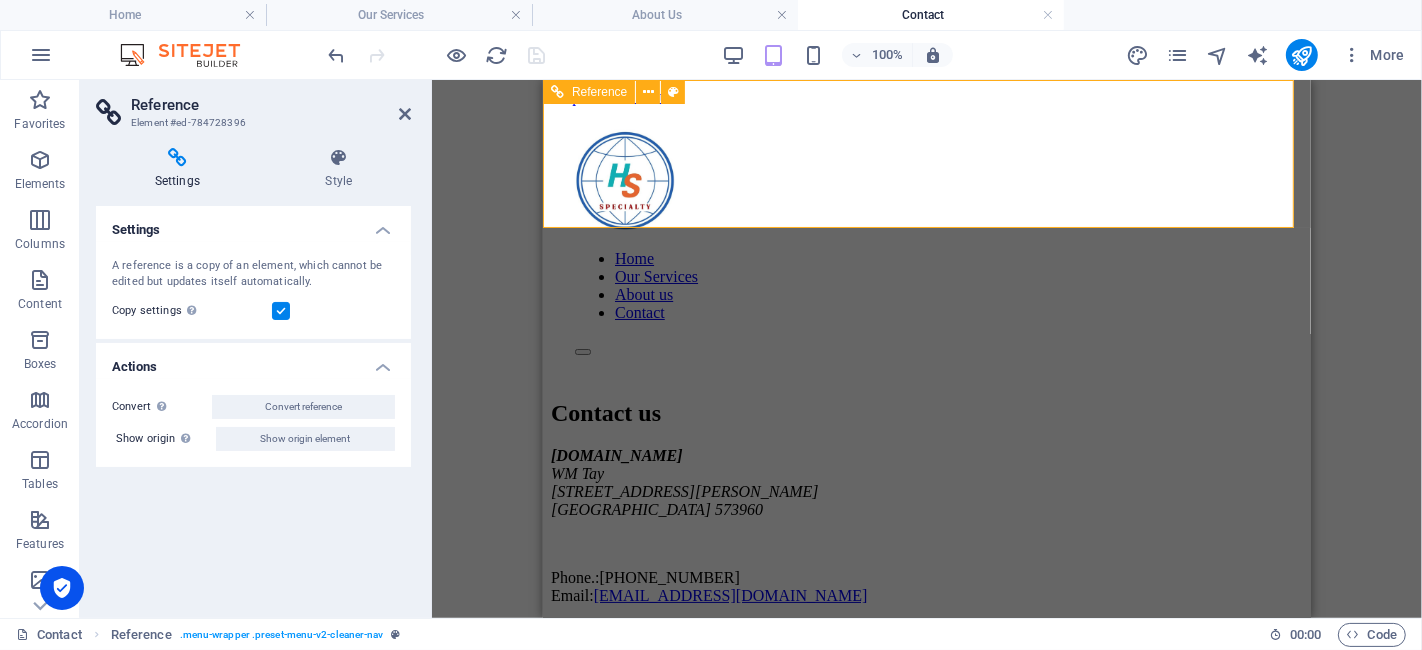 click at bounding box center (926, 181) 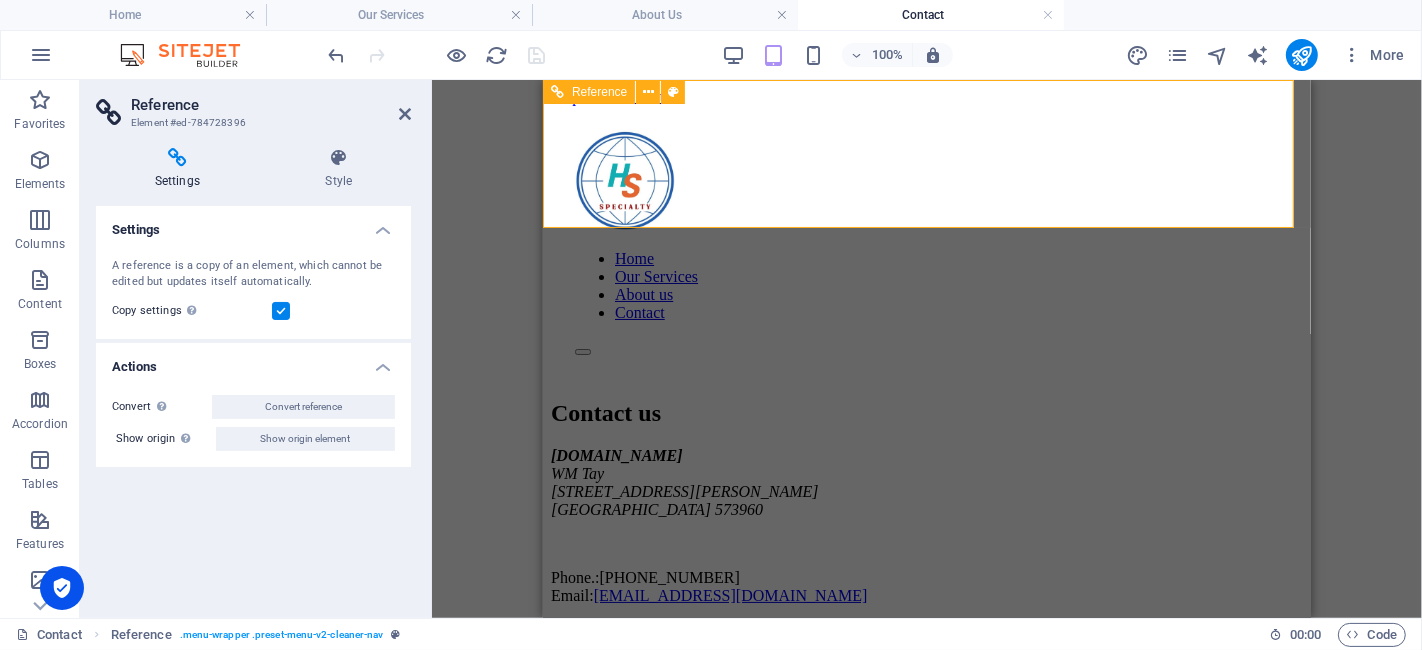 click at bounding box center [926, 181] 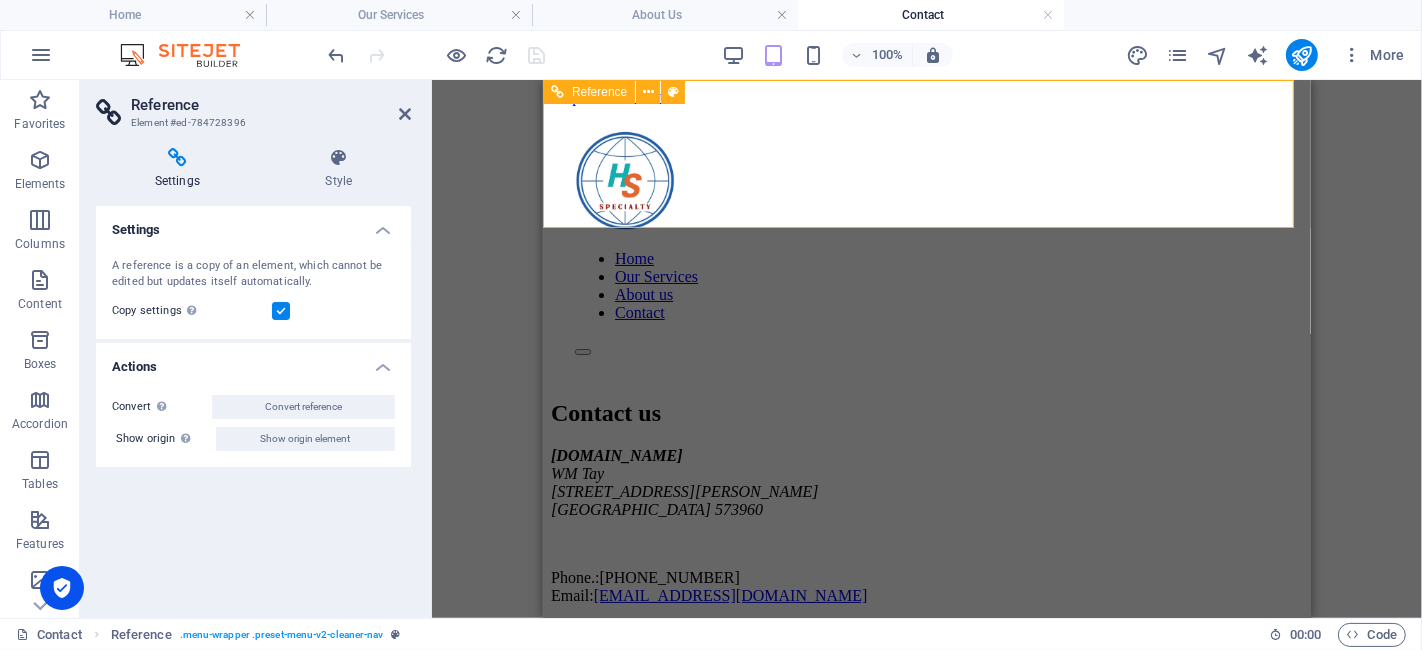 click at bounding box center (926, 181) 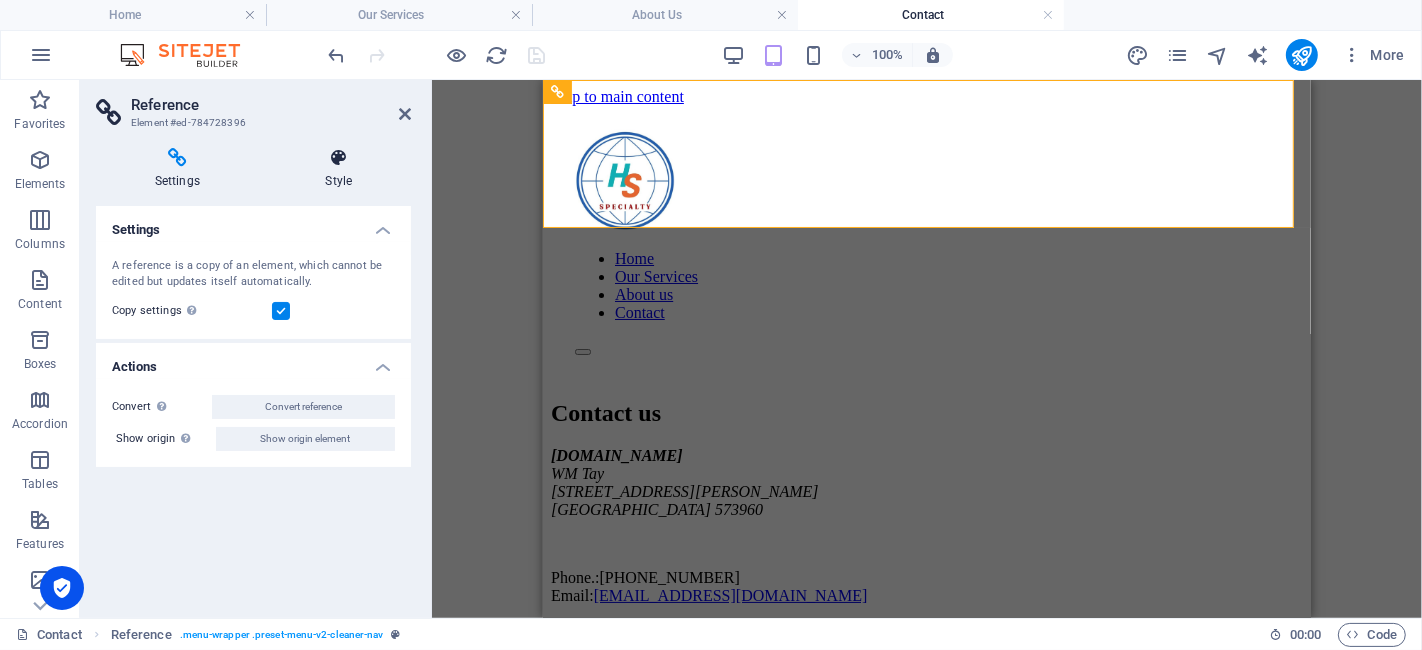 click on "Style" at bounding box center (339, 169) 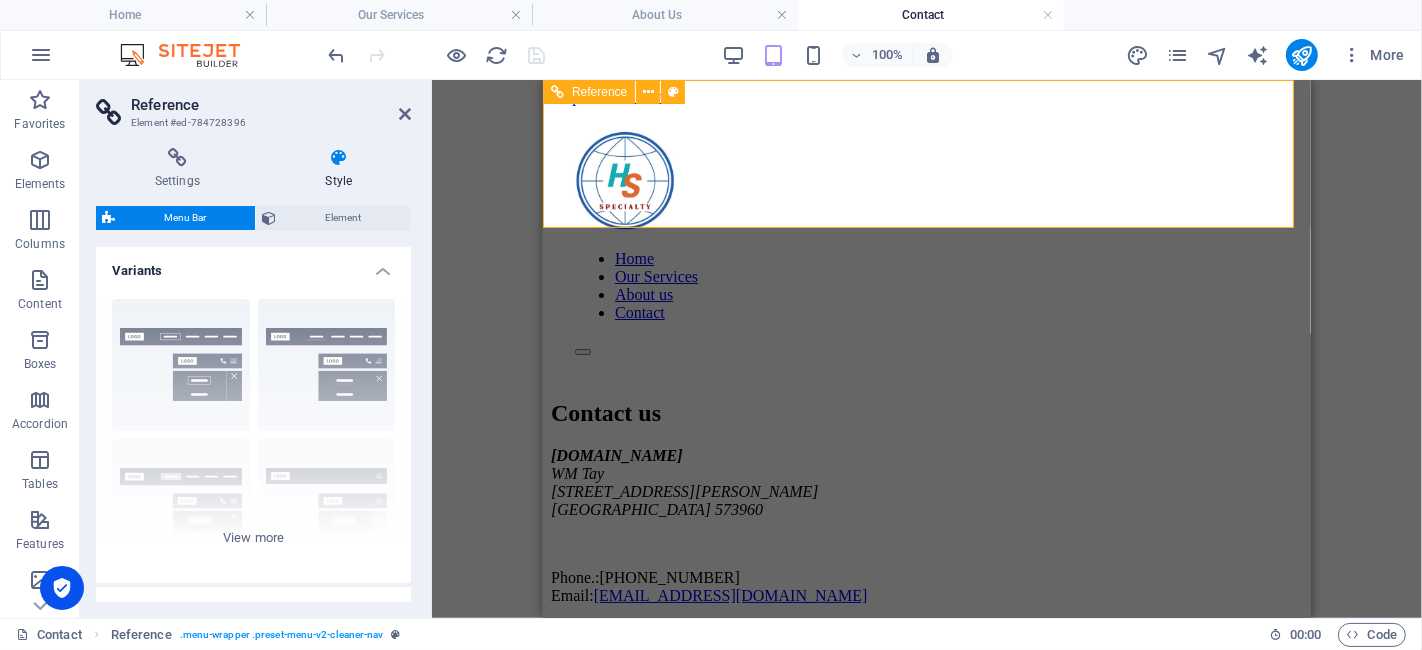 click at bounding box center (926, 181) 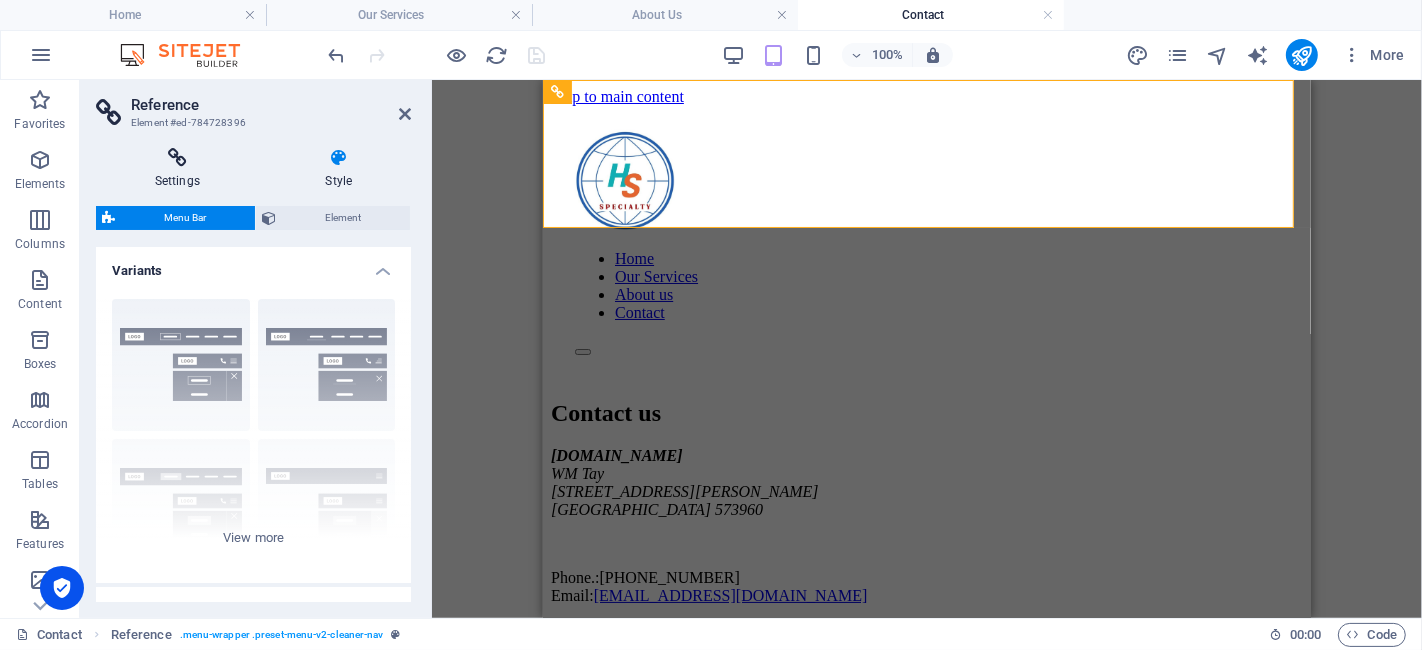 click on "Settings" at bounding box center (181, 169) 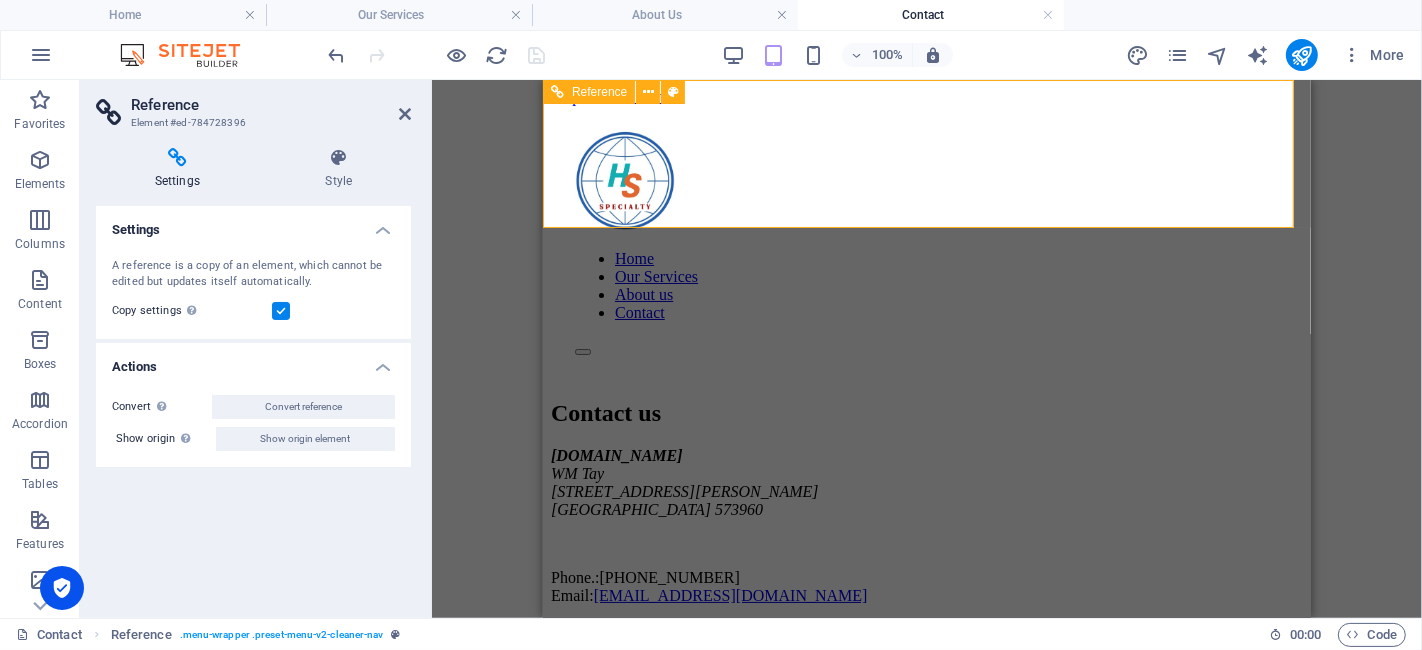 click at bounding box center (926, 181) 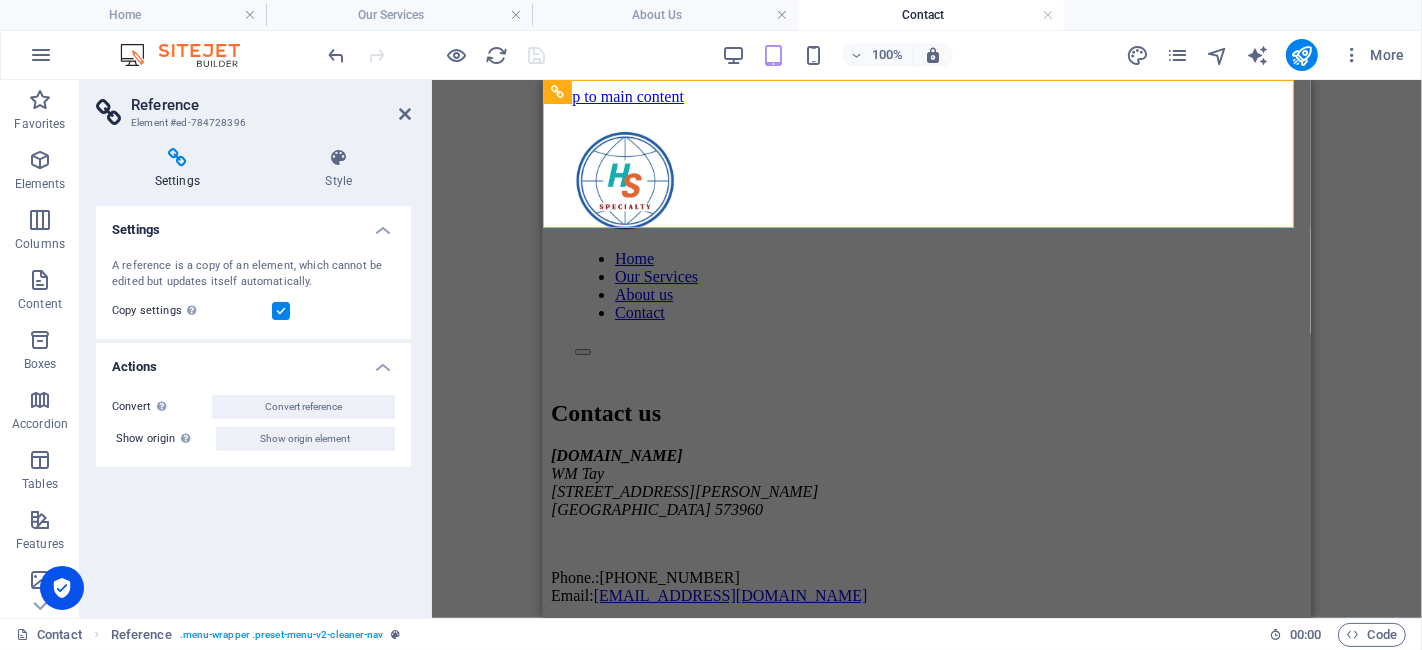 click on "Drag here to replace the existing content. Press “Ctrl” if you want to create a new element.
H2   Container   Container   Reference   Text   Reference" at bounding box center [927, 349] 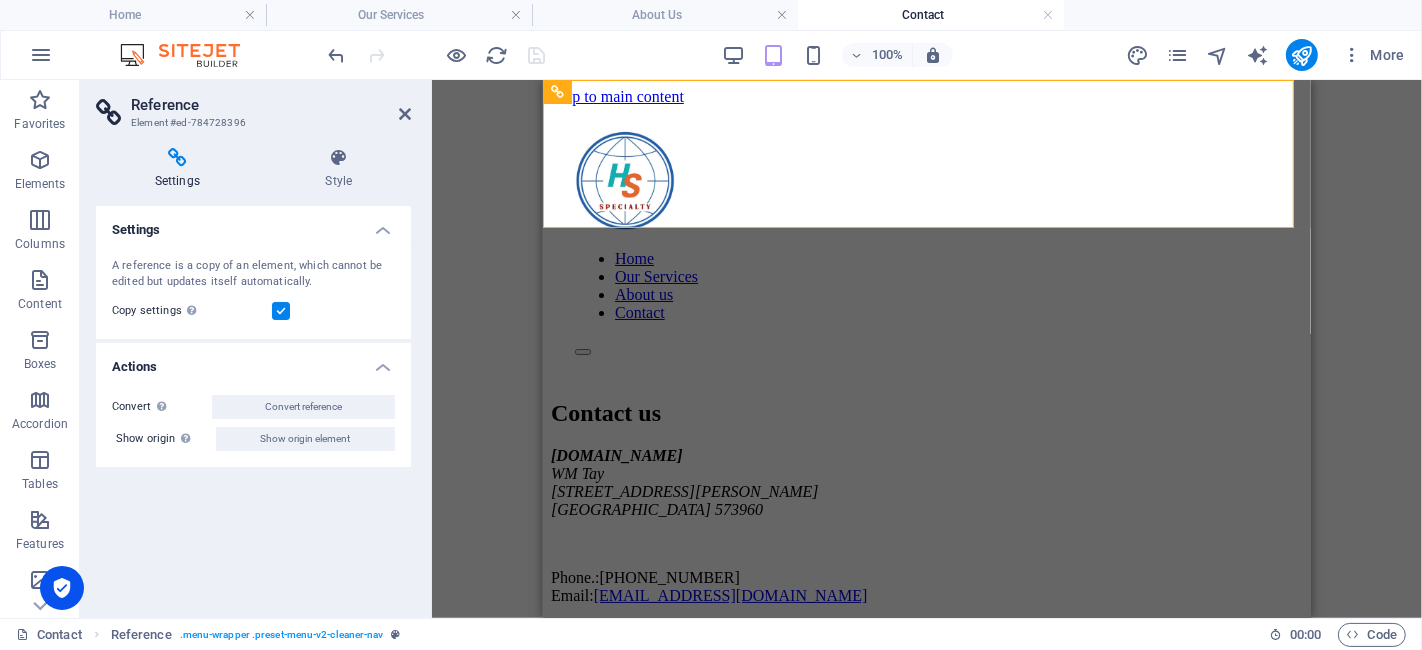 click on "Reference" at bounding box center (271, 105) 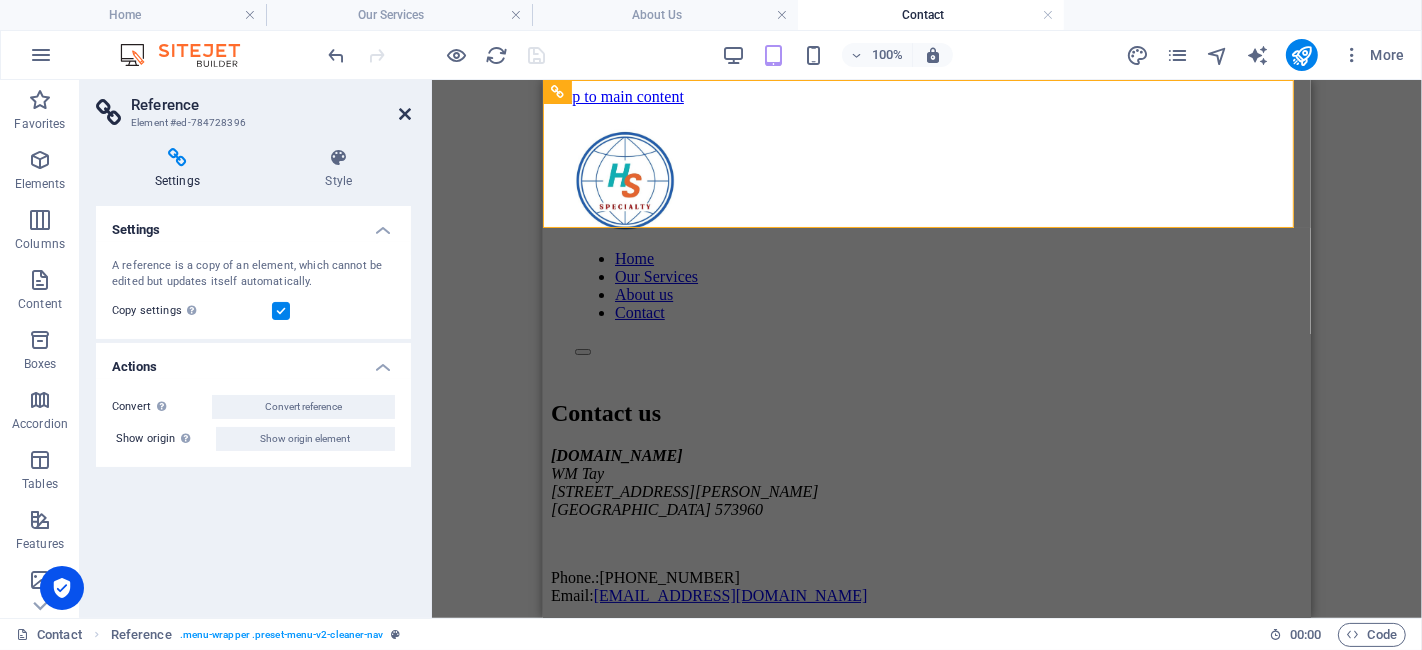 click at bounding box center (405, 114) 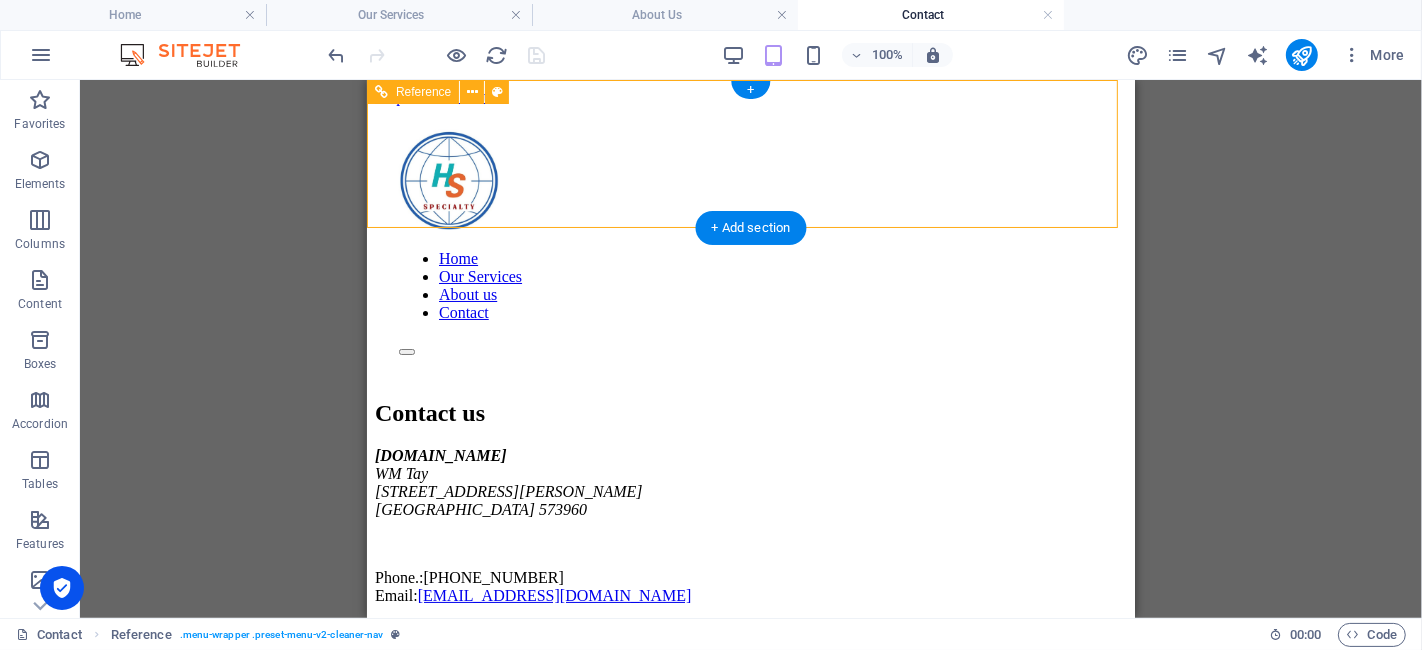 click at bounding box center [750, 181] 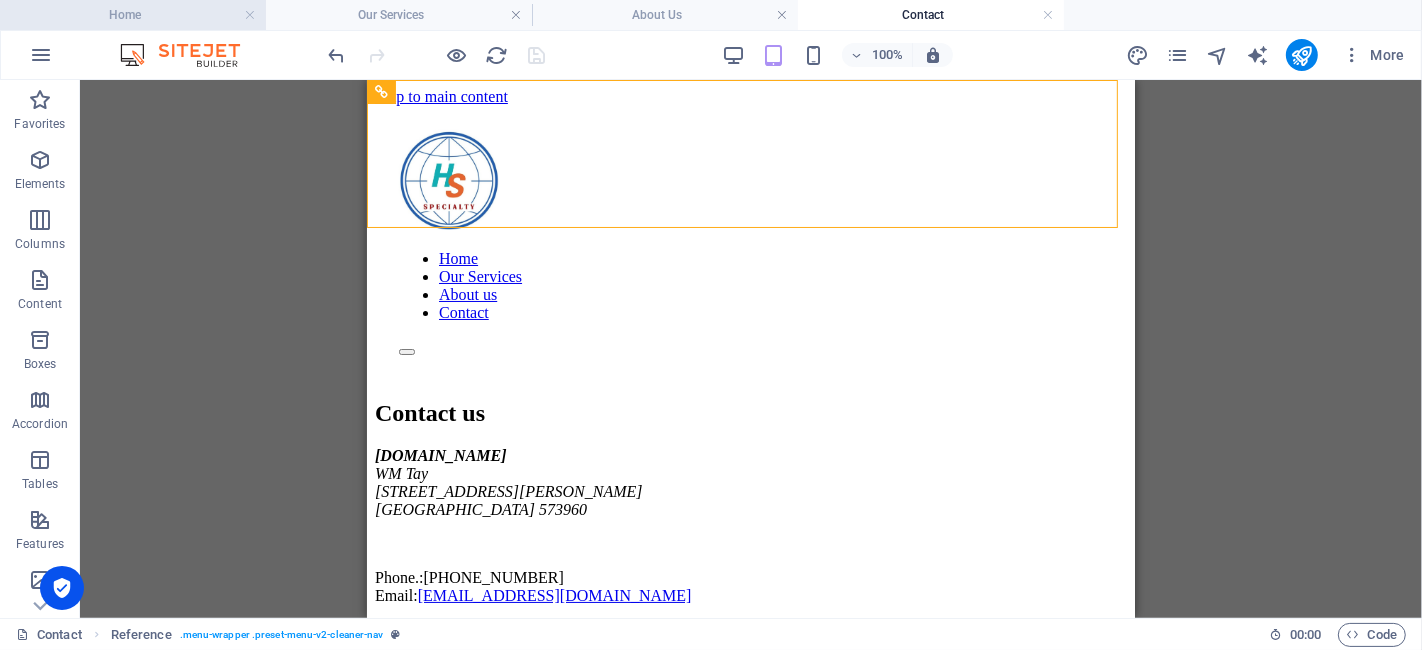 click on "Home" at bounding box center [133, 15] 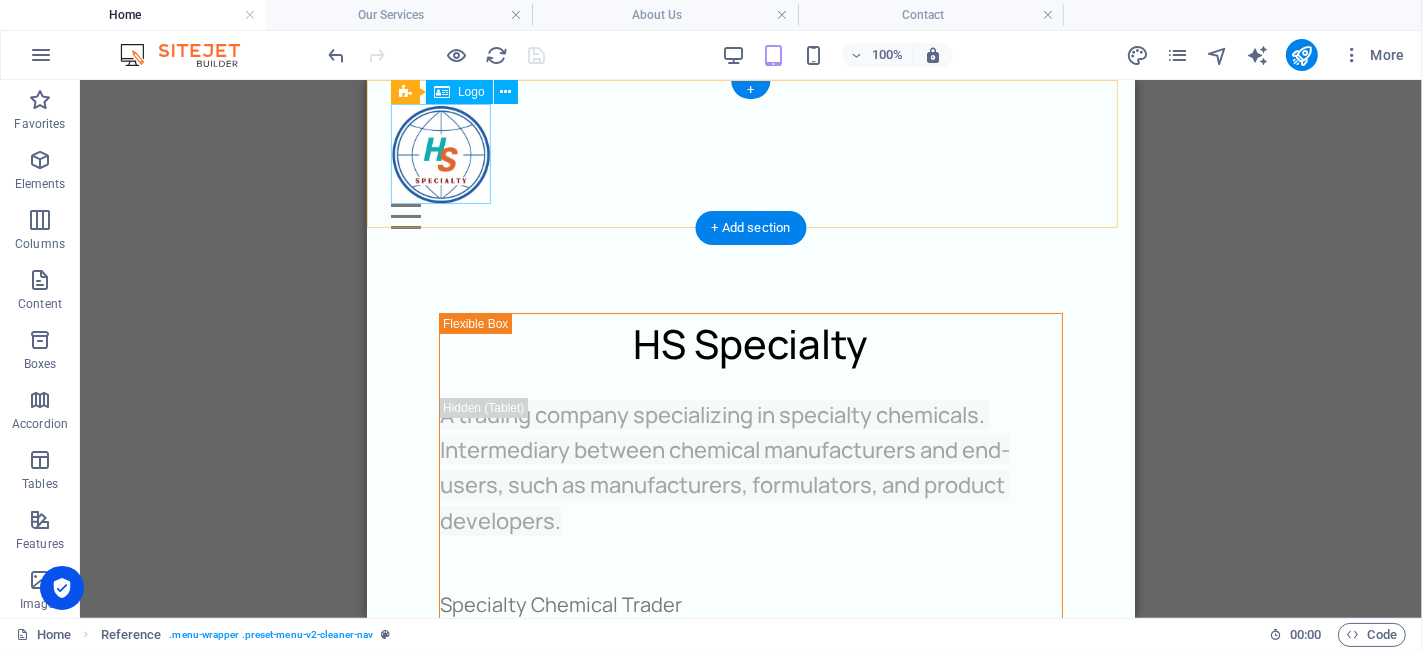 click at bounding box center (750, 153) 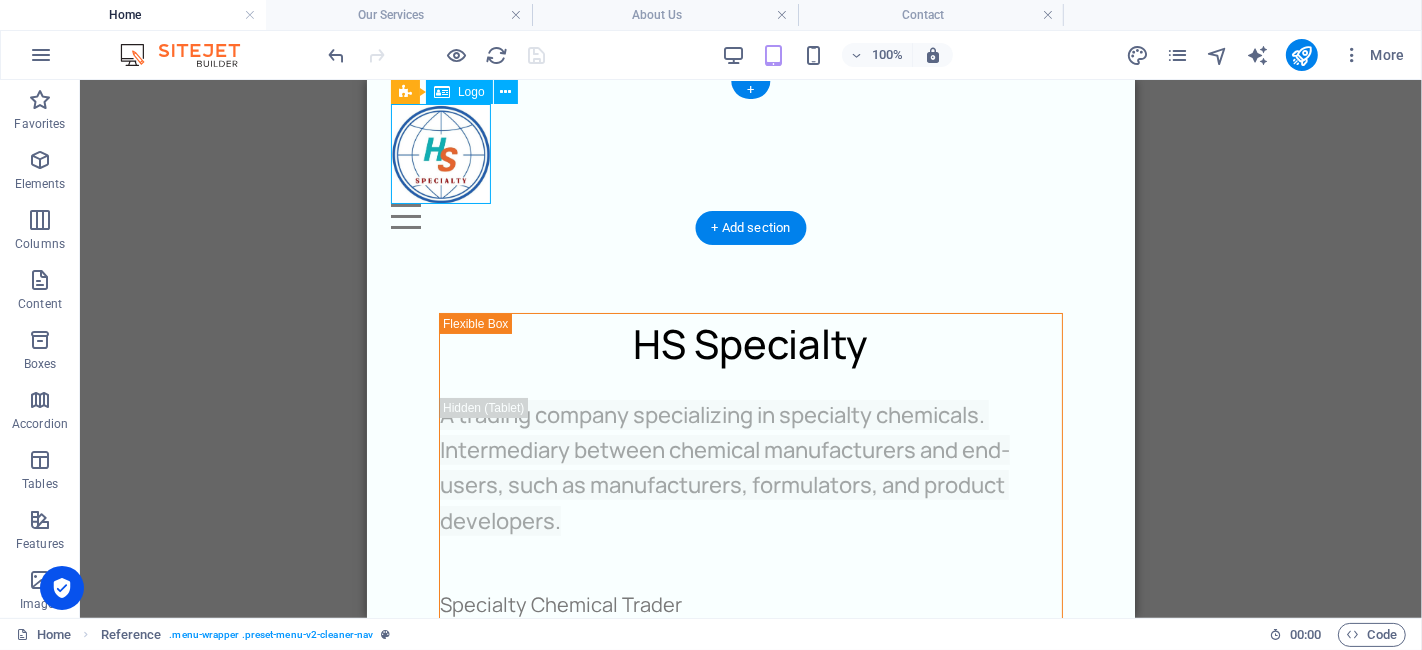 click at bounding box center (750, 153) 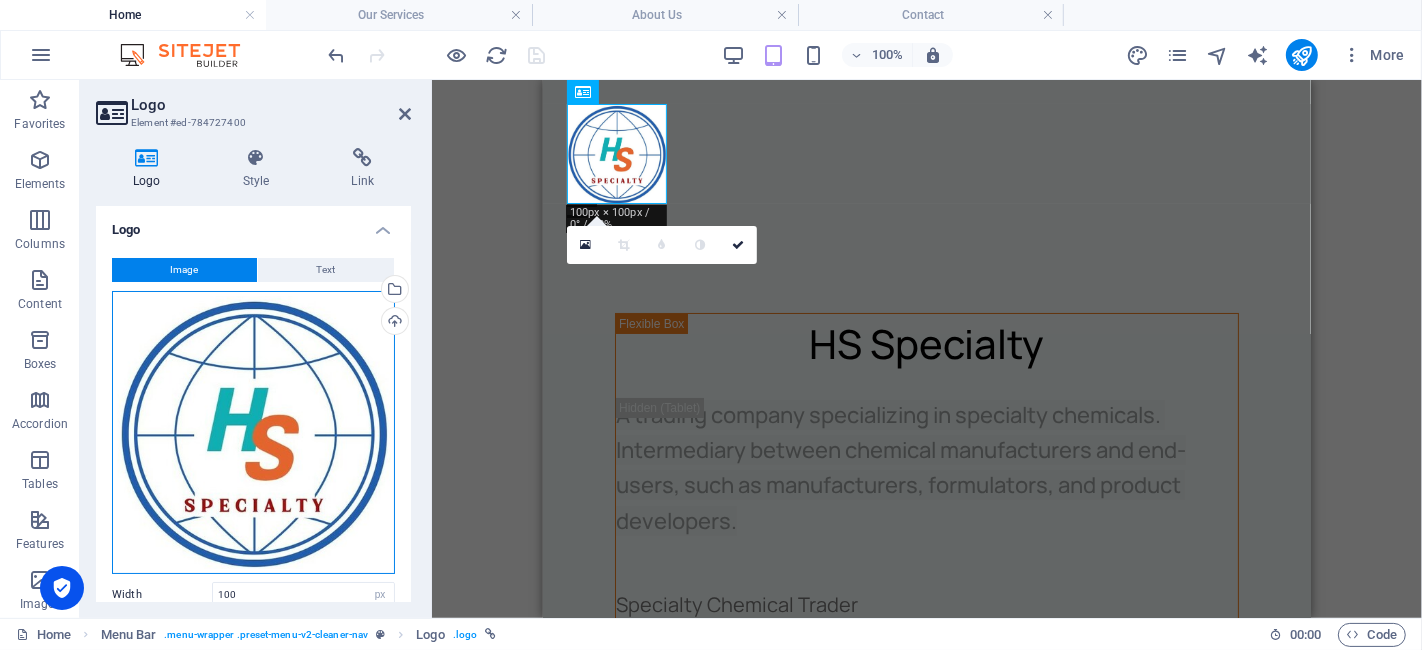 click on "Drag files here, click to choose files or select files from Files or our free stock photos & videos" at bounding box center [253, 432] 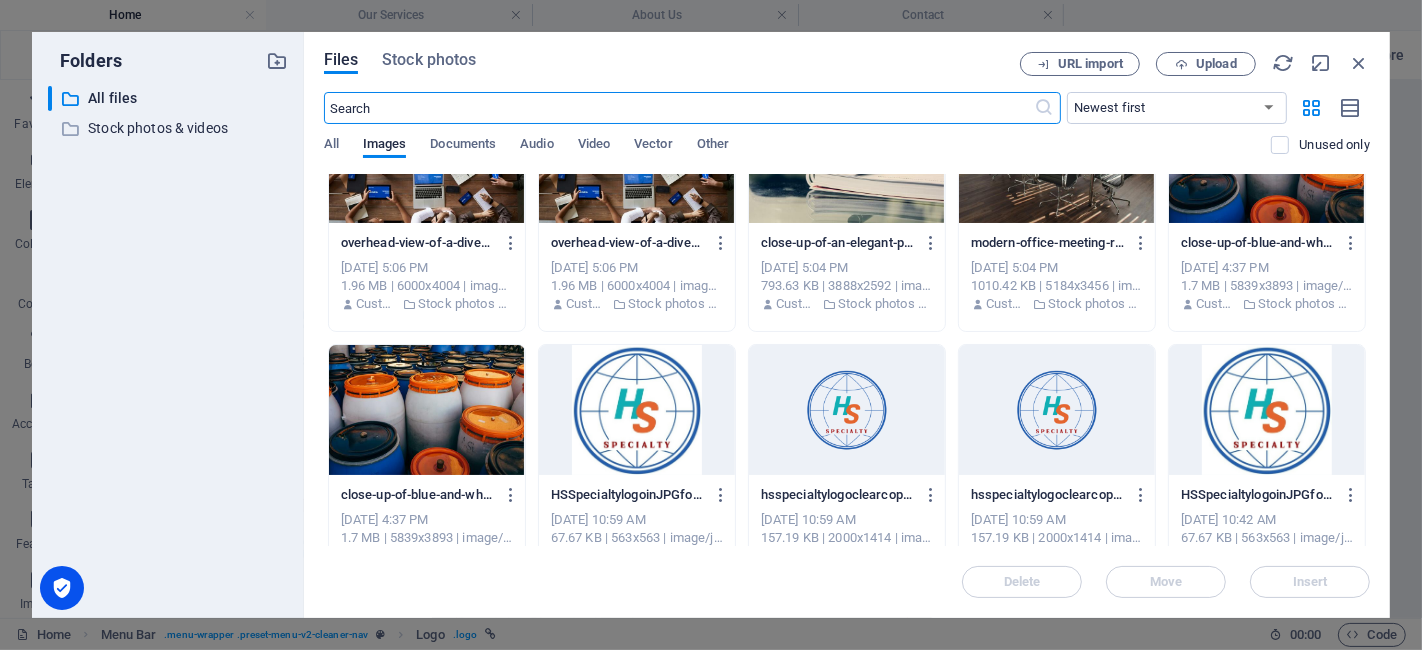 scroll, scrollTop: 119, scrollLeft: 0, axis: vertical 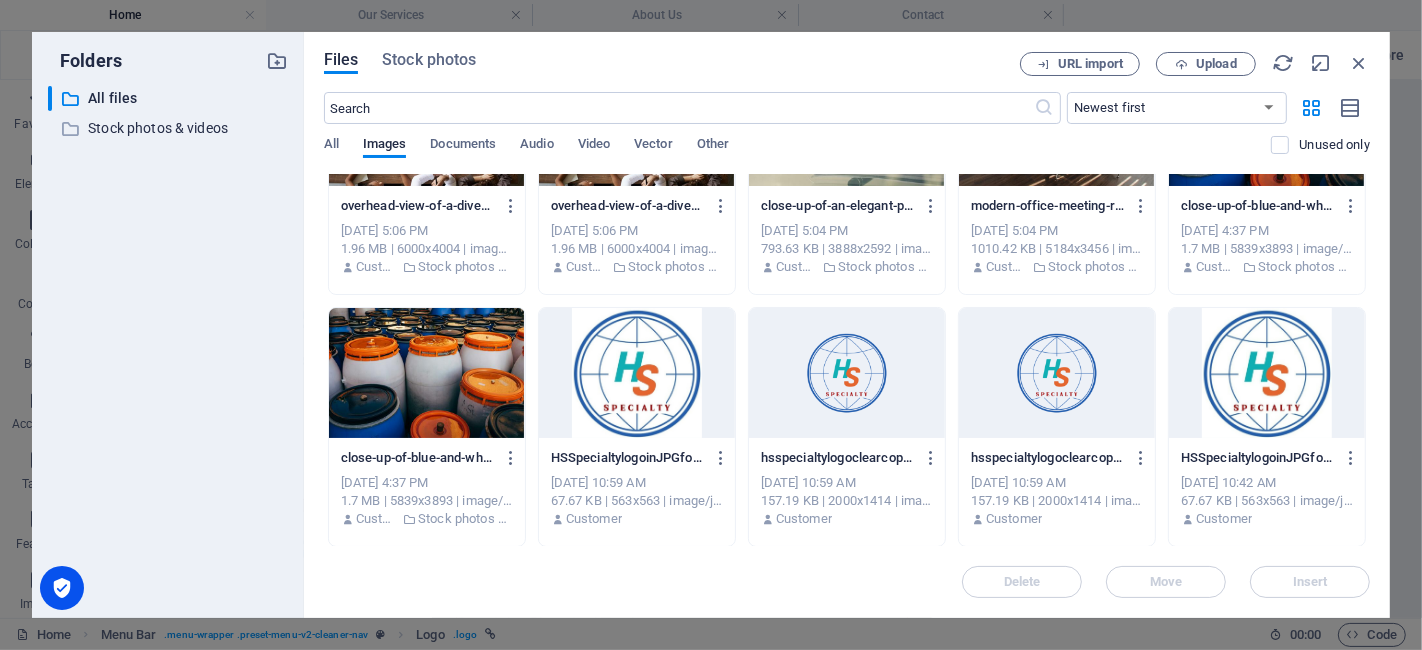 drag, startPoint x: 1038, startPoint y: 371, endPoint x: 496, endPoint y: 292, distance: 547.7271 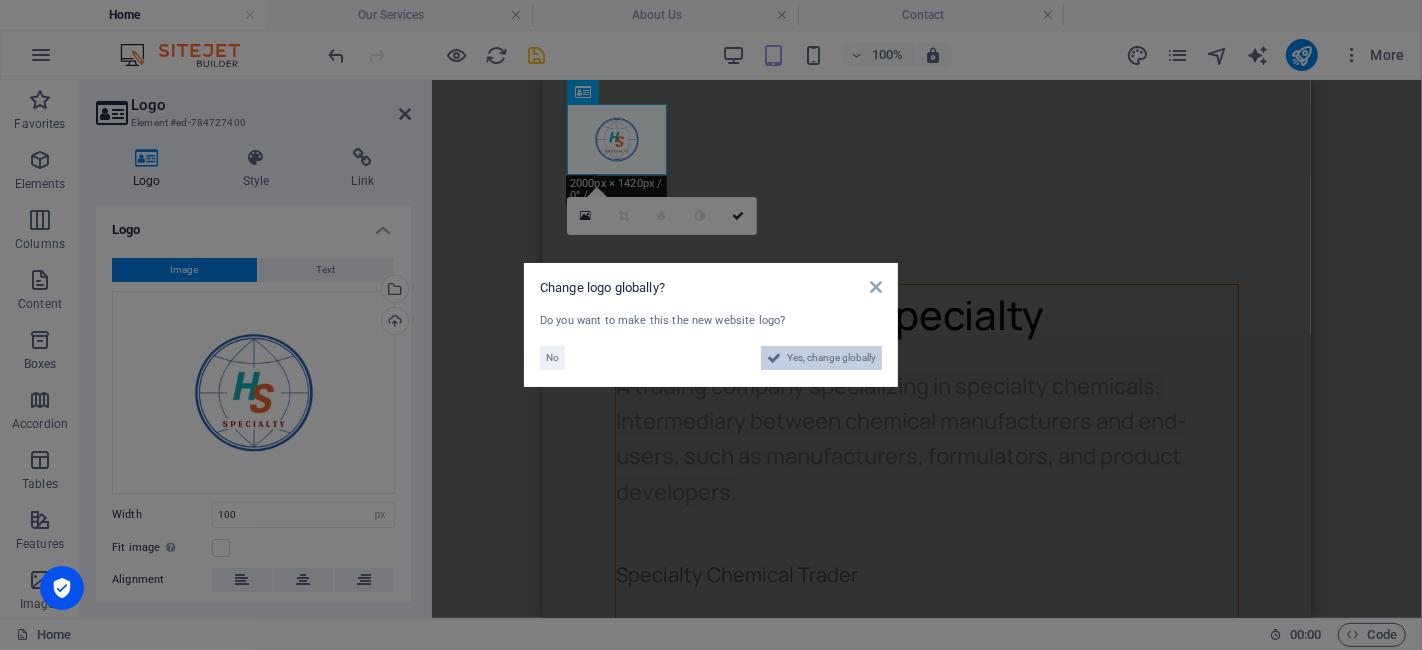 drag, startPoint x: 800, startPoint y: 363, endPoint x: 369, endPoint y: 282, distance: 438.54532 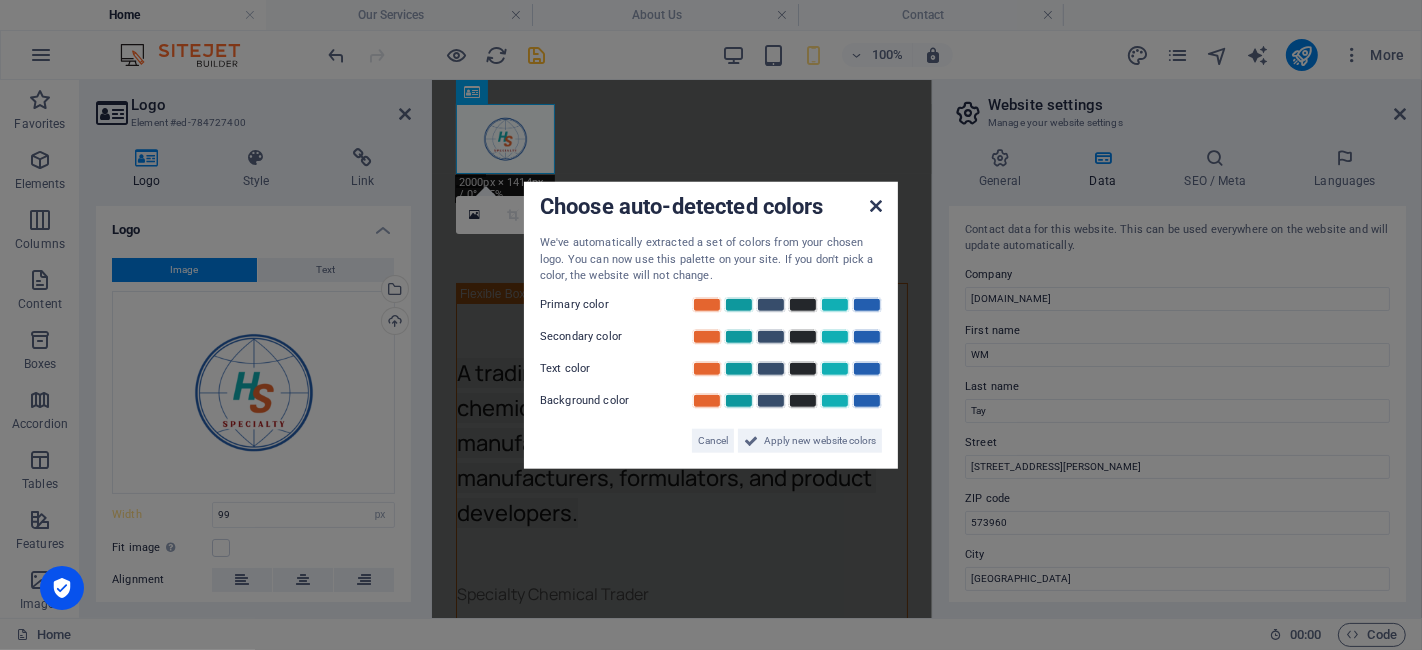 click at bounding box center (876, 206) 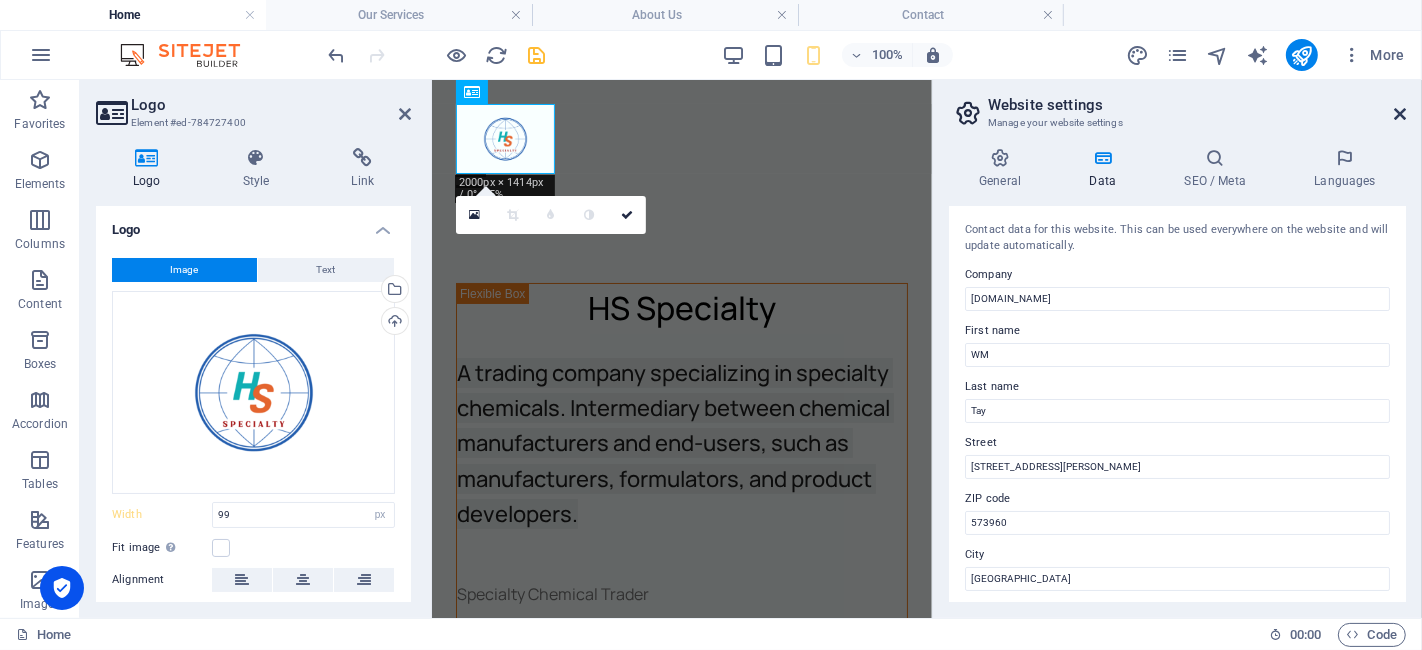click at bounding box center [1400, 114] 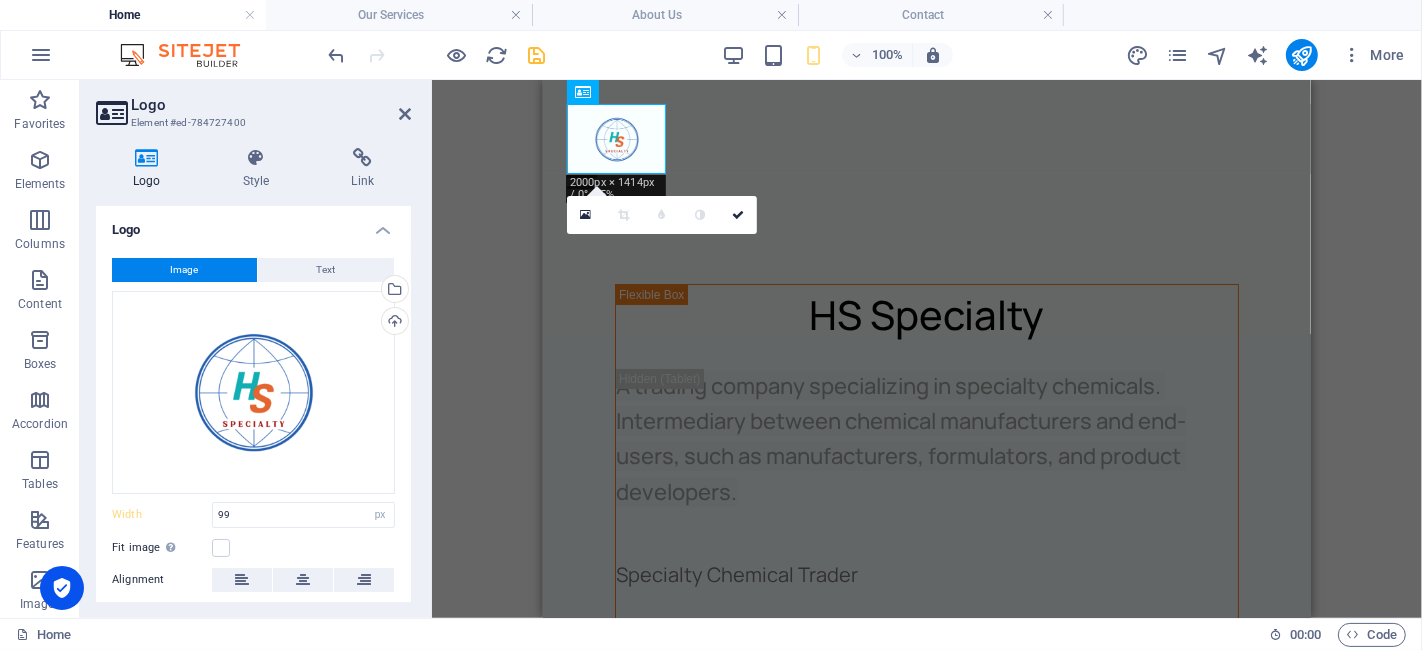 type on "100" 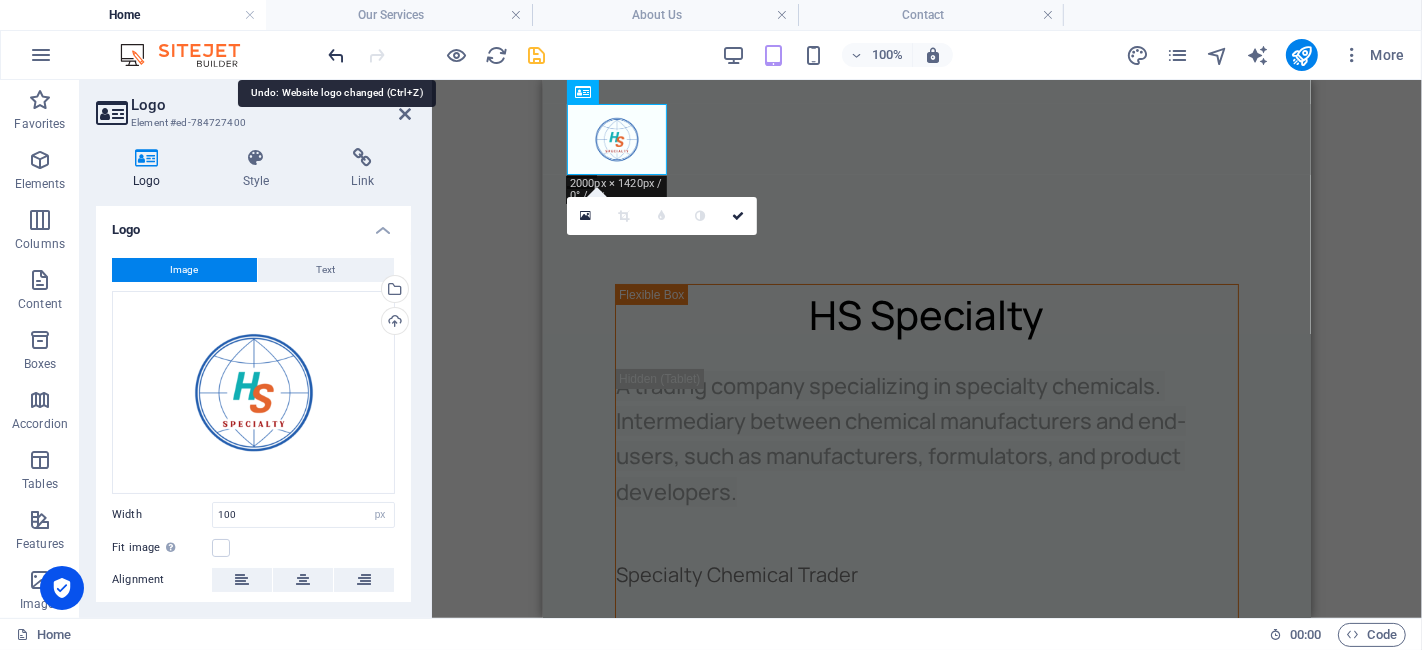 click at bounding box center [337, 55] 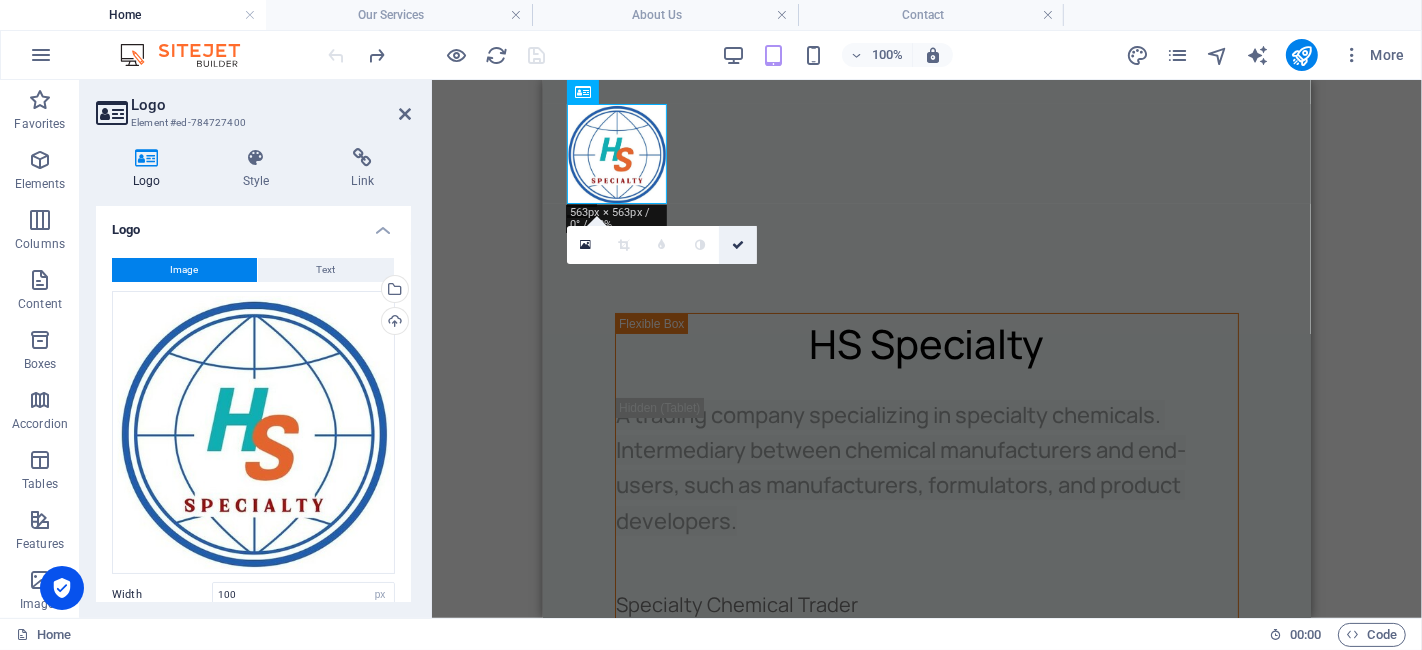 drag, startPoint x: 737, startPoint y: 241, endPoint x: 338, endPoint y: 167, distance: 405.80414 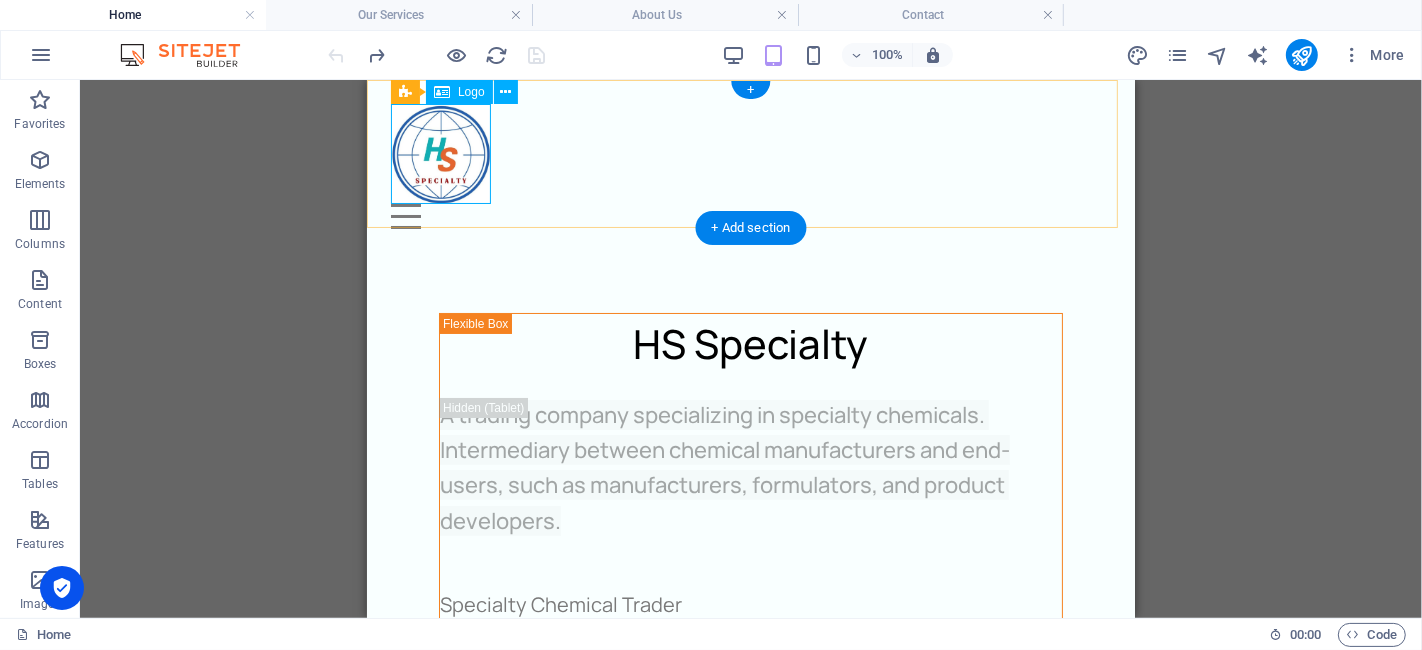 click at bounding box center (750, 153) 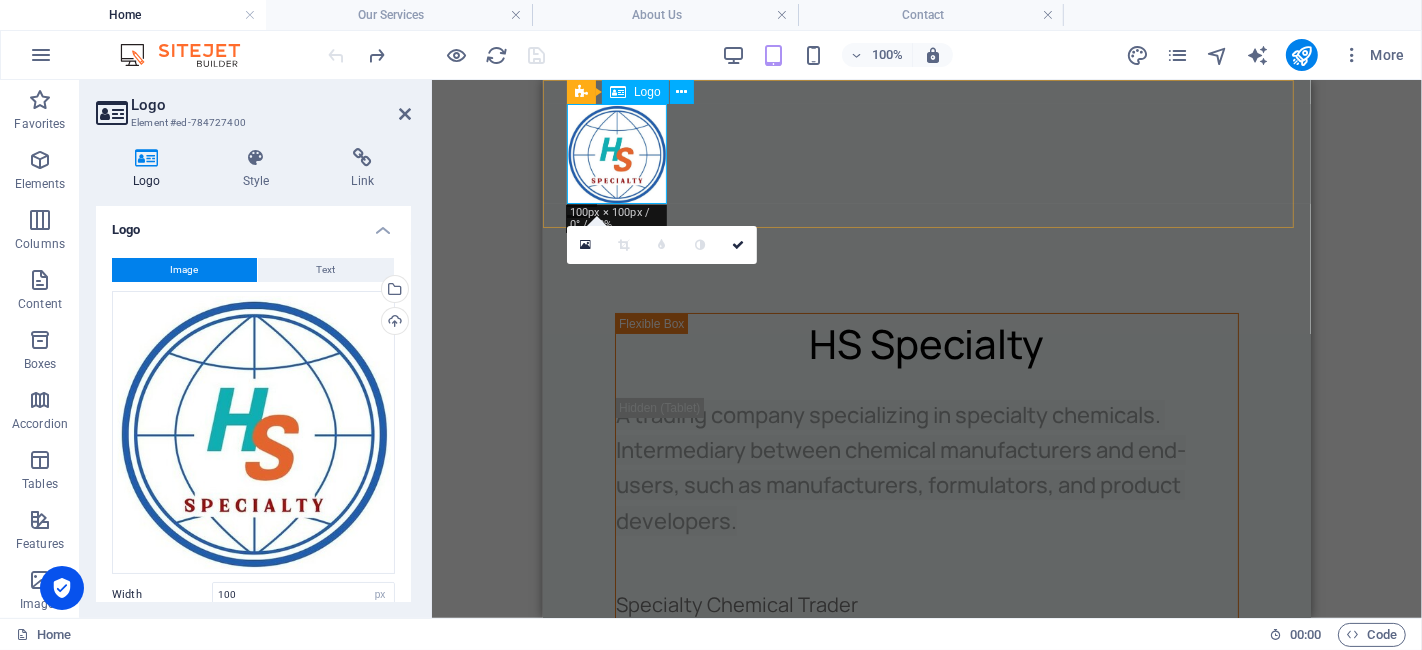 click at bounding box center [926, 153] 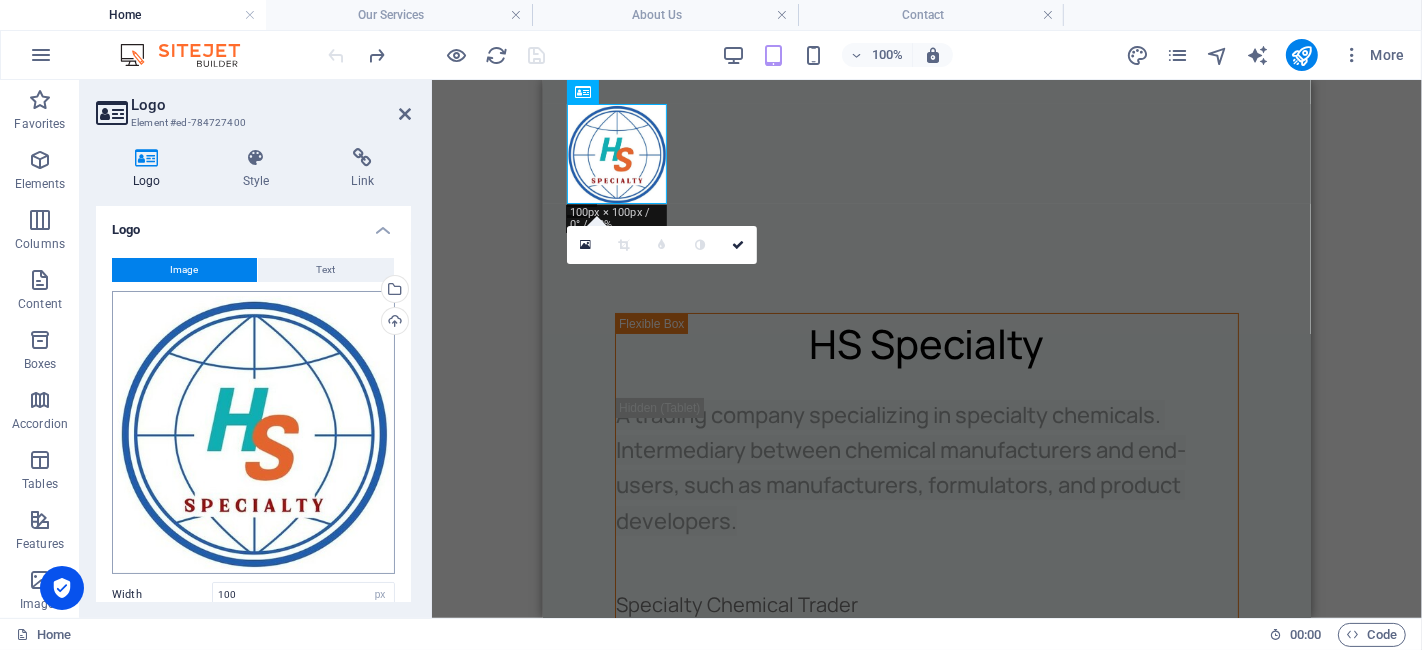 scroll, scrollTop: 229, scrollLeft: 0, axis: vertical 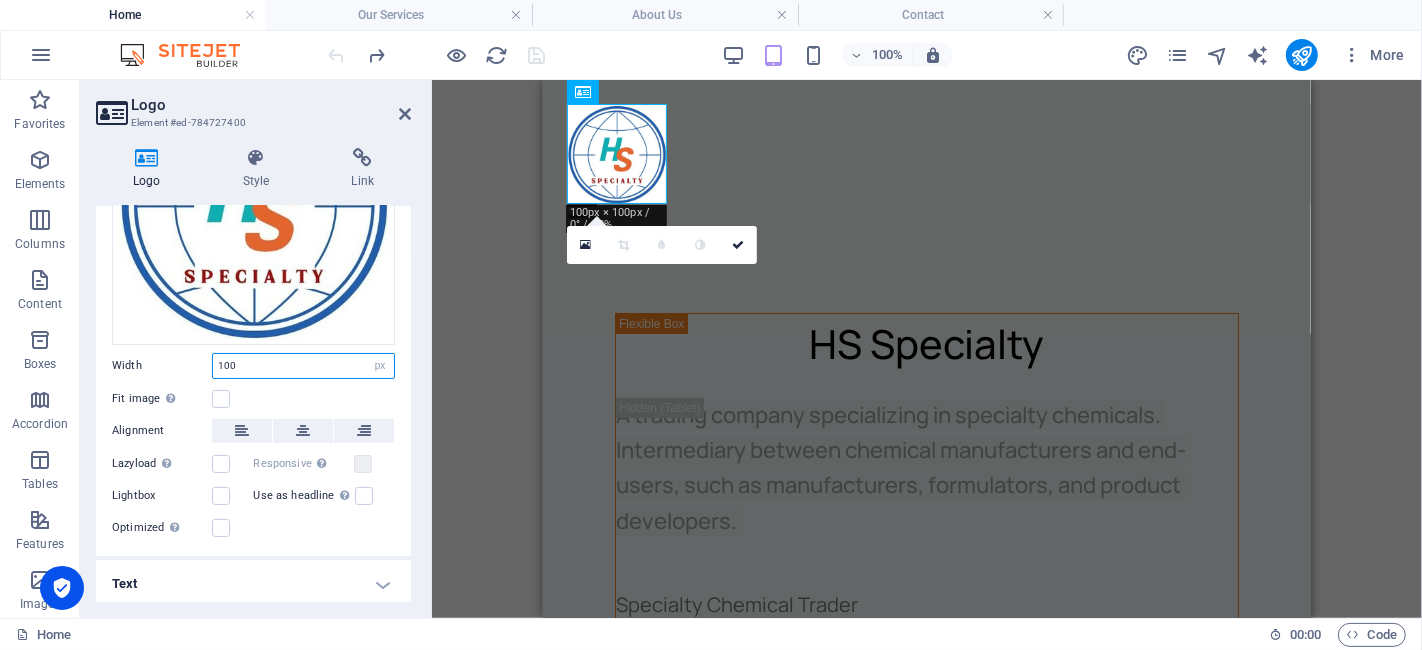 click on "100" at bounding box center [303, 366] 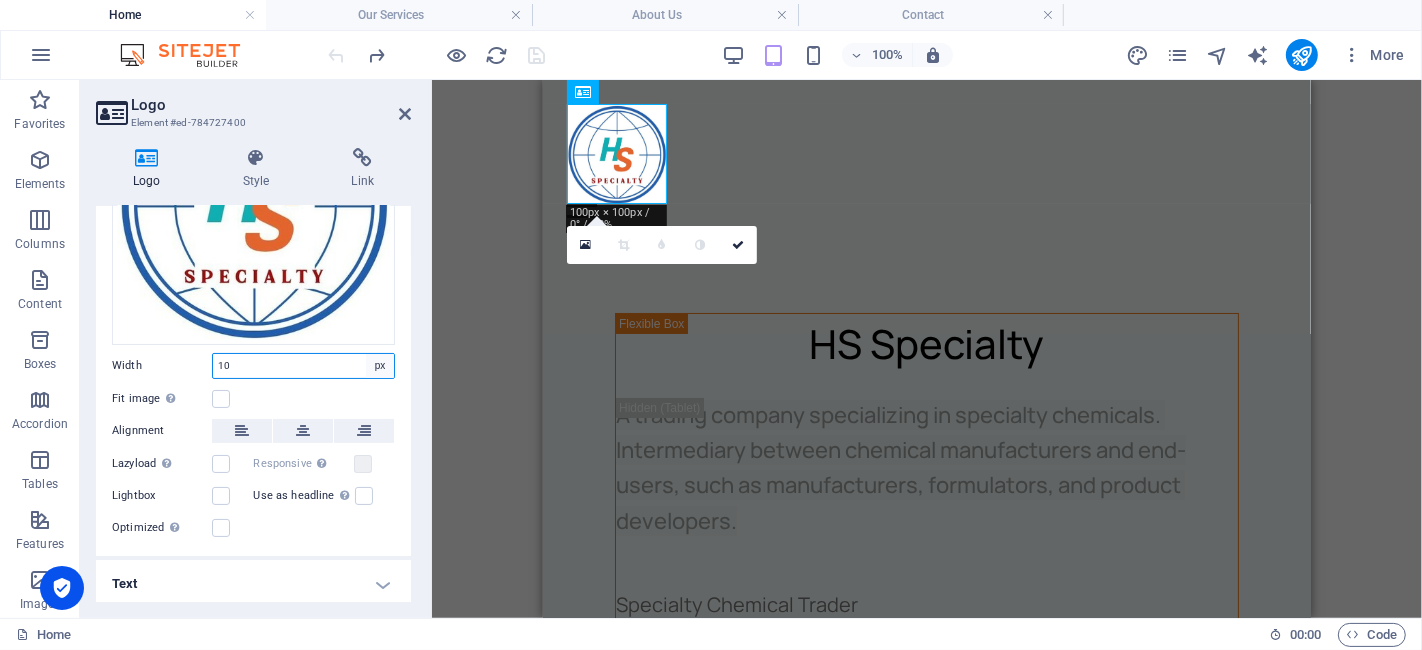 type on "1" 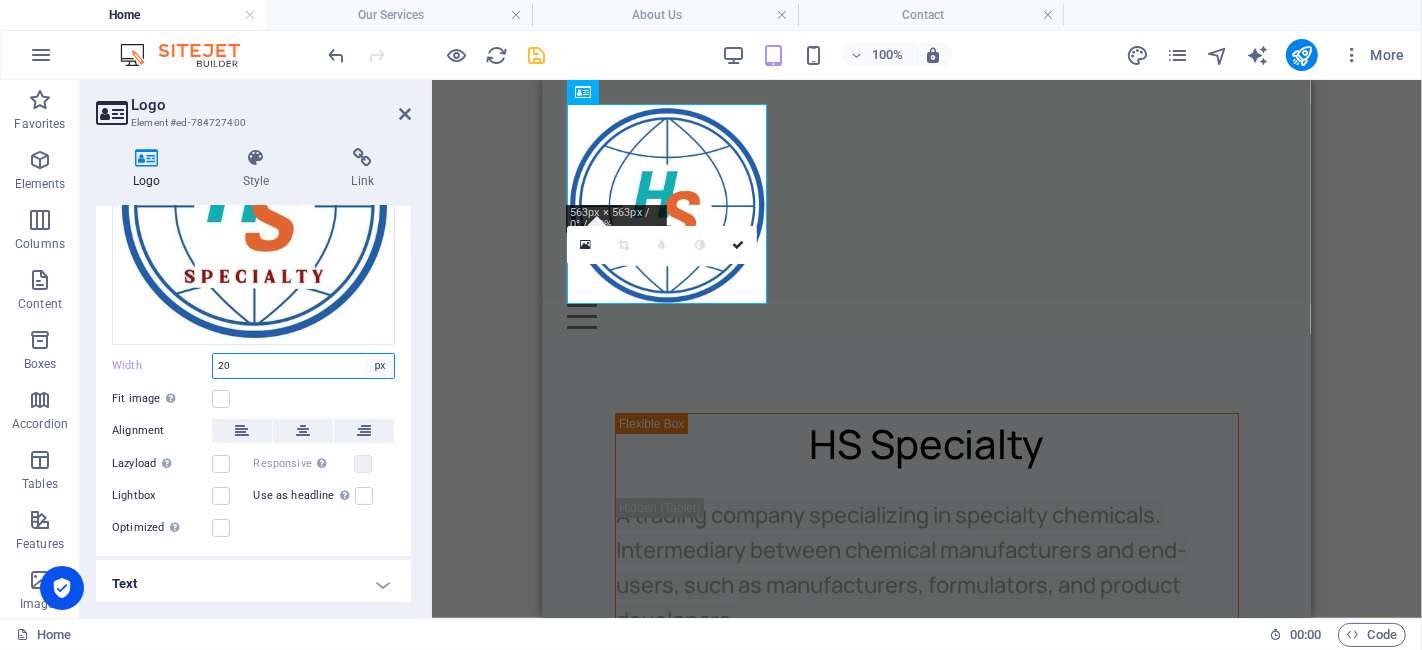 type on "2" 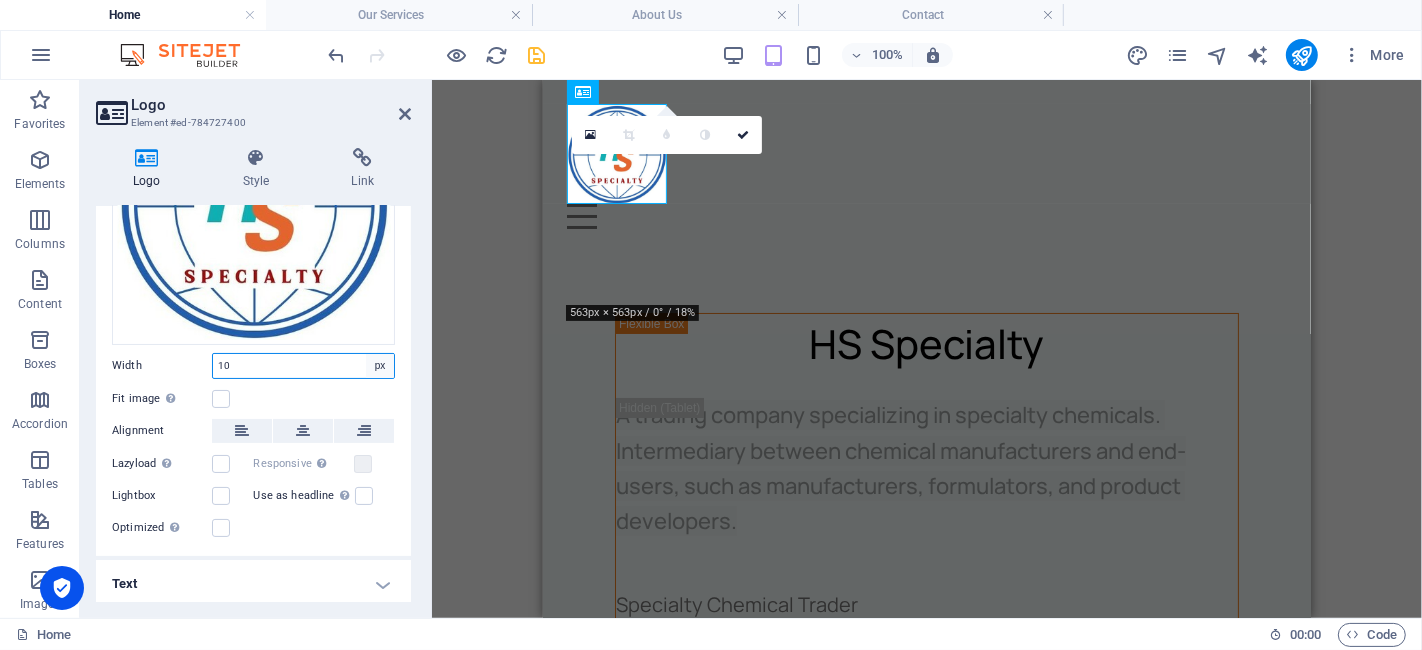 type on "1" 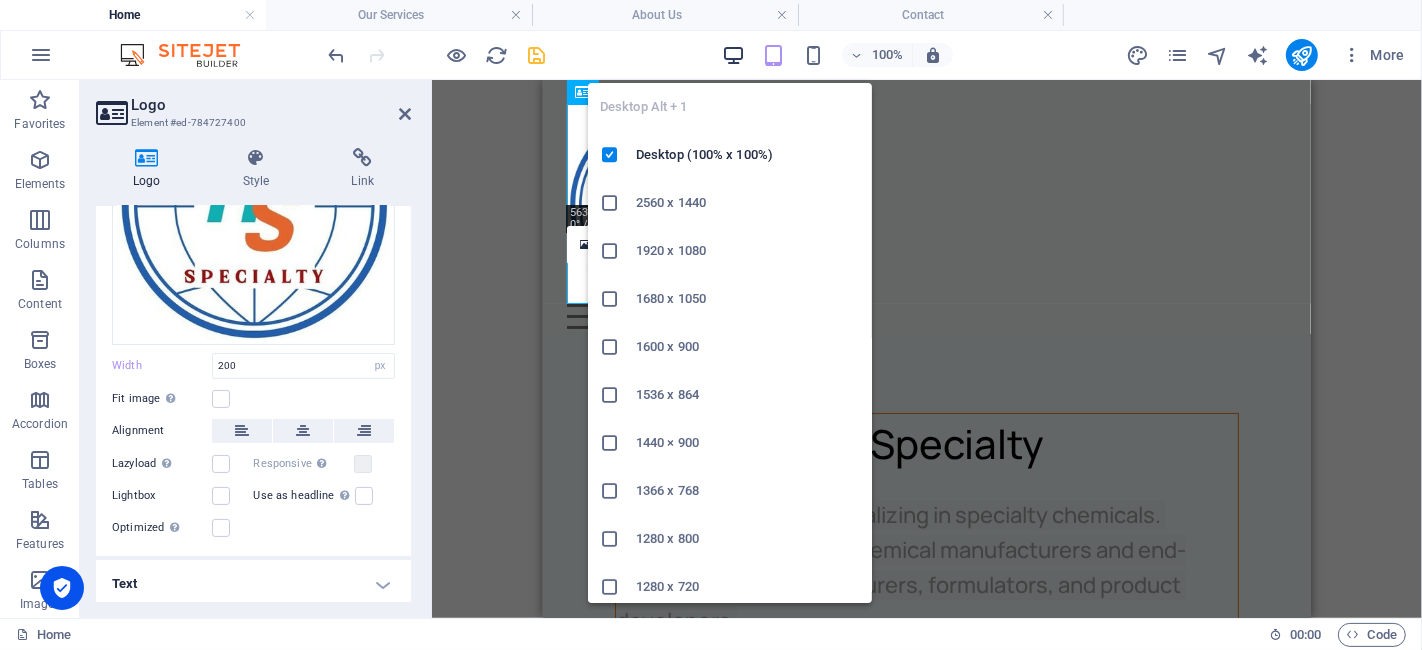 click at bounding box center (733, 55) 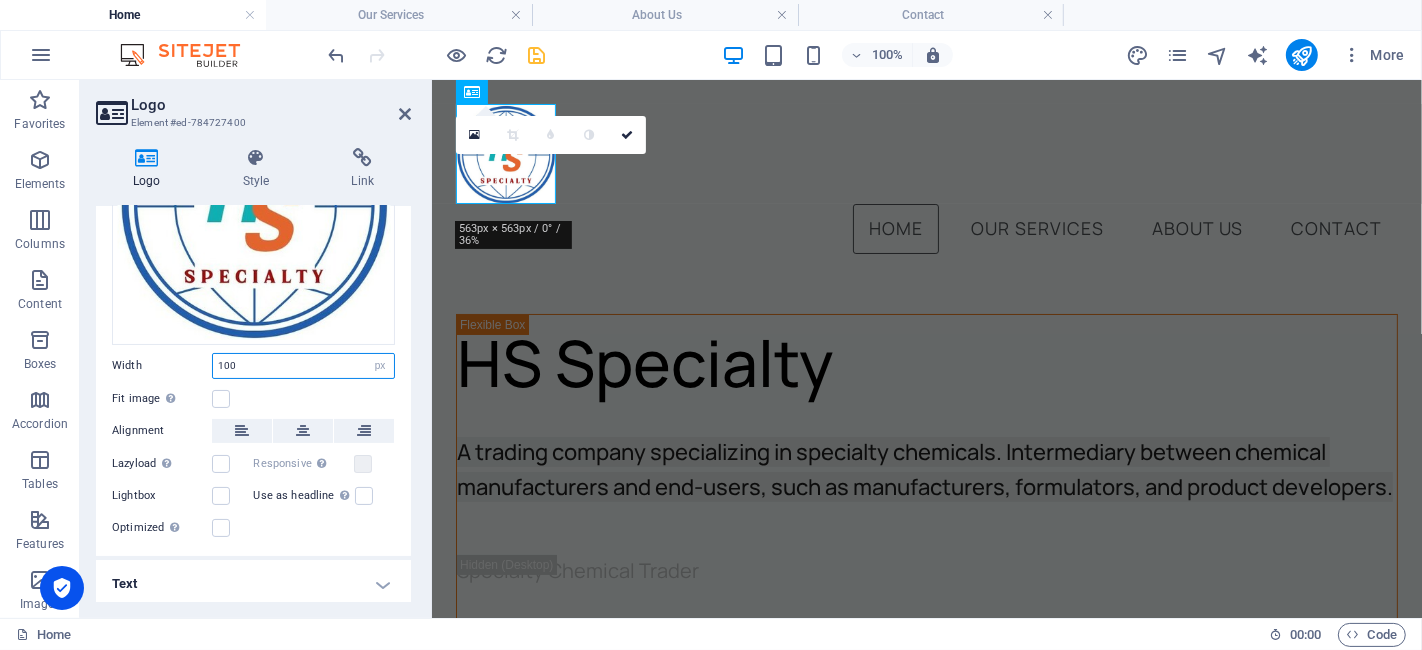 click on "100" at bounding box center (303, 366) 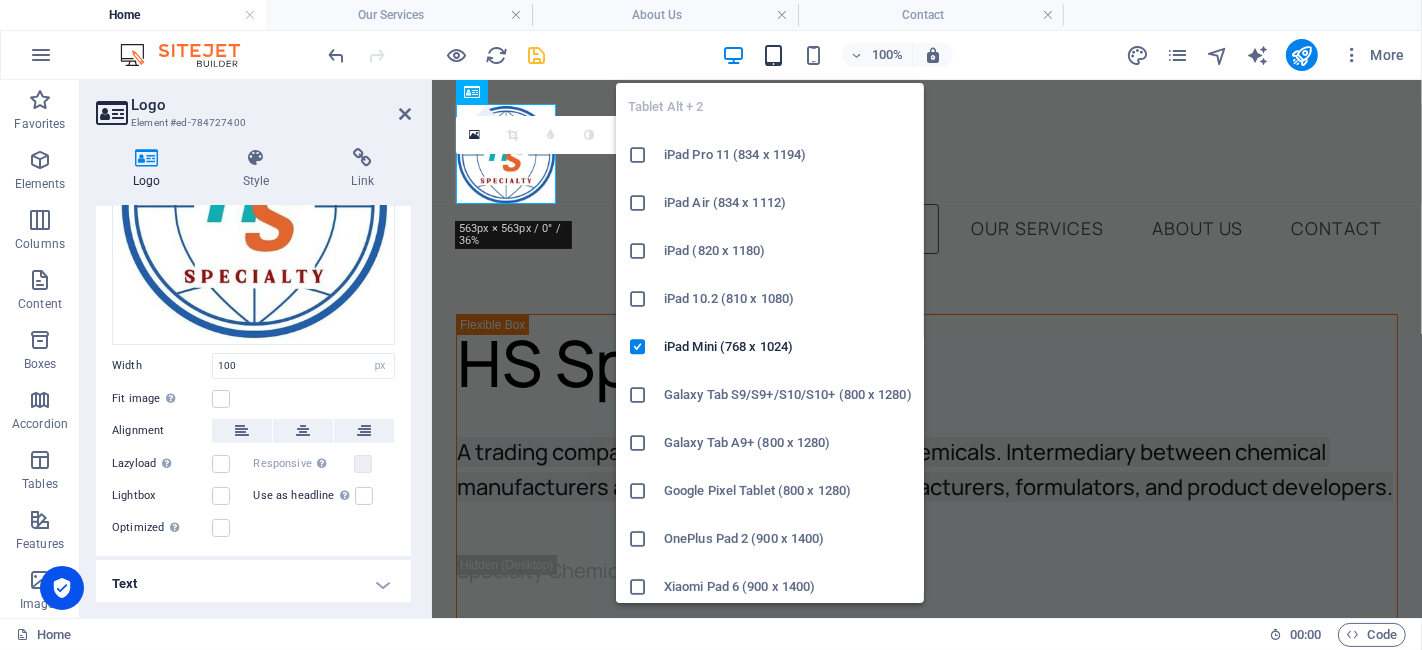 click at bounding box center (773, 55) 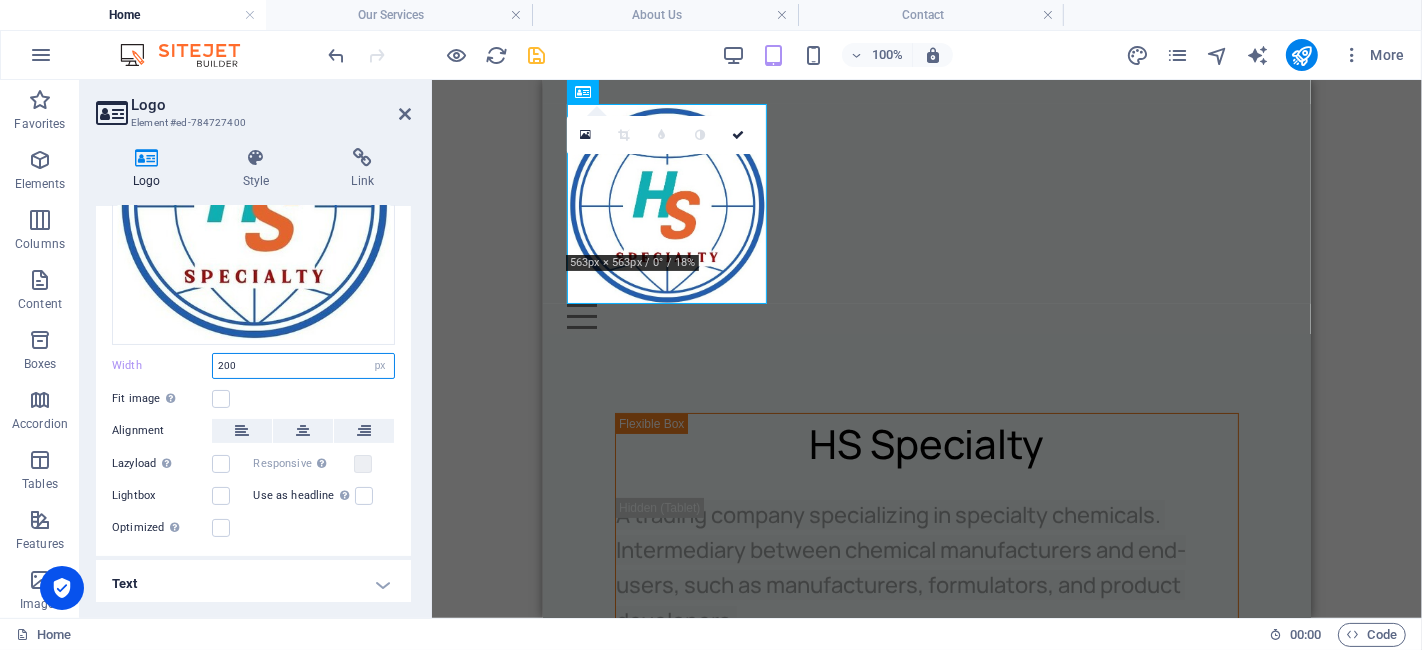 click on "200" at bounding box center [303, 366] 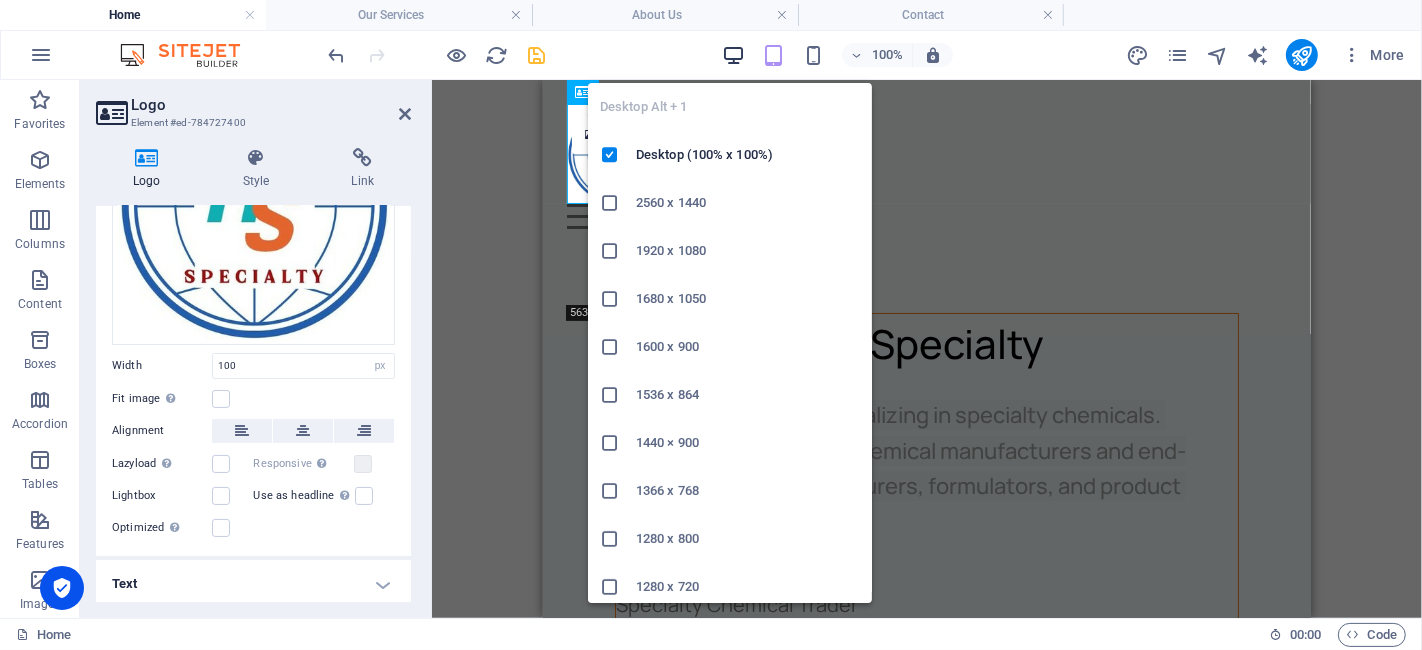 click at bounding box center (733, 55) 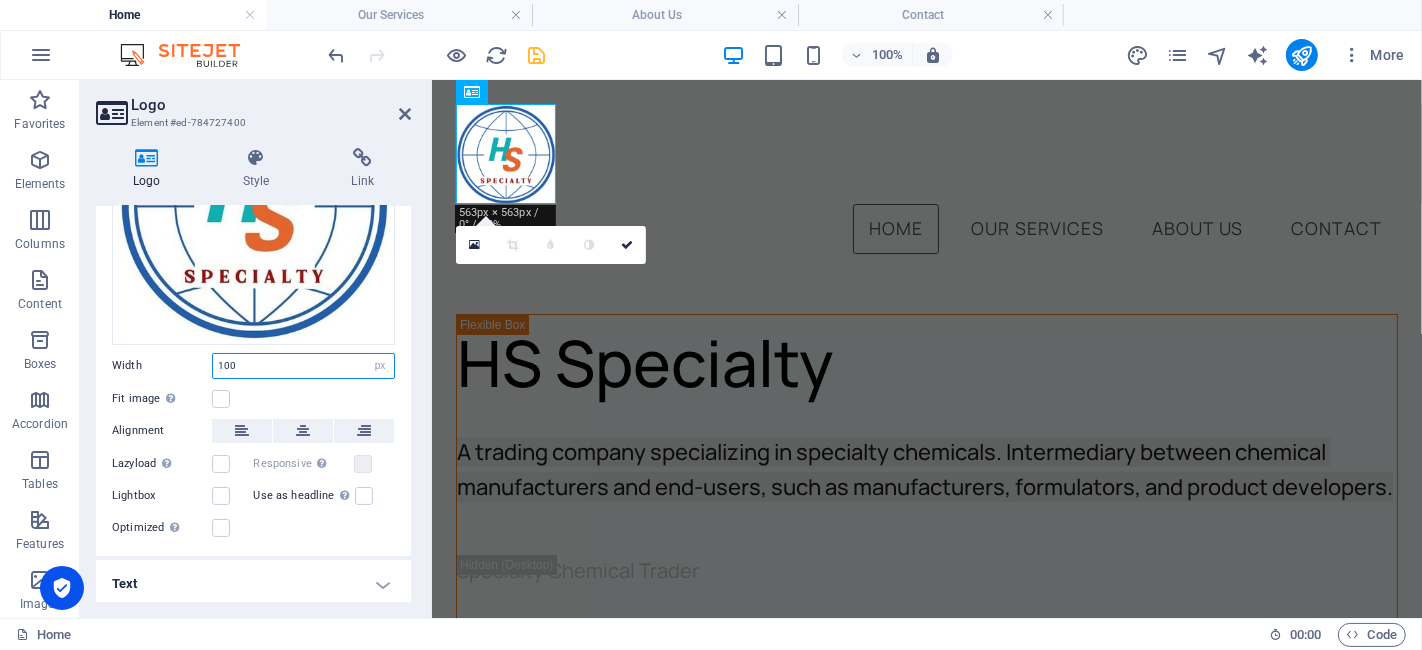 click on "100" at bounding box center [303, 366] 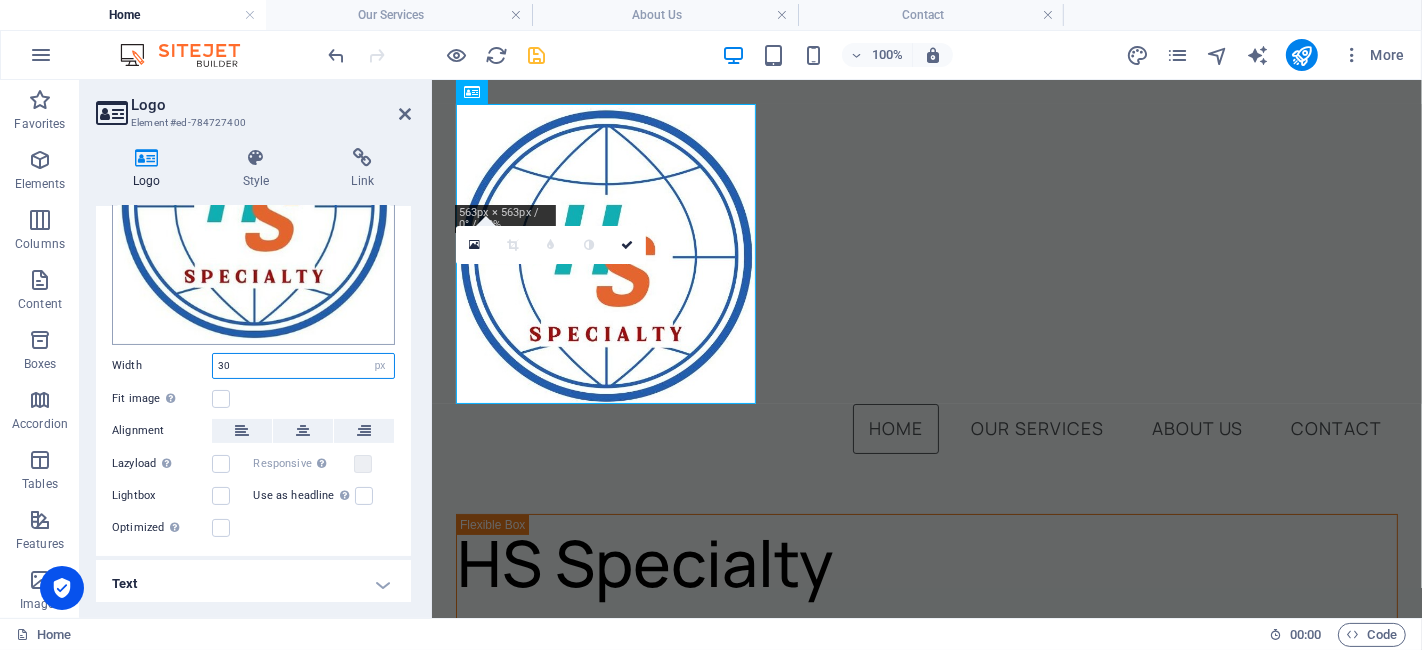 type on "3" 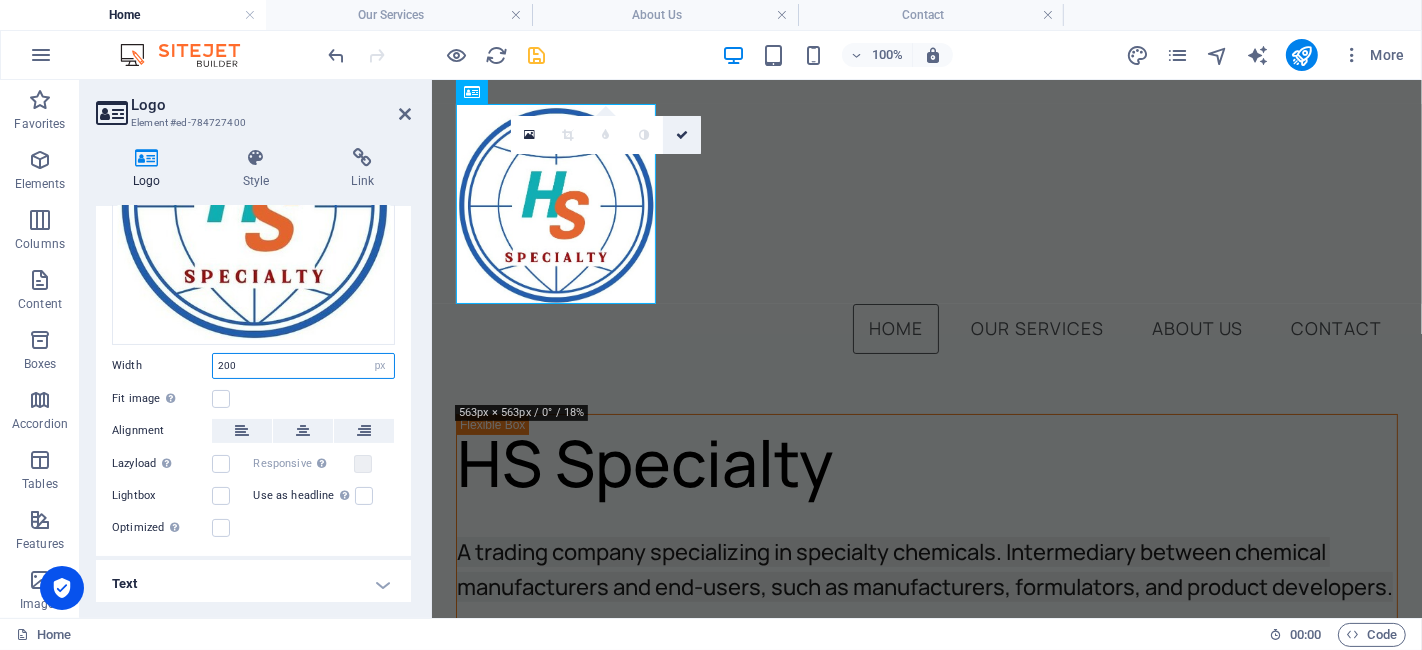 type on "200" 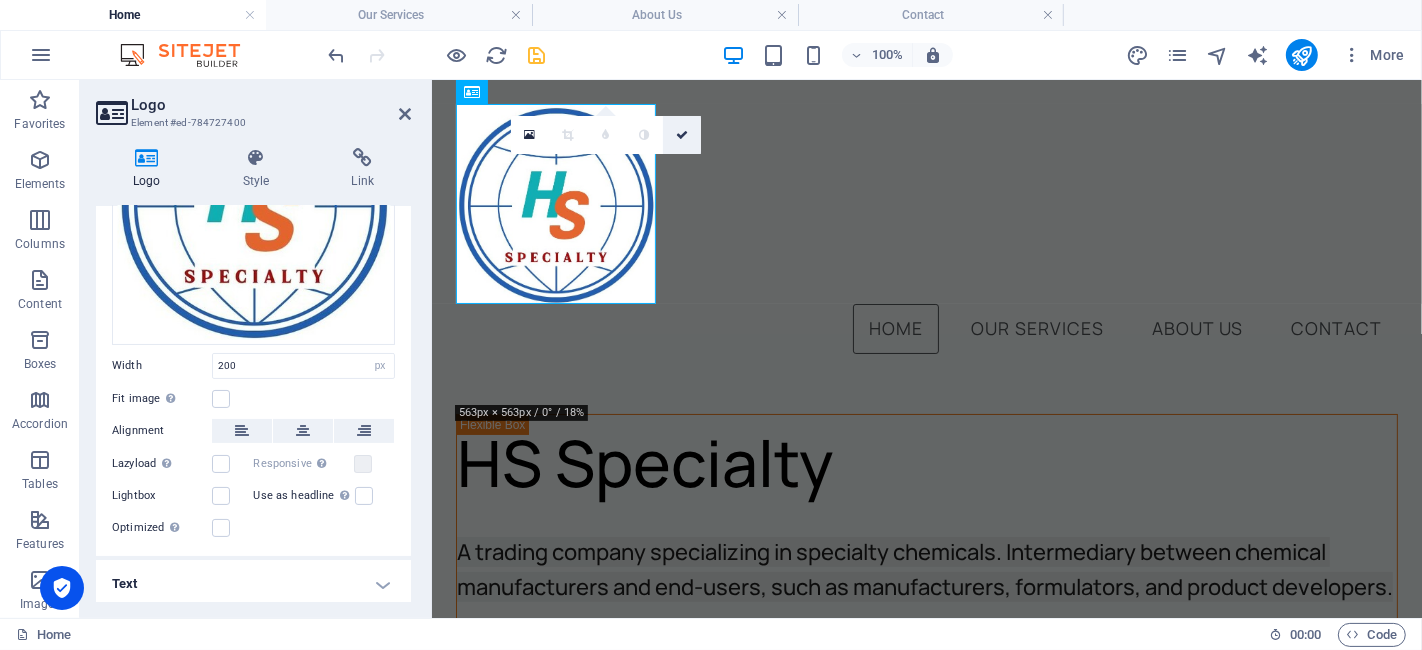 click at bounding box center [682, 135] 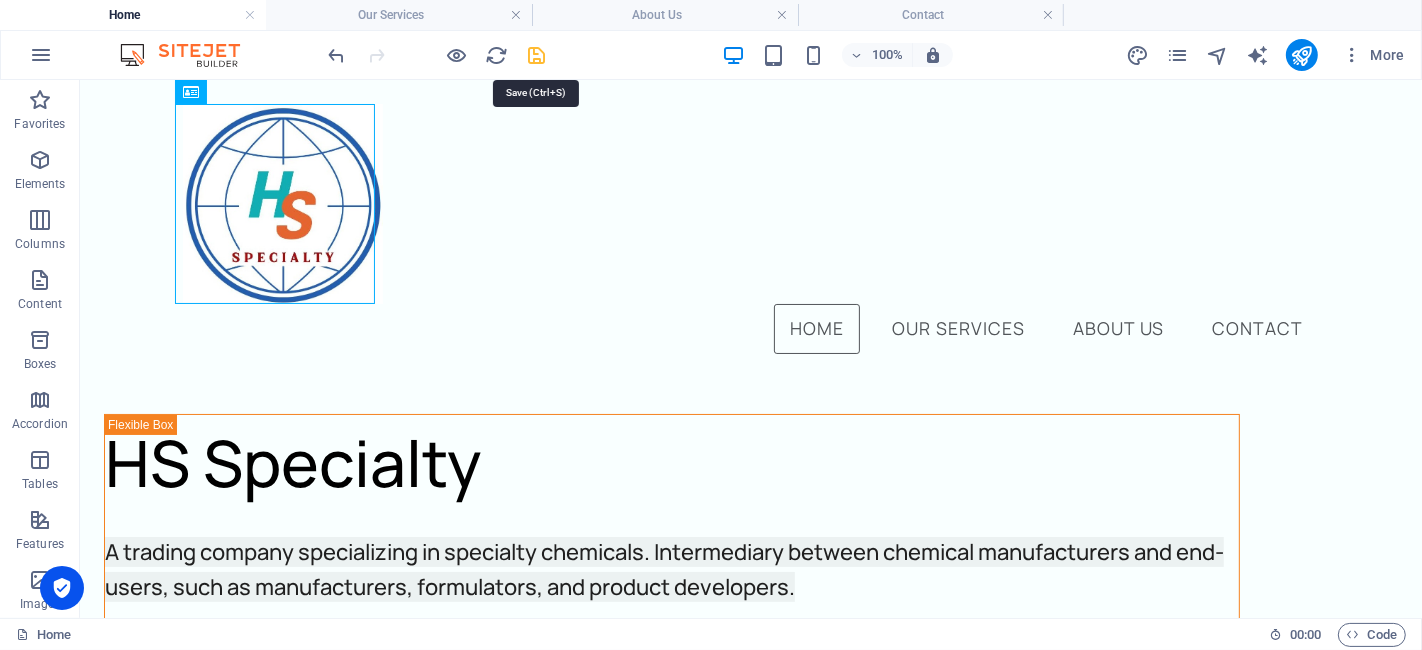 click at bounding box center [537, 55] 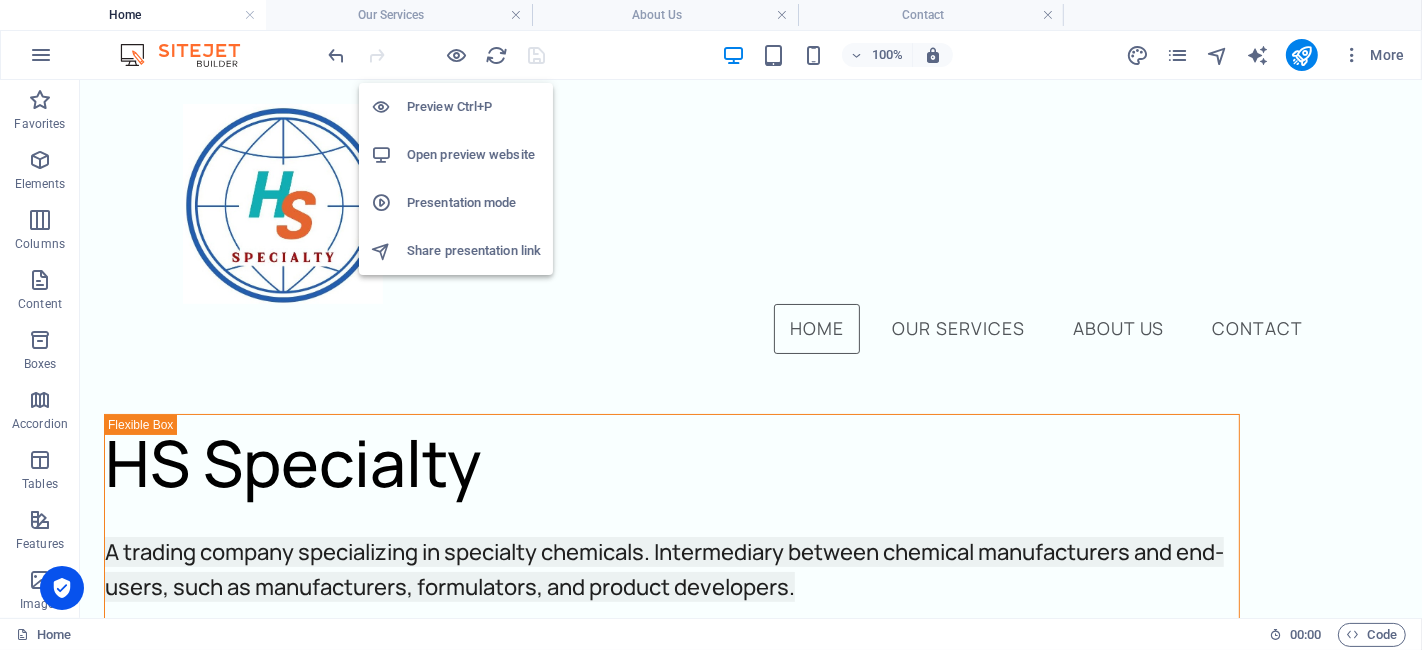 click on "Preview Ctrl+P" at bounding box center [474, 107] 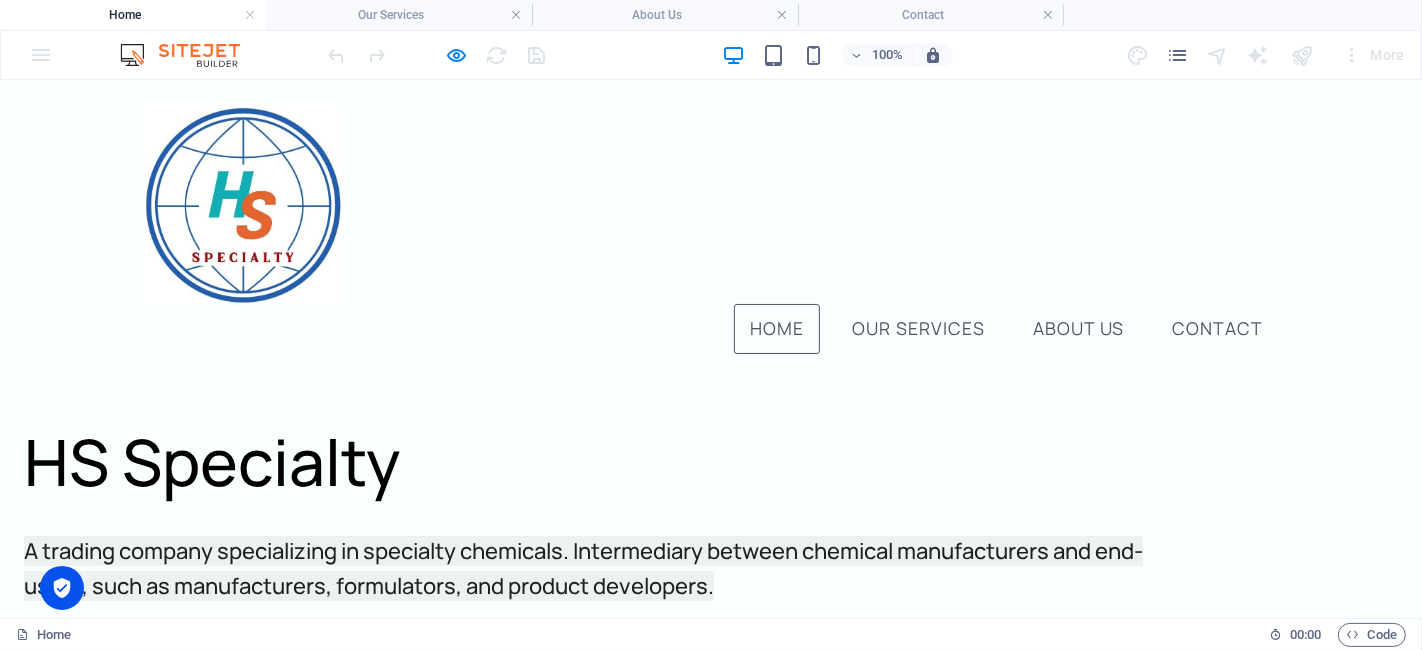 click on "Home" at bounding box center [777, 328] 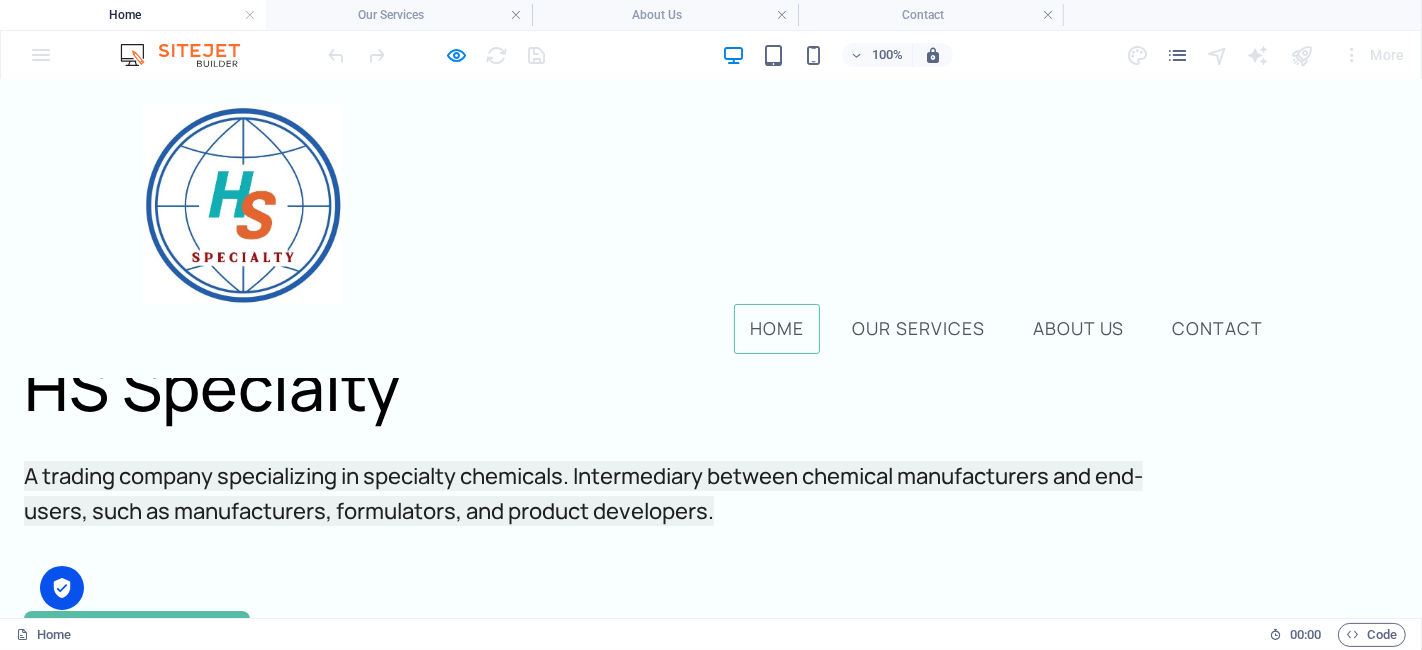 scroll, scrollTop: 0, scrollLeft: 0, axis: both 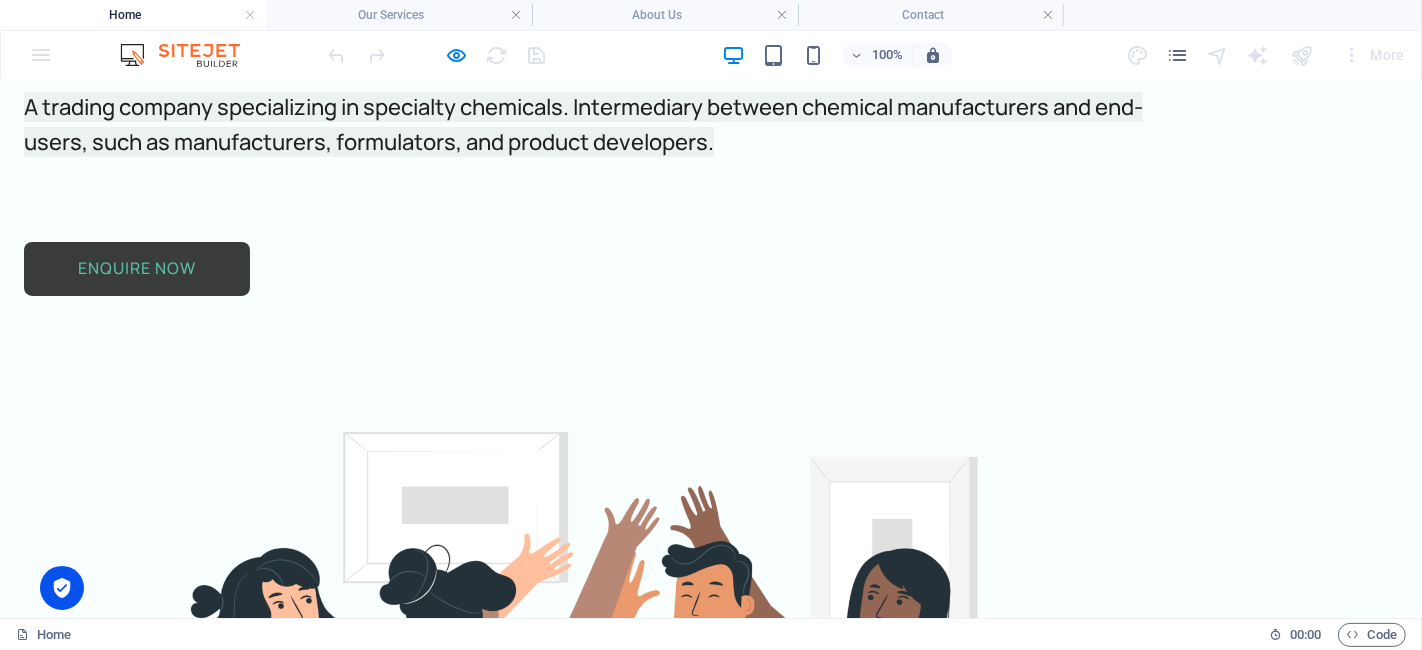 click on "ENQUIRE NOW" at bounding box center (137, 268) 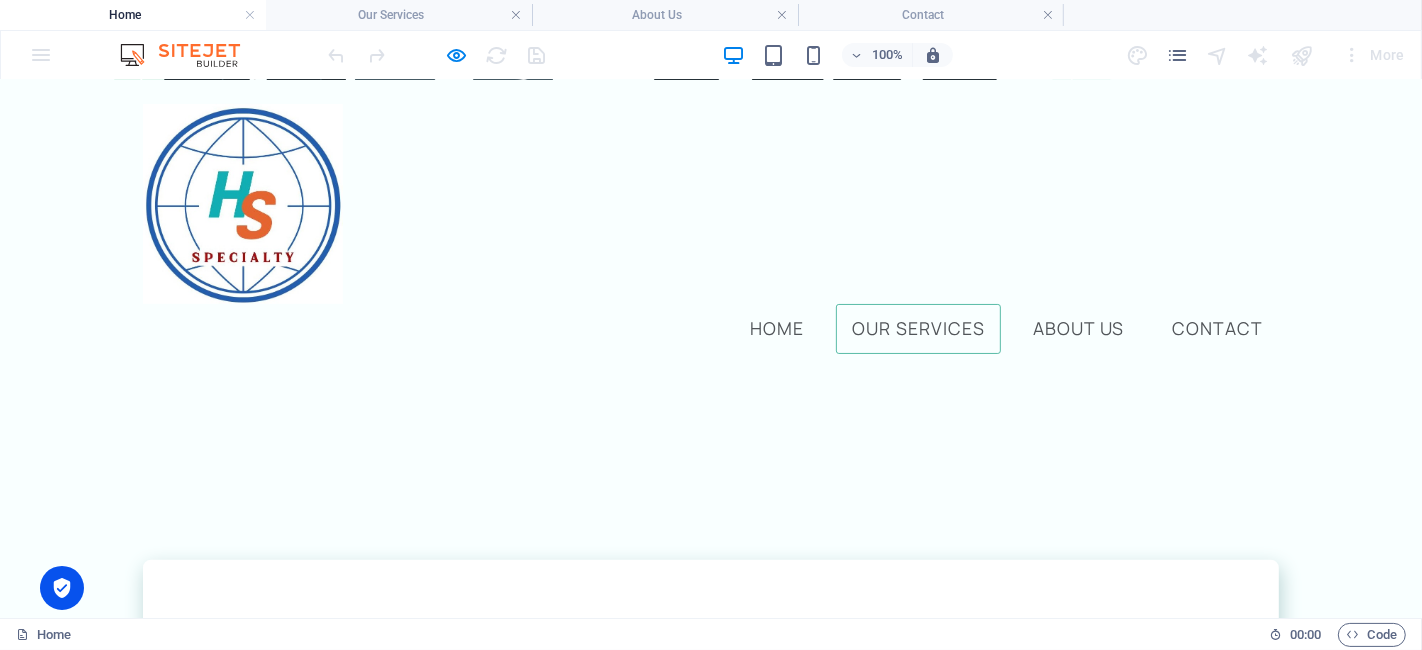 click on "ENQUIRE NOW" at bounding box center [137, 2250] 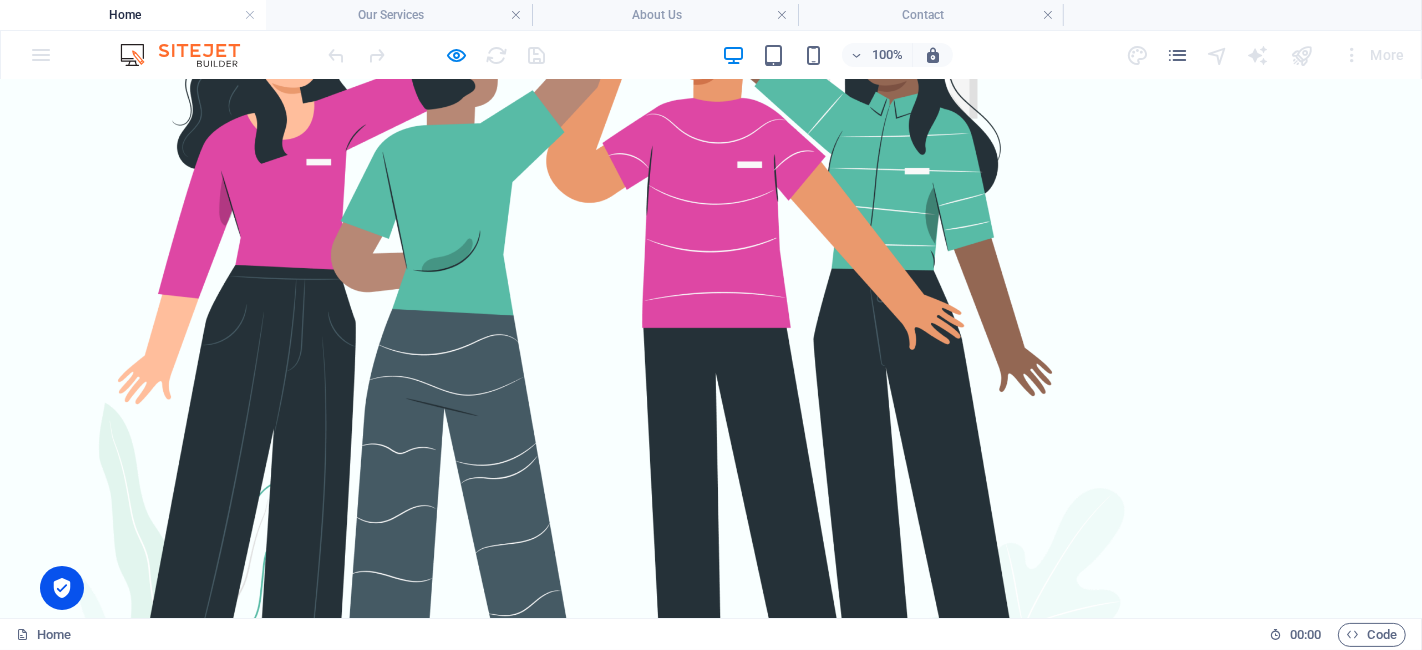 scroll, scrollTop: 1093, scrollLeft: 0, axis: vertical 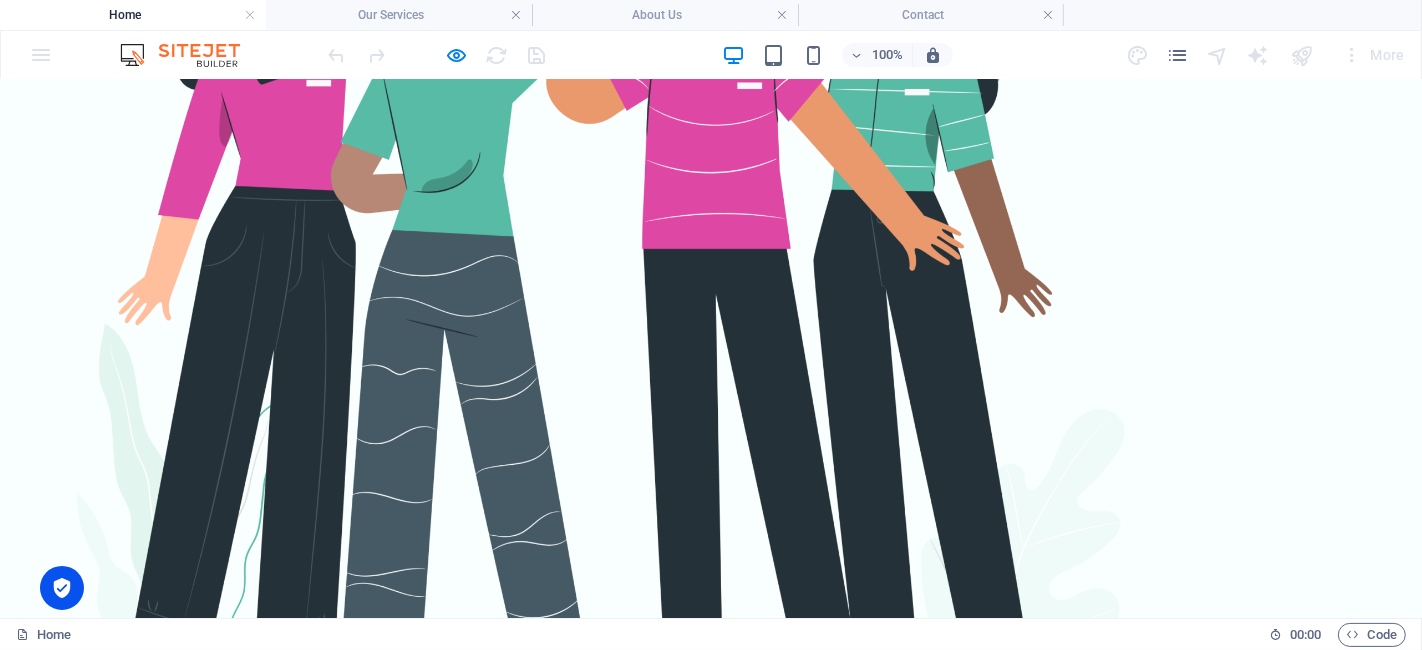 click on "Our Services" at bounding box center (298, 1364) 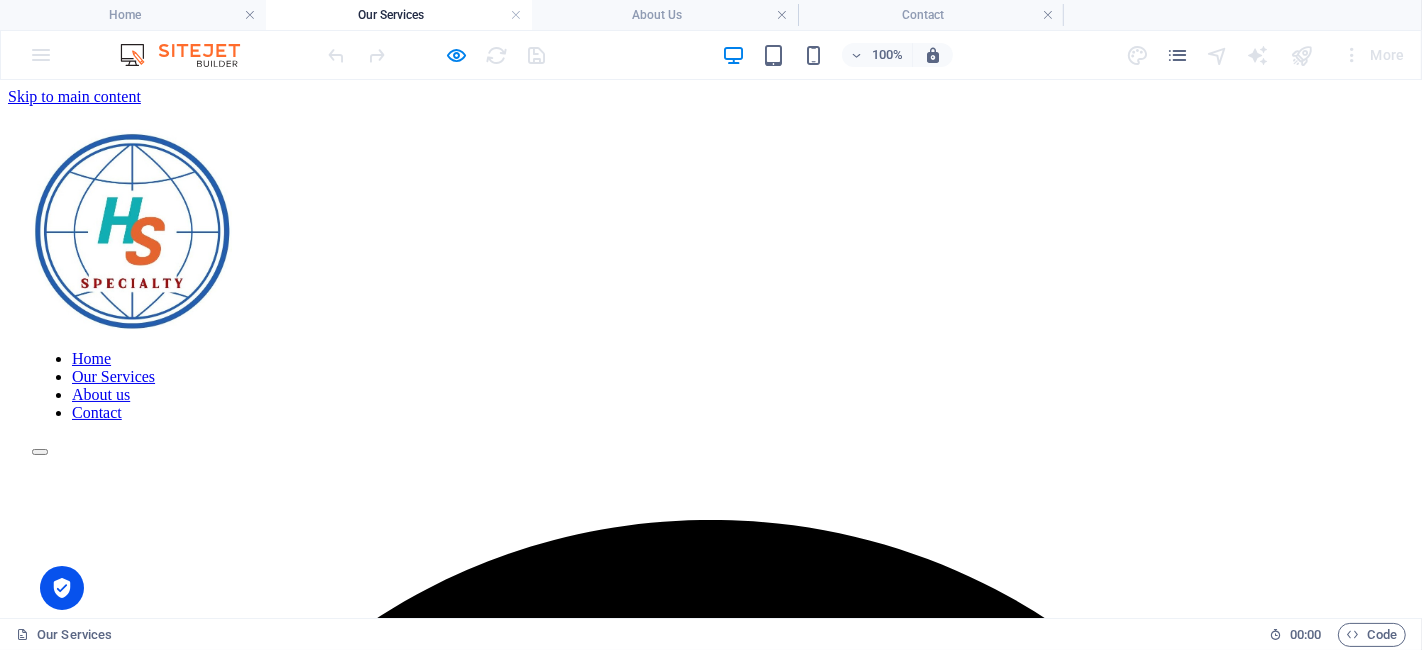 scroll, scrollTop: 0, scrollLeft: 0, axis: both 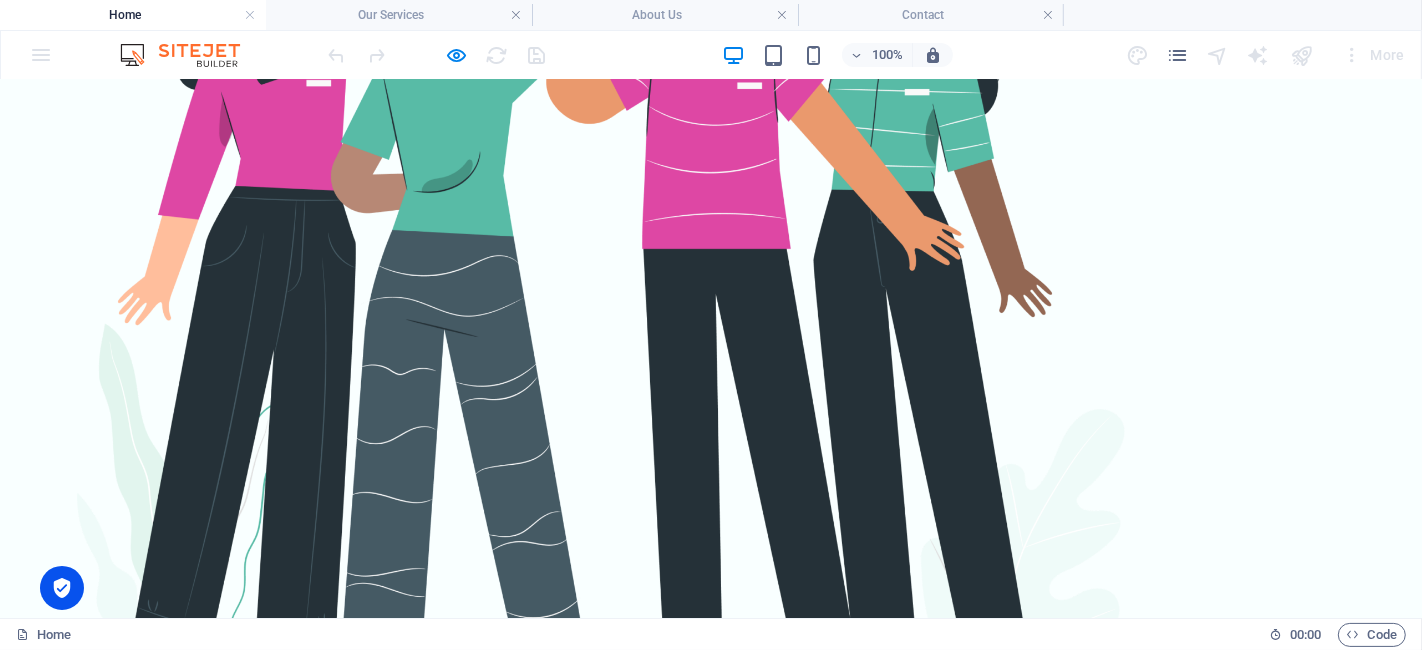 click on "Our Services" at bounding box center (298, 1364) 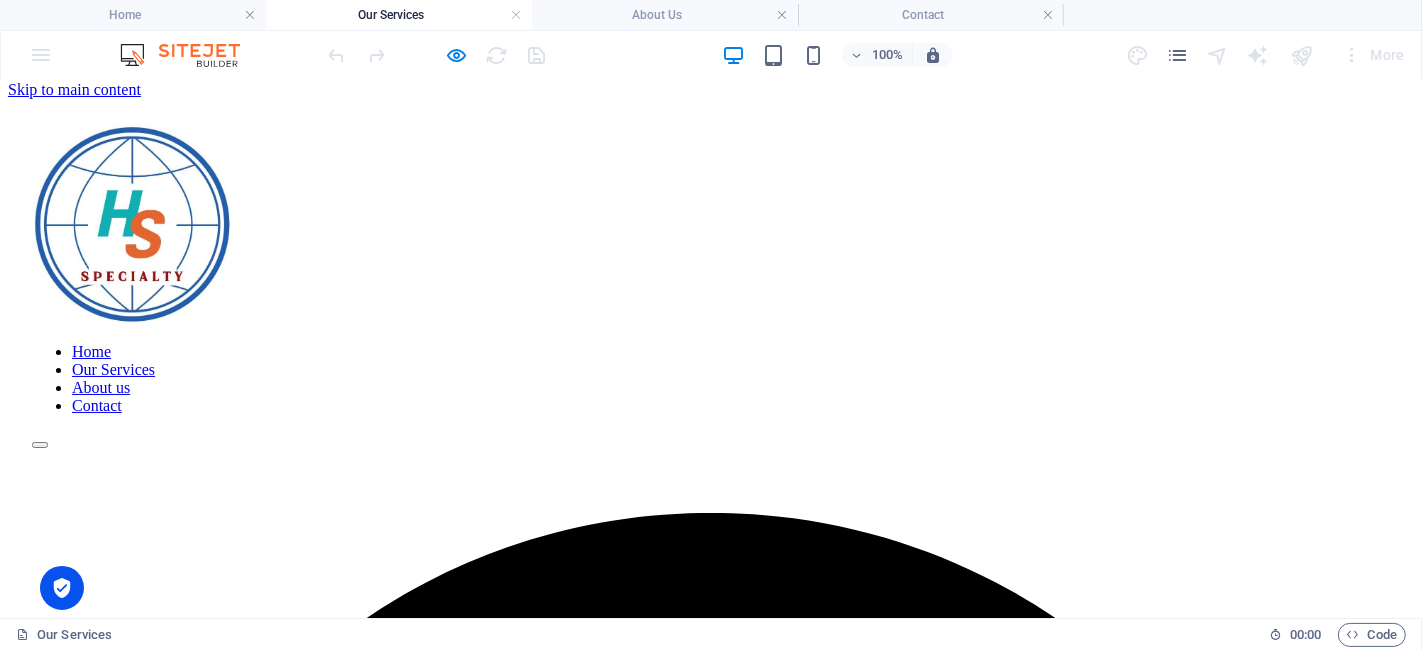 scroll, scrollTop: 0, scrollLeft: 0, axis: both 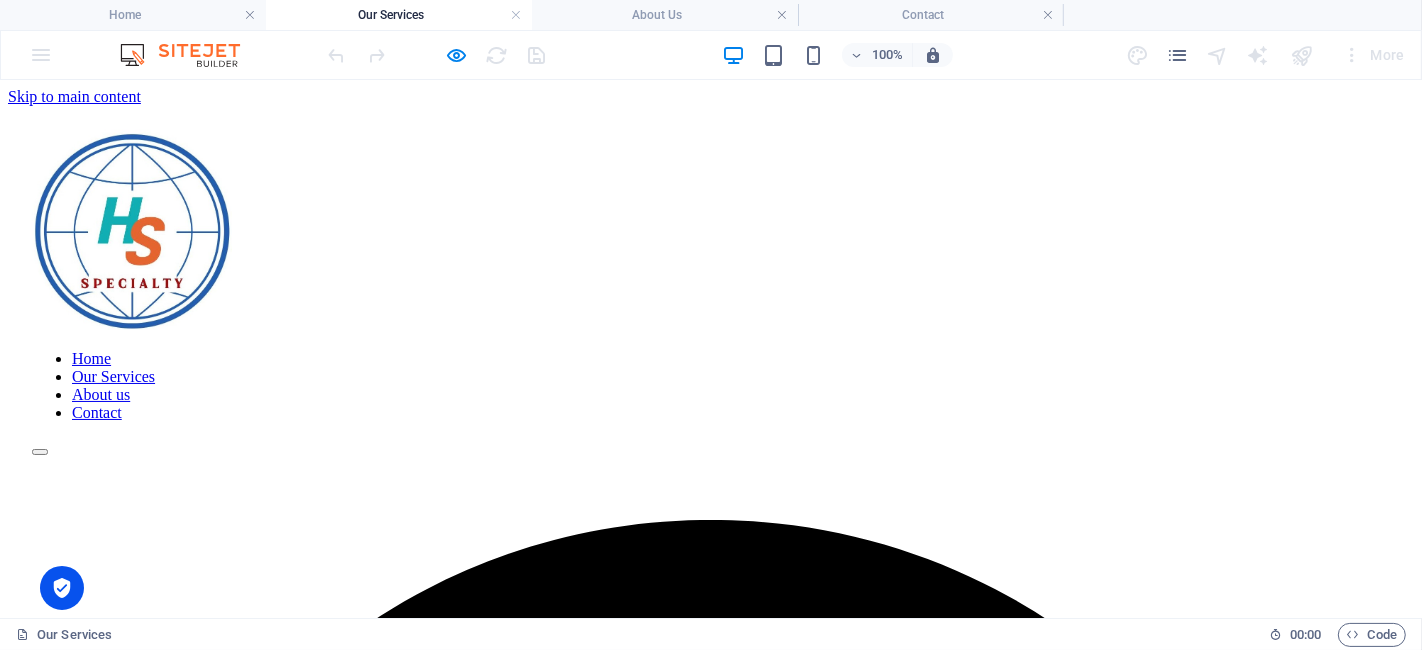 click on "Our Services" at bounding box center [113, 375] 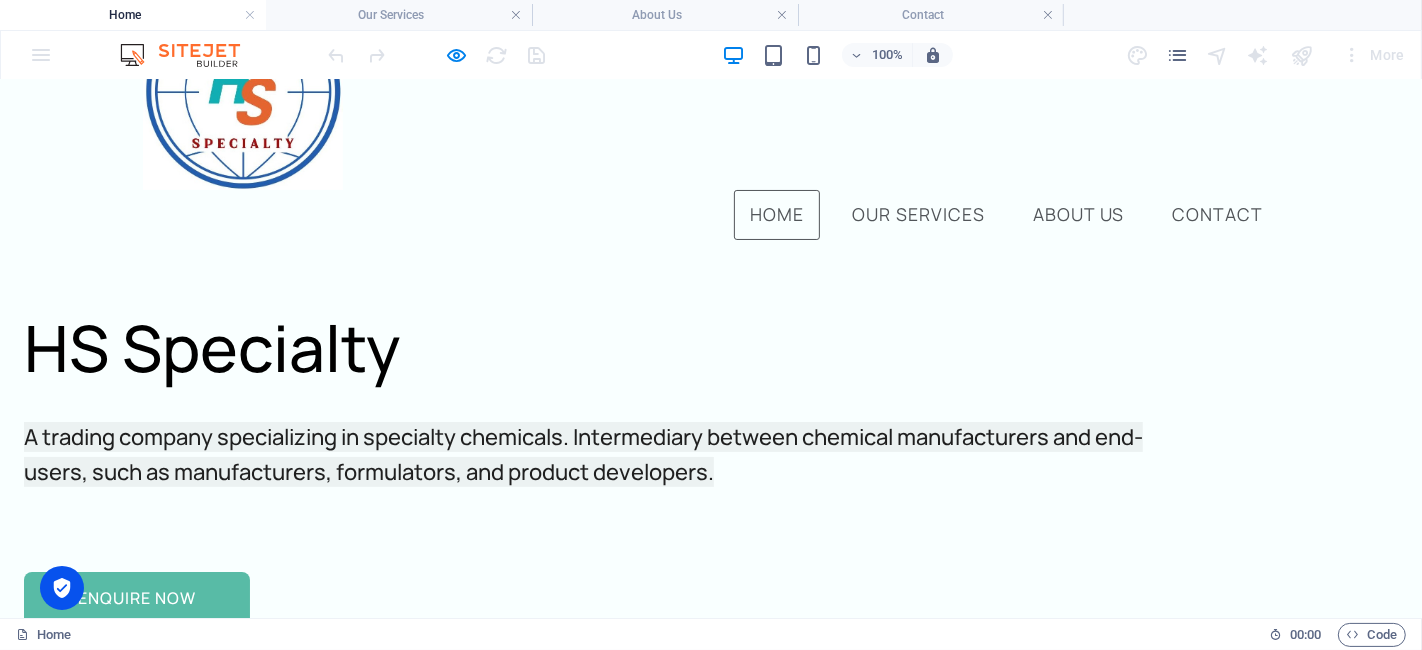 scroll, scrollTop: 0, scrollLeft: 0, axis: both 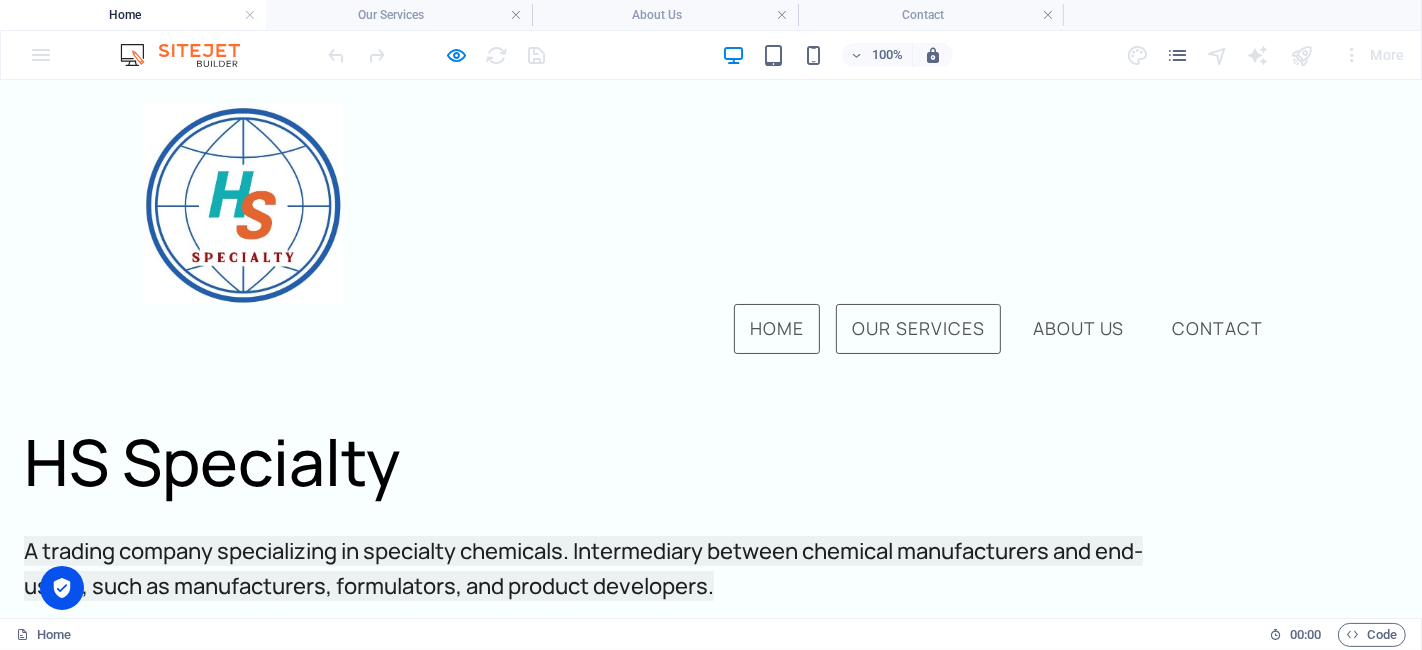click on "Our Services" at bounding box center (918, 328) 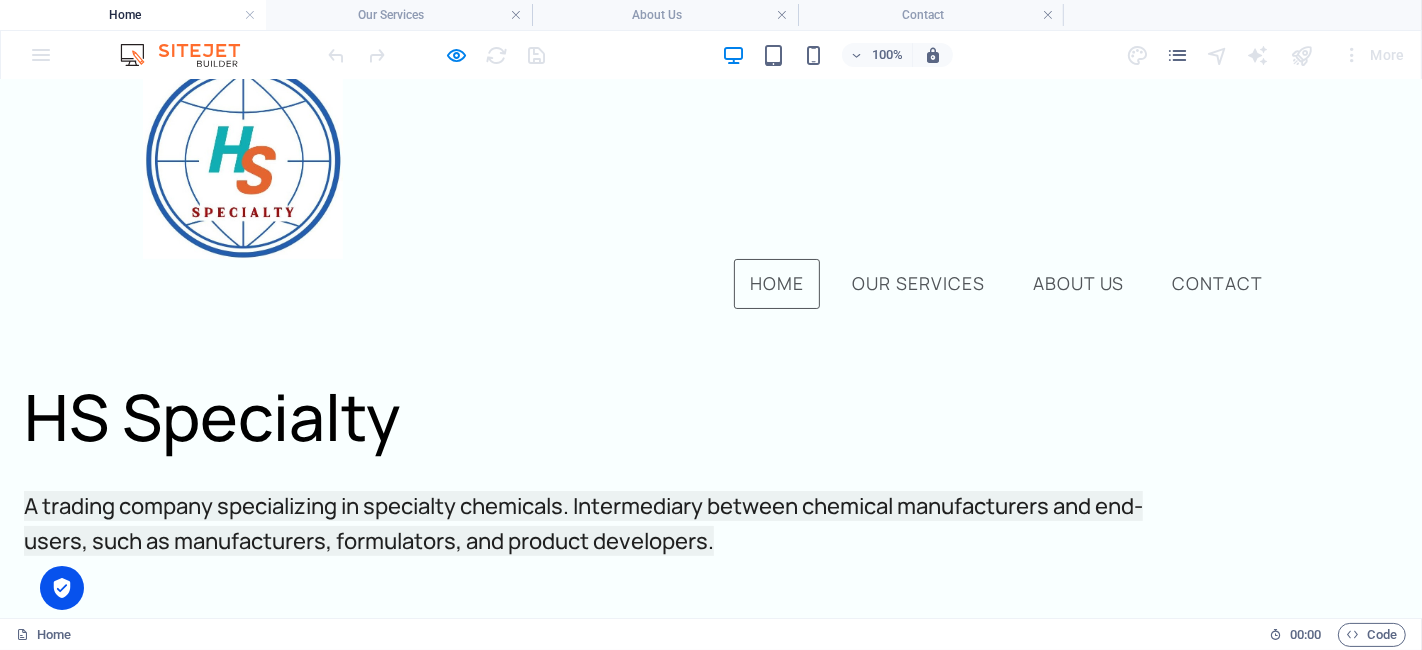 scroll, scrollTop: 0, scrollLeft: 0, axis: both 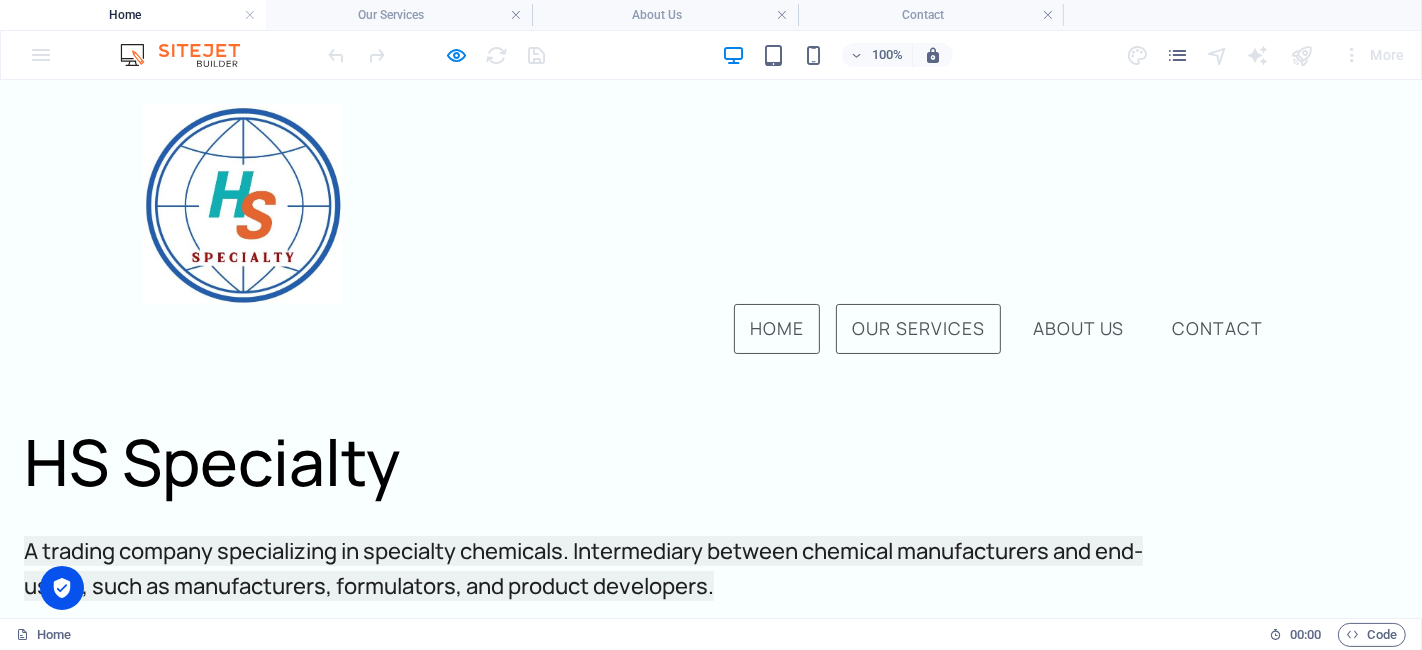 click on "Our Services" at bounding box center [918, 328] 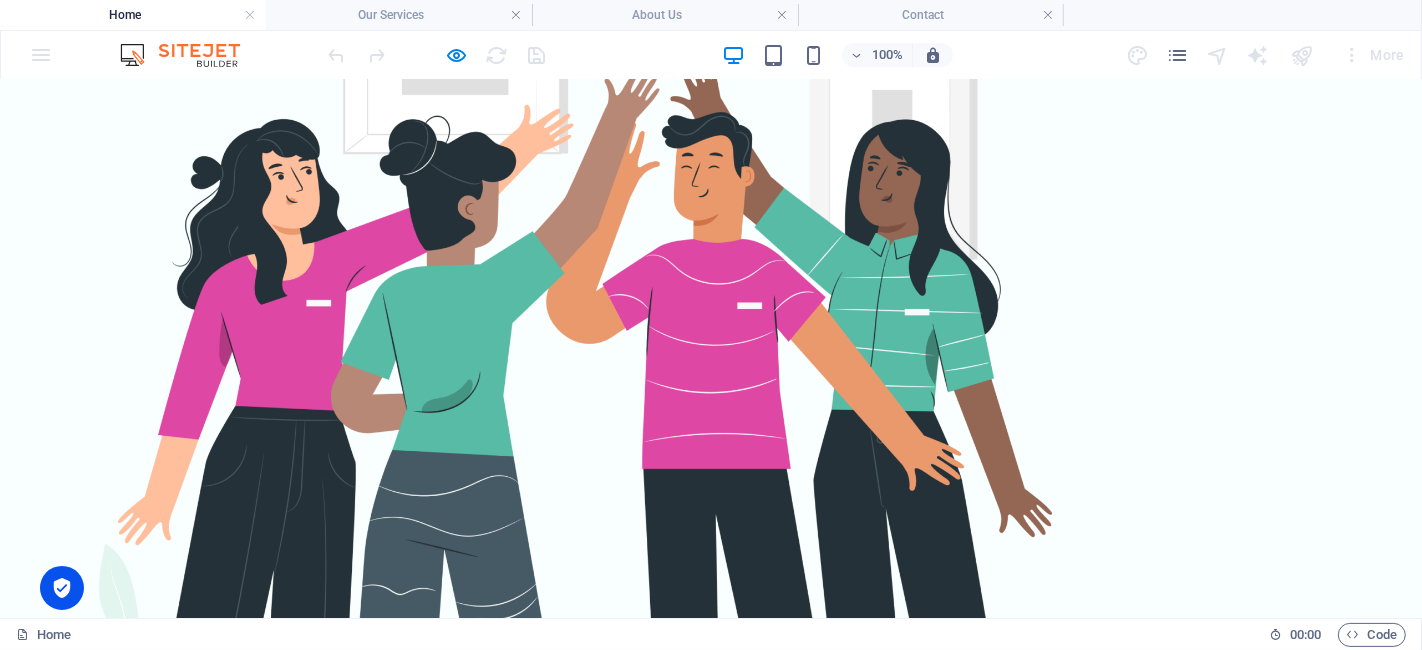 scroll, scrollTop: 1008, scrollLeft: 0, axis: vertical 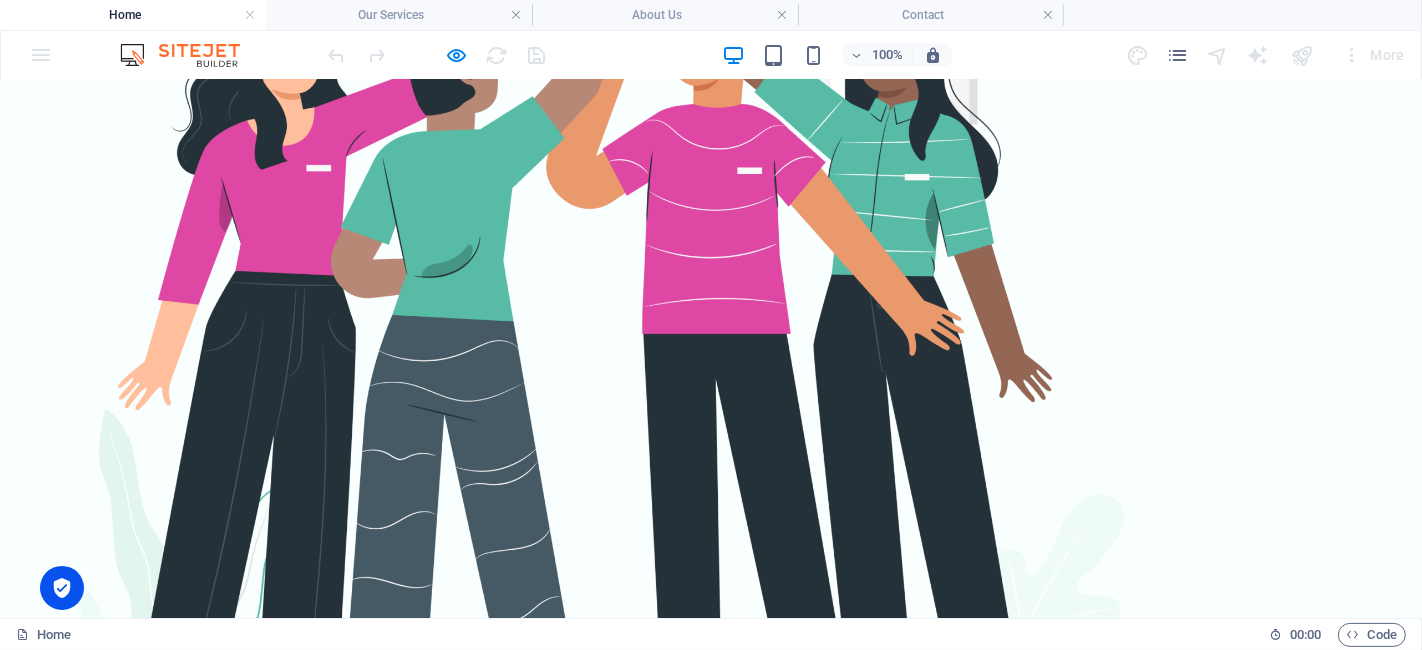 click on "Our Services" at bounding box center [298, 1449] 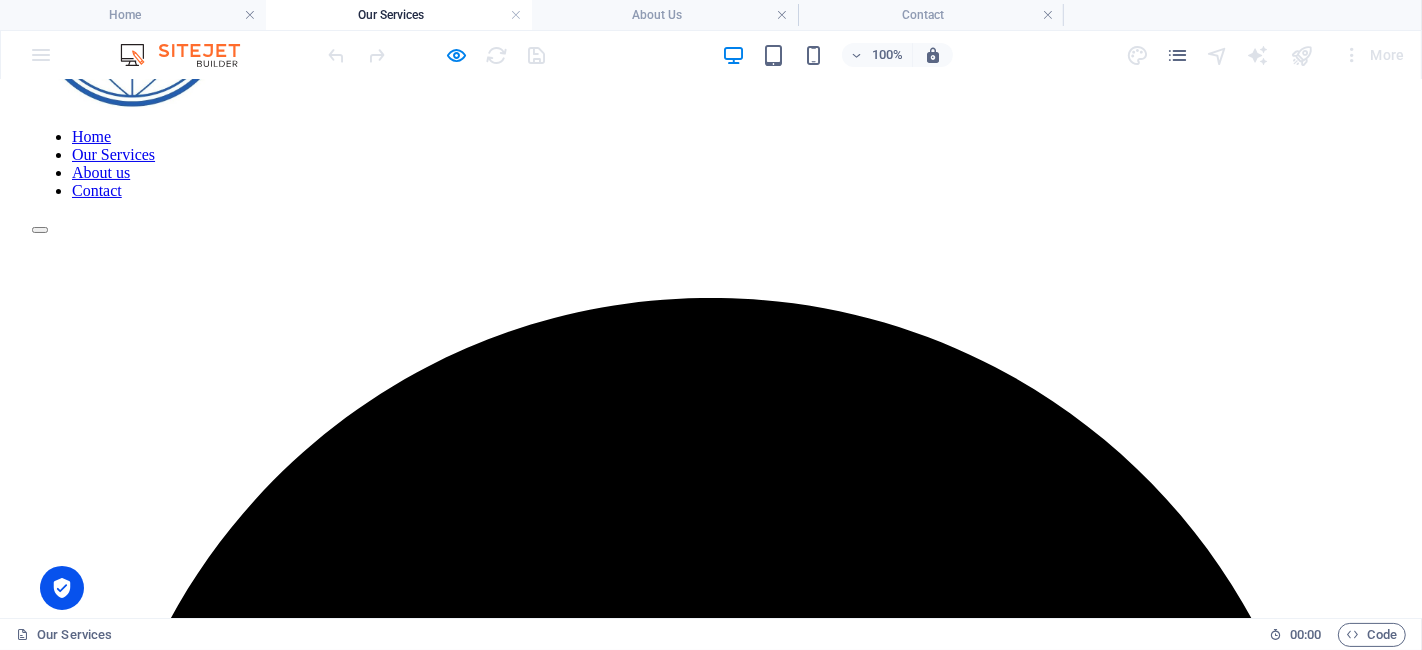 scroll, scrollTop: 0, scrollLeft: 0, axis: both 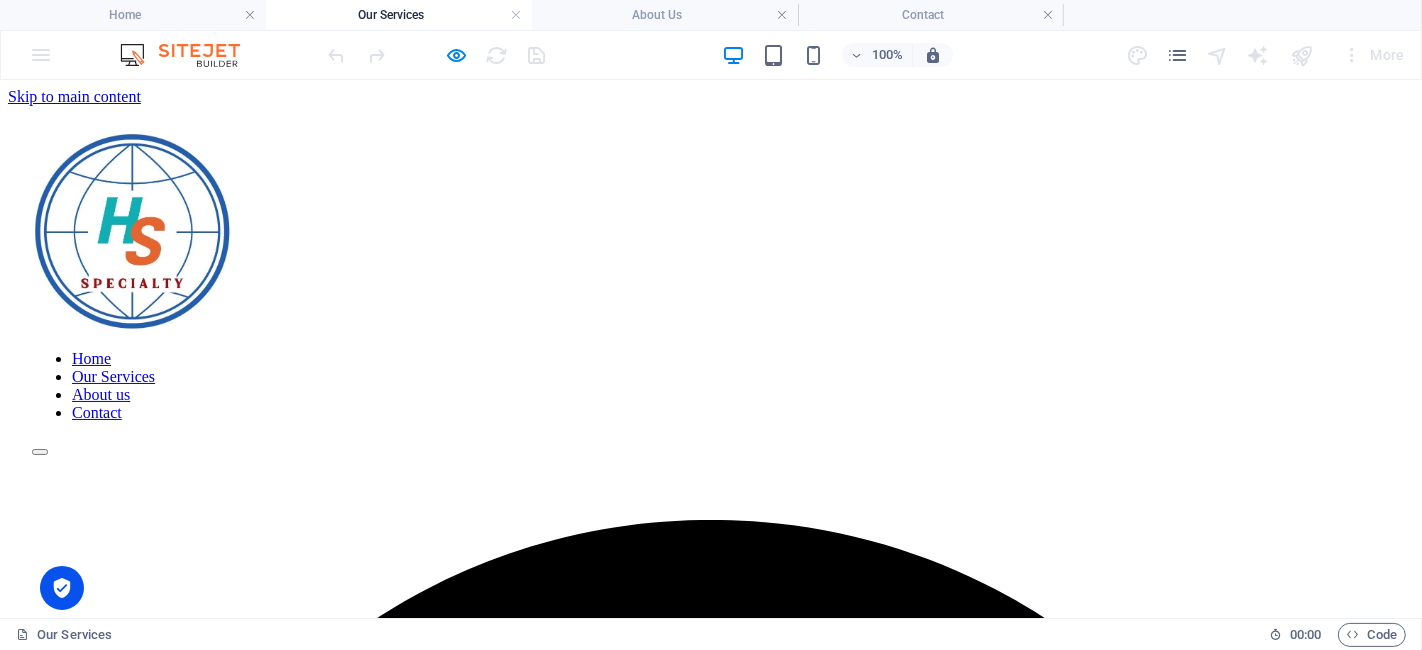 click on "About us" at bounding box center (101, 393) 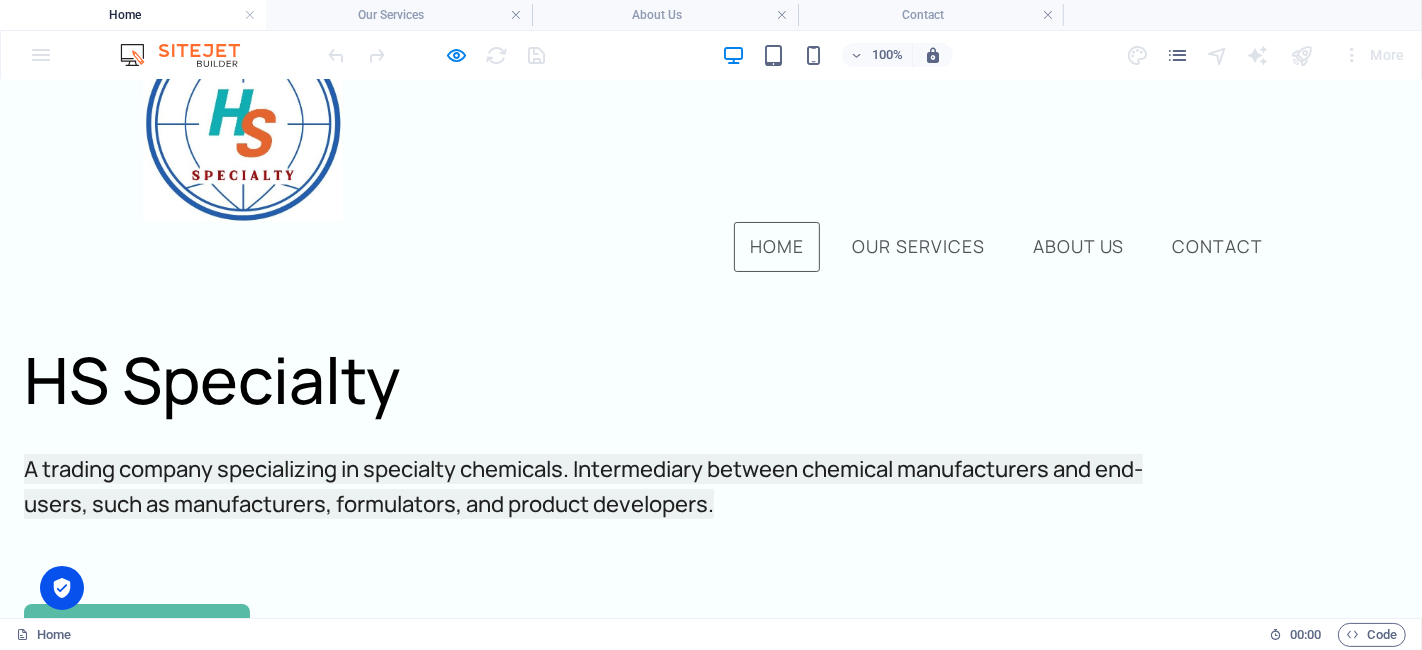 scroll, scrollTop: 0, scrollLeft: 0, axis: both 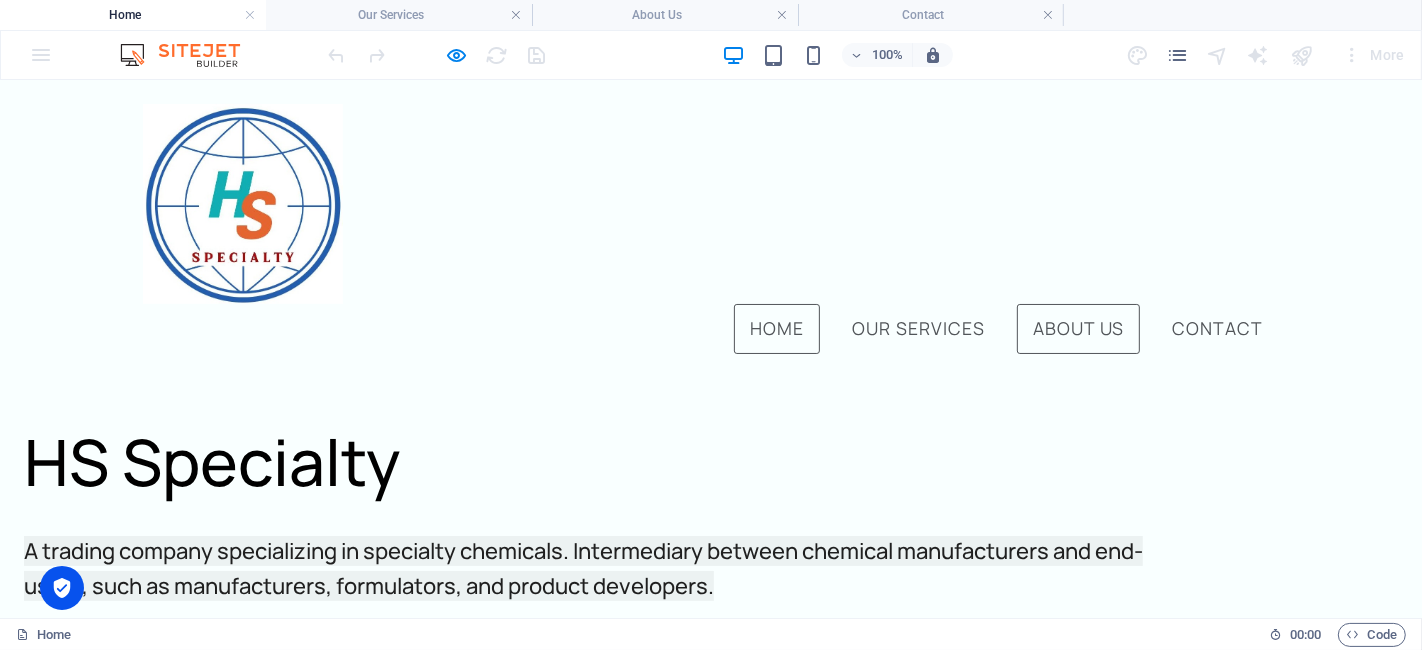 click on "About us" at bounding box center (1078, 328) 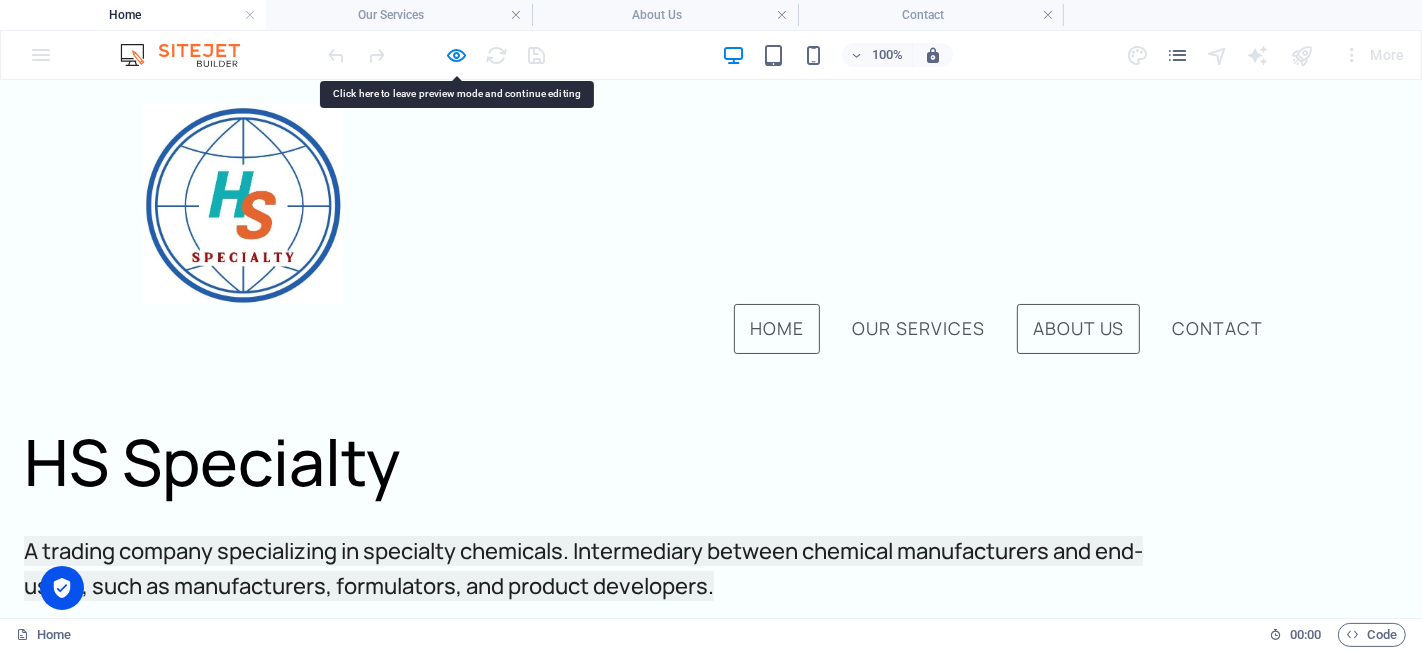 click on "About us" at bounding box center [1078, 328] 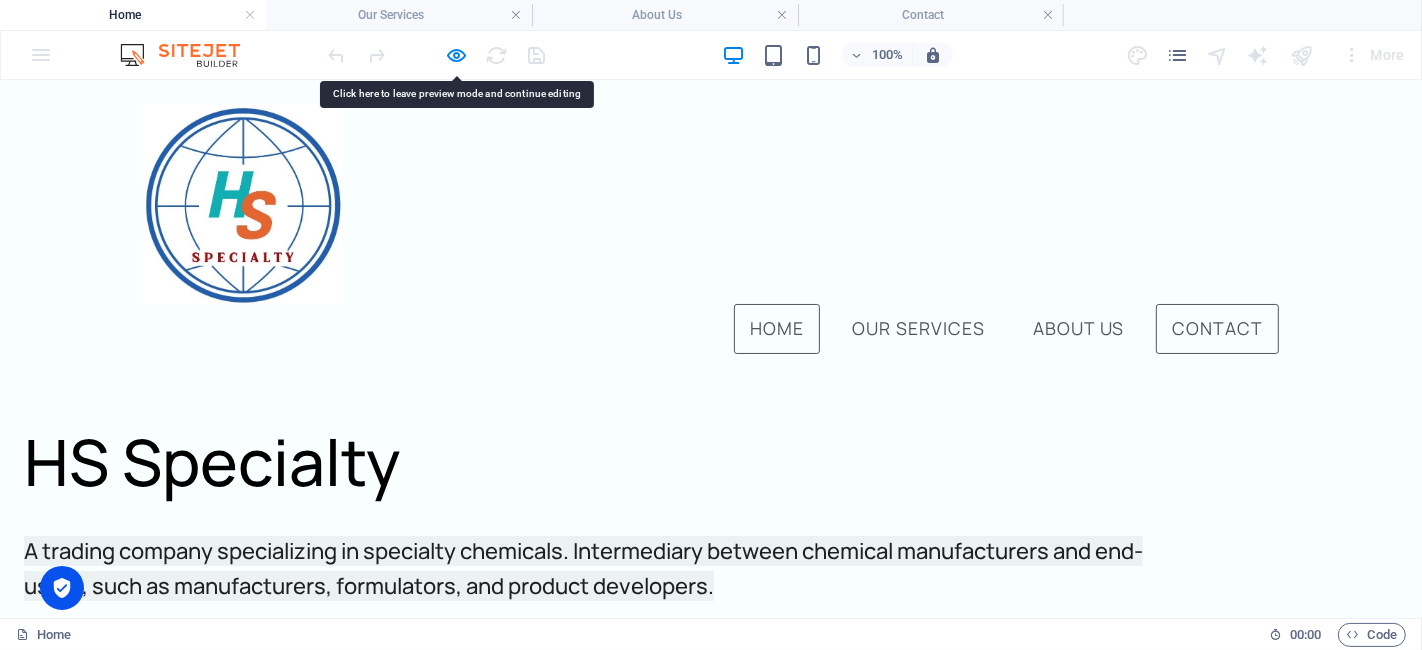 click on "Contact" at bounding box center (1217, 328) 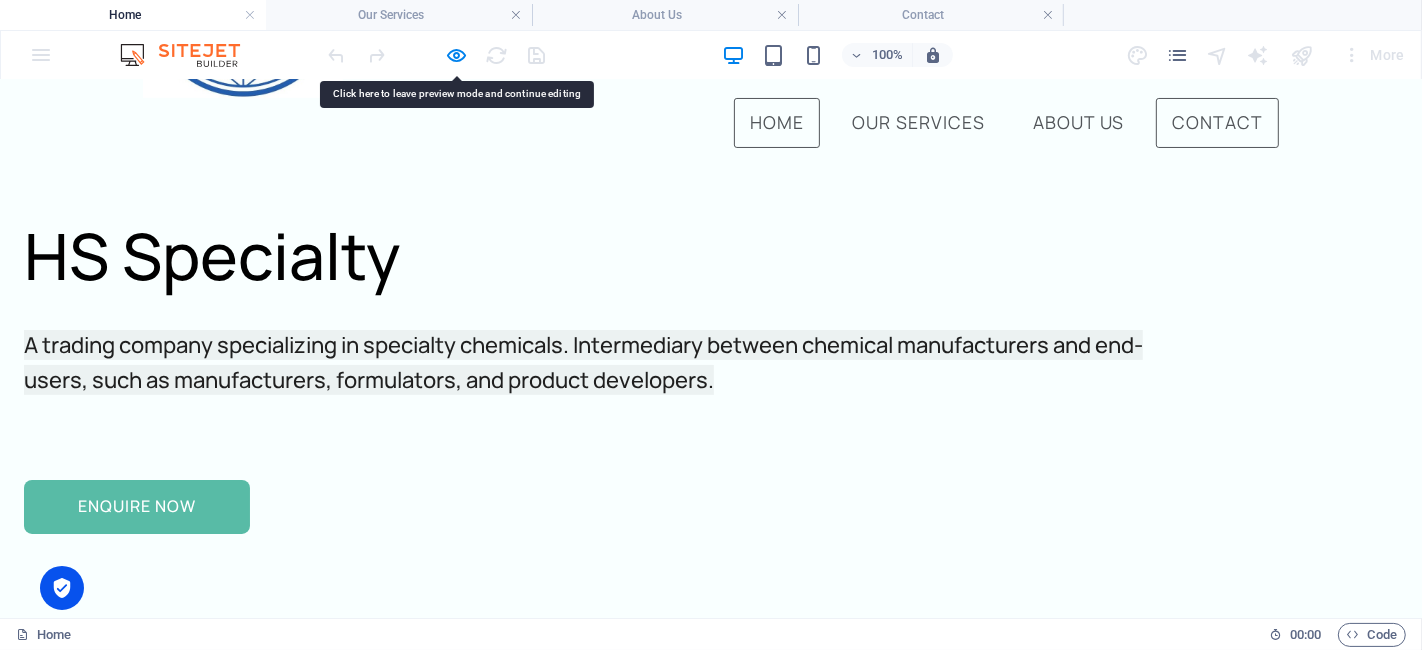 scroll, scrollTop: 140, scrollLeft: 0, axis: vertical 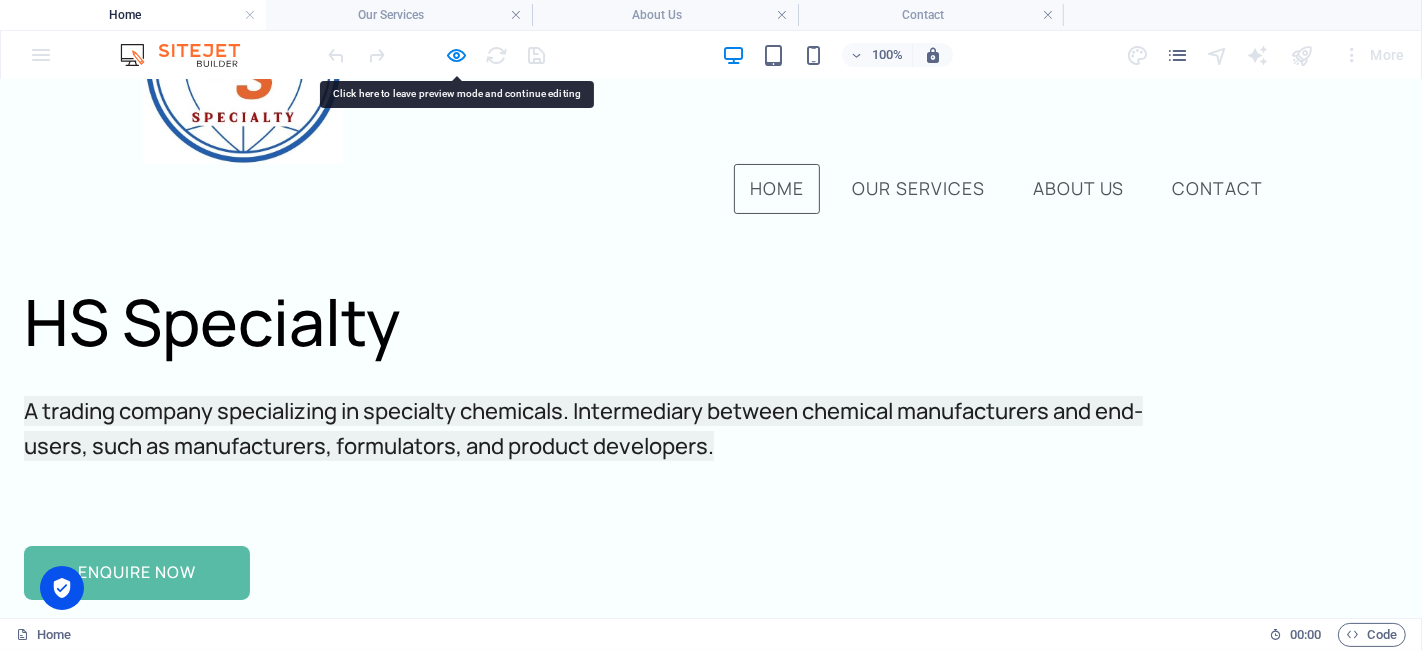 click at bounding box center [592, 1199] 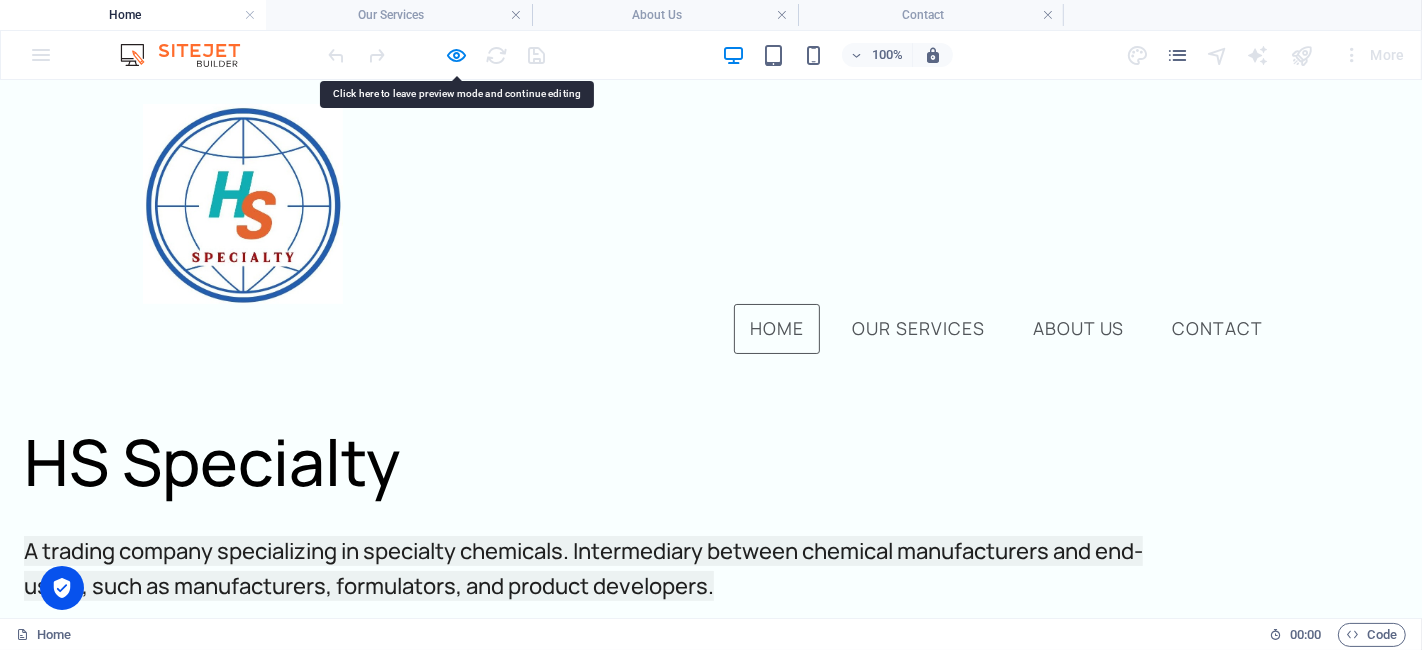 click on "Contact" at bounding box center [1217, 328] 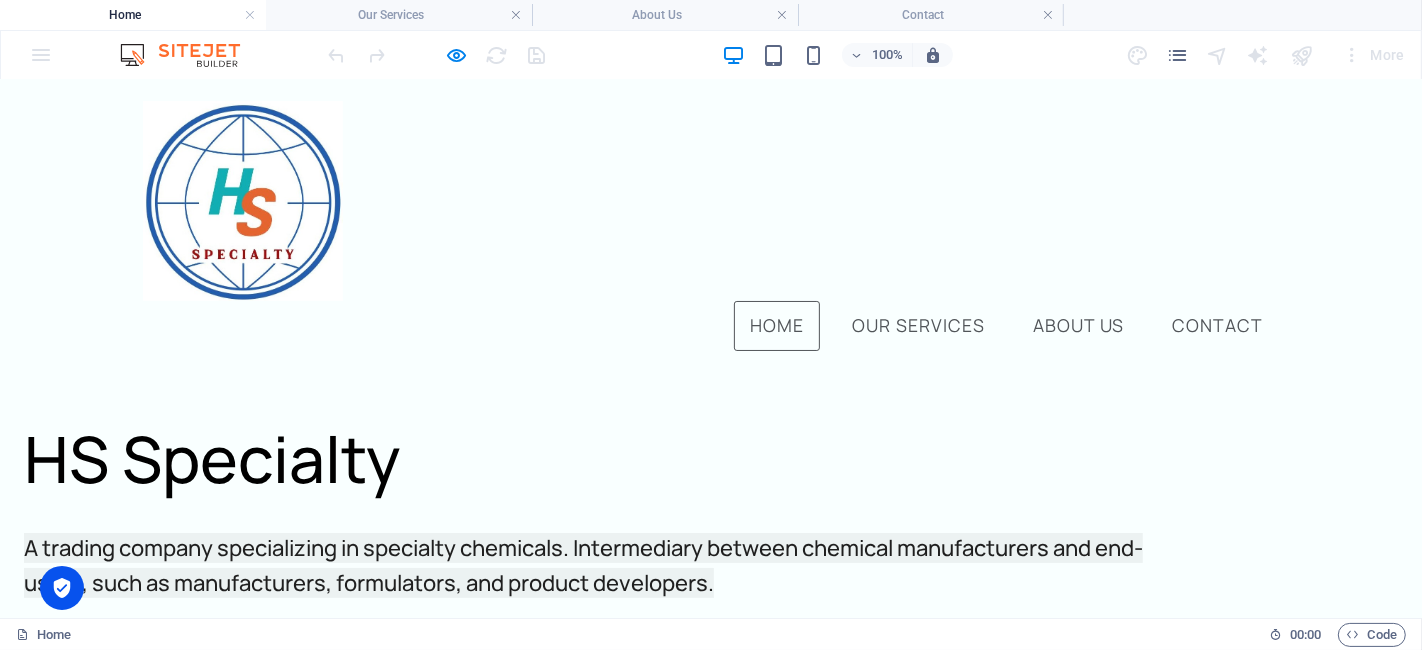 scroll, scrollTop: 0, scrollLeft: 0, axis: both 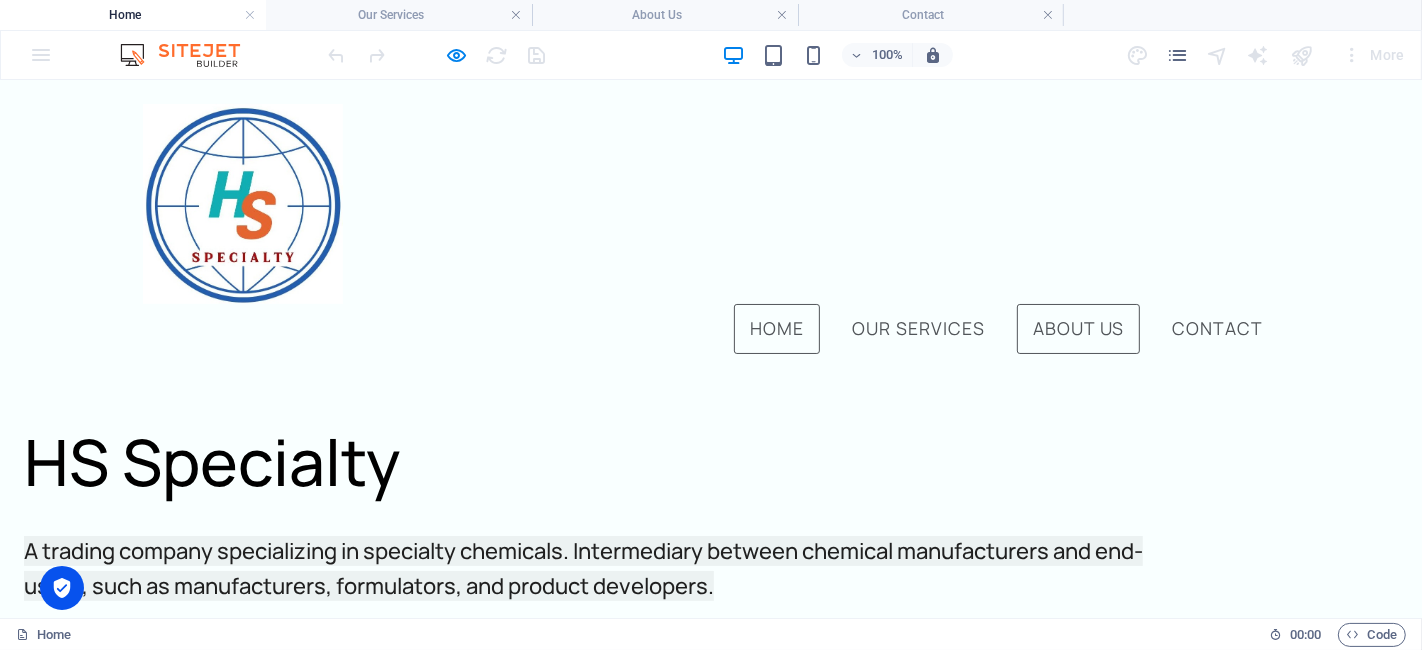 click on "About us" at bounding box center (1078, 328) 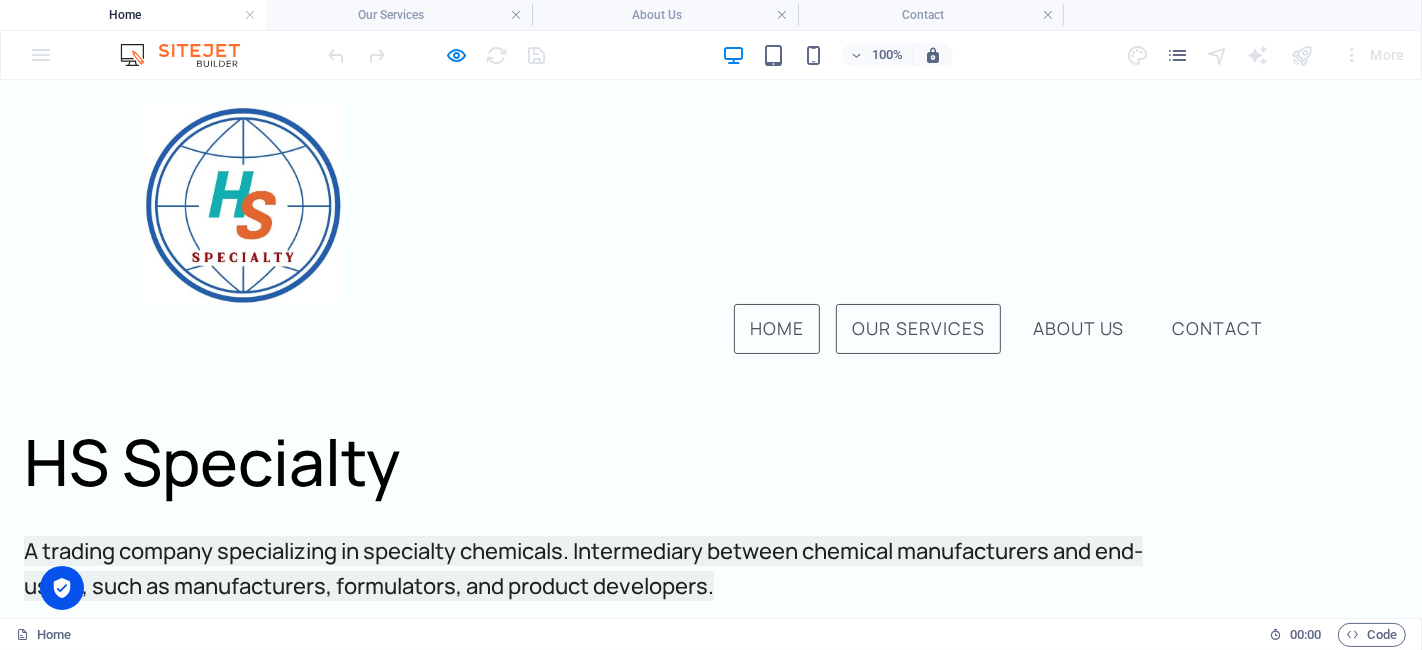 click on "Our Services" at bounding box center (918, 328) 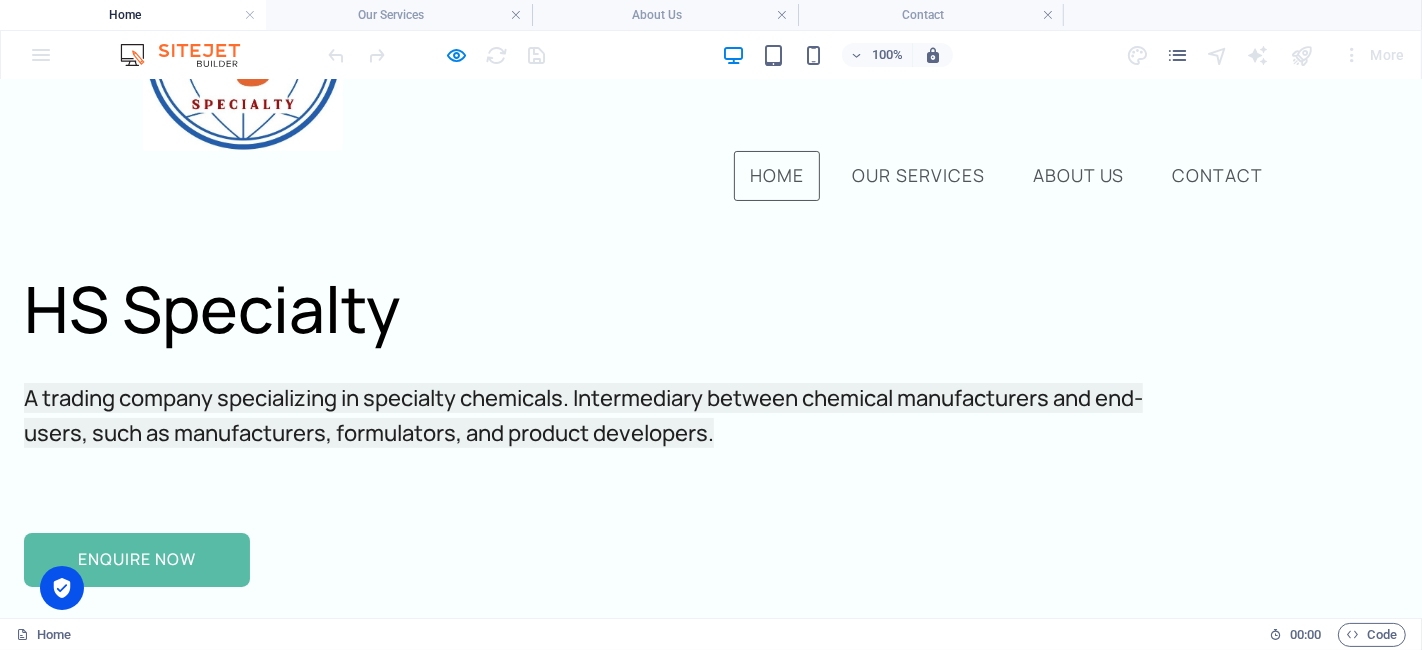 scroll, scrollTop: 0, scrollLeft: 0, axis: both 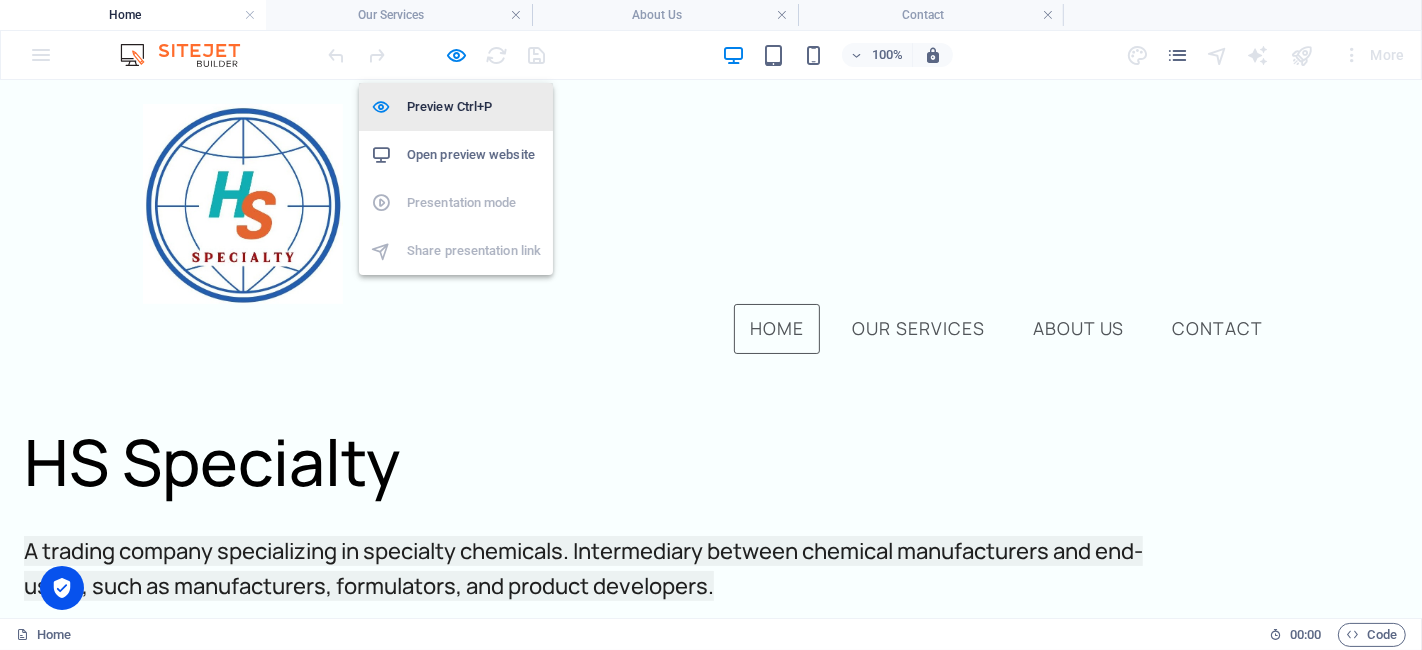 click on "Preview Ctrl+P" at bounding box center [474, 107] 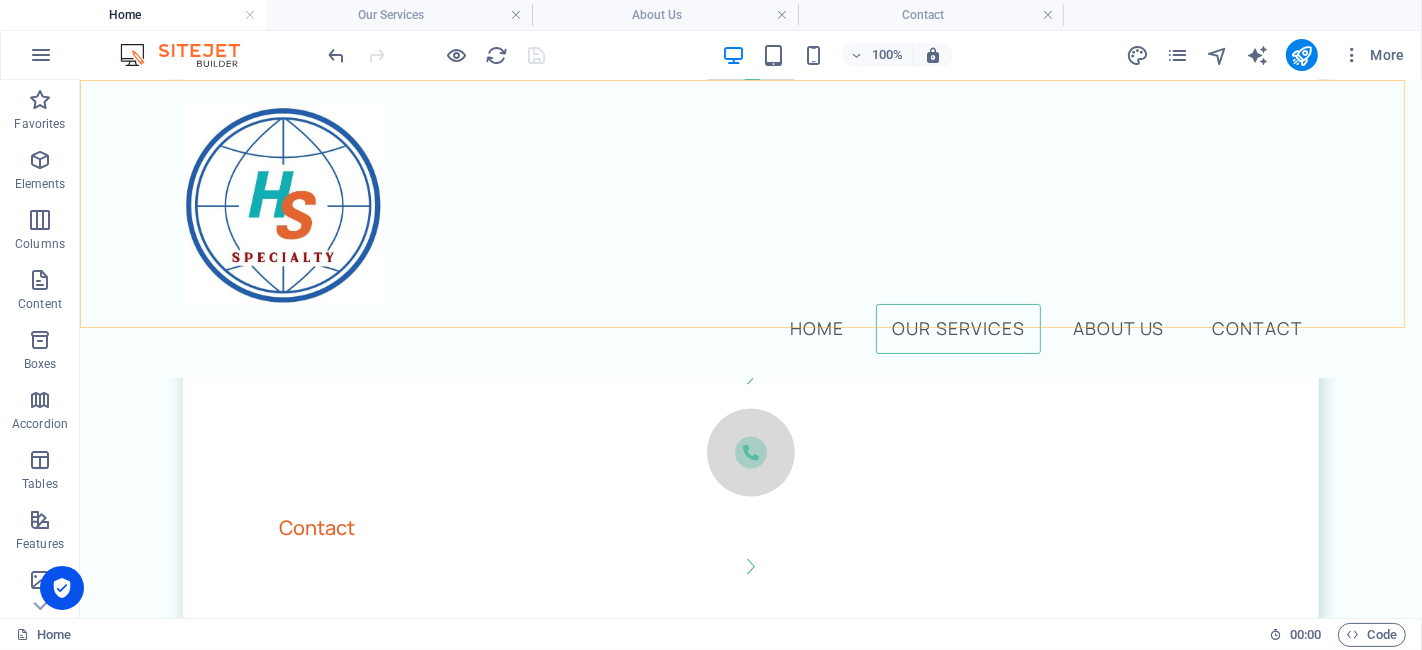scroll, scrollTop: 2117, scrollLeft: 0, axis: vertical 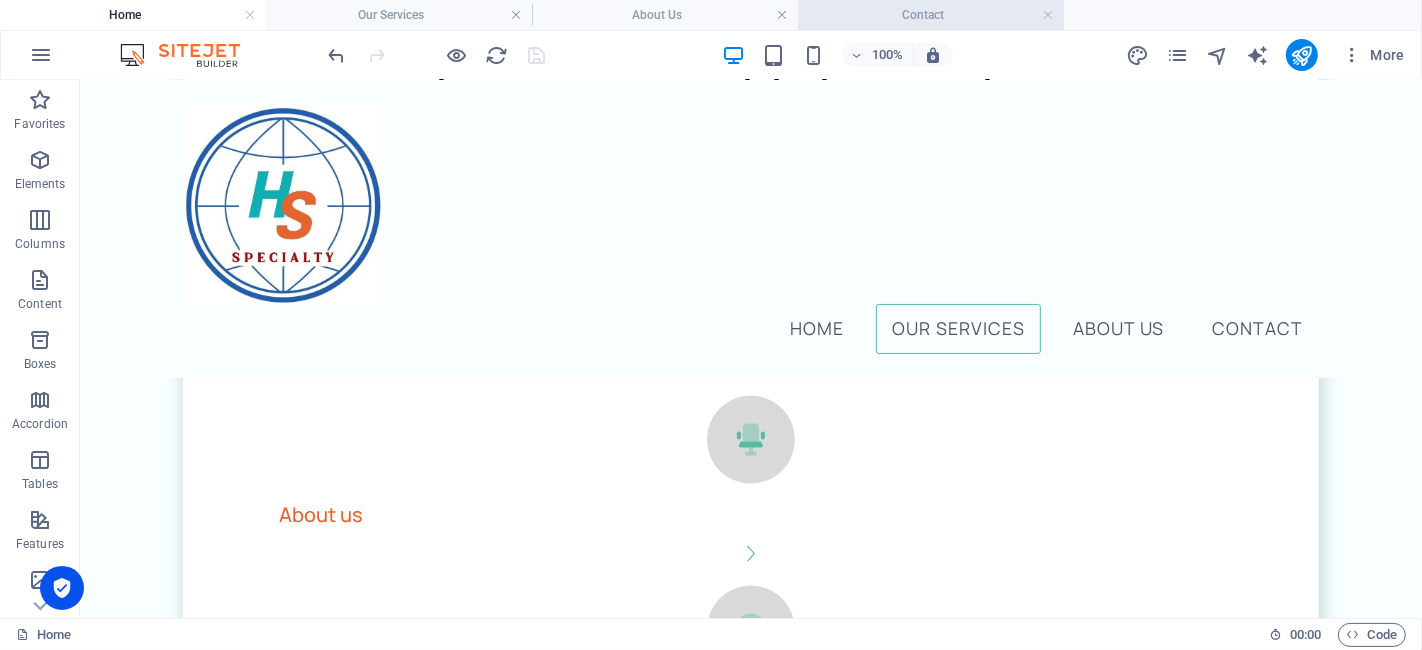 click on "Contact" at bounding box center [931, 15] 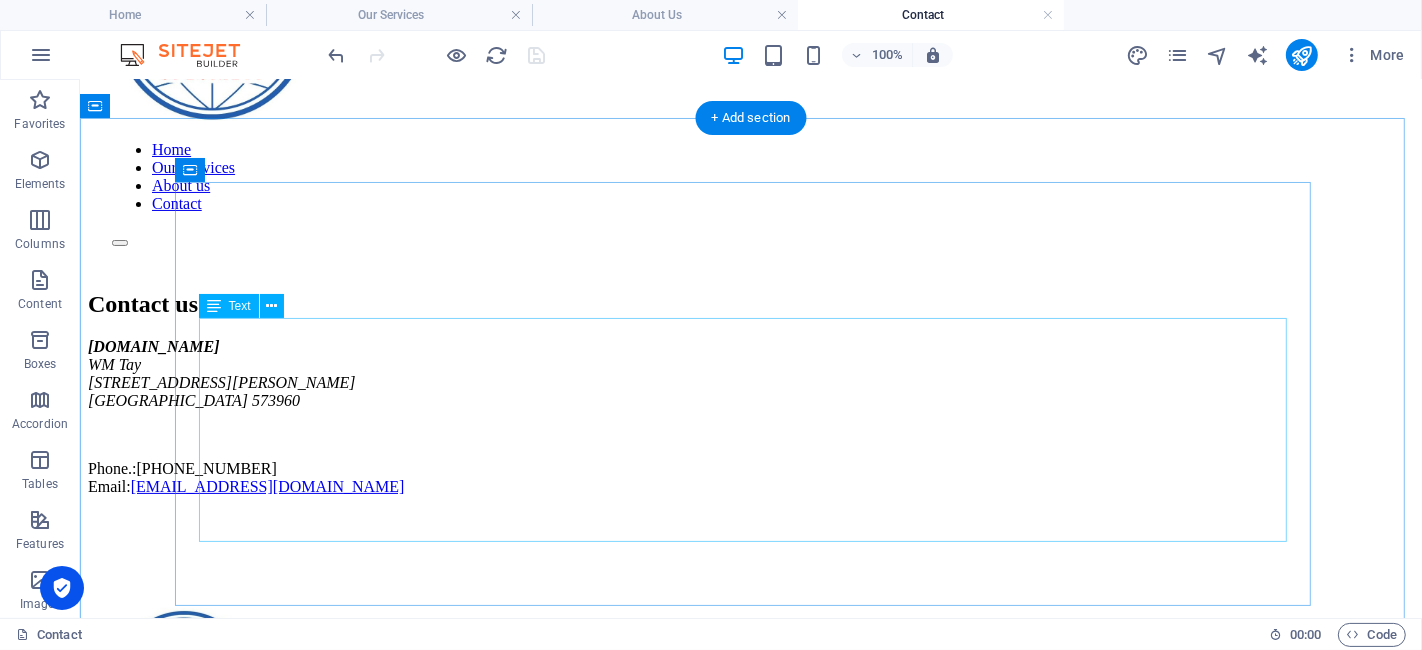 scroll, scrollTop: 222, scrollLeft: 0, axis: vertical 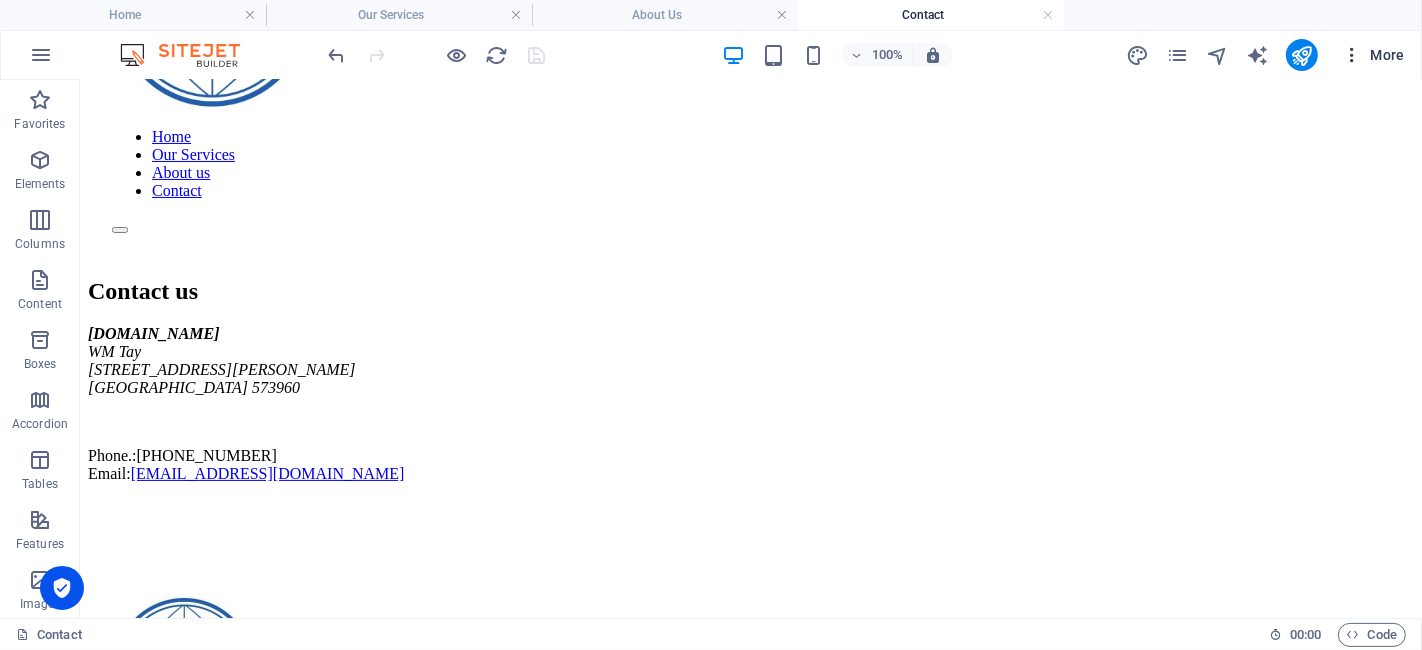 click on "More" at bounding box center [1373, 55] 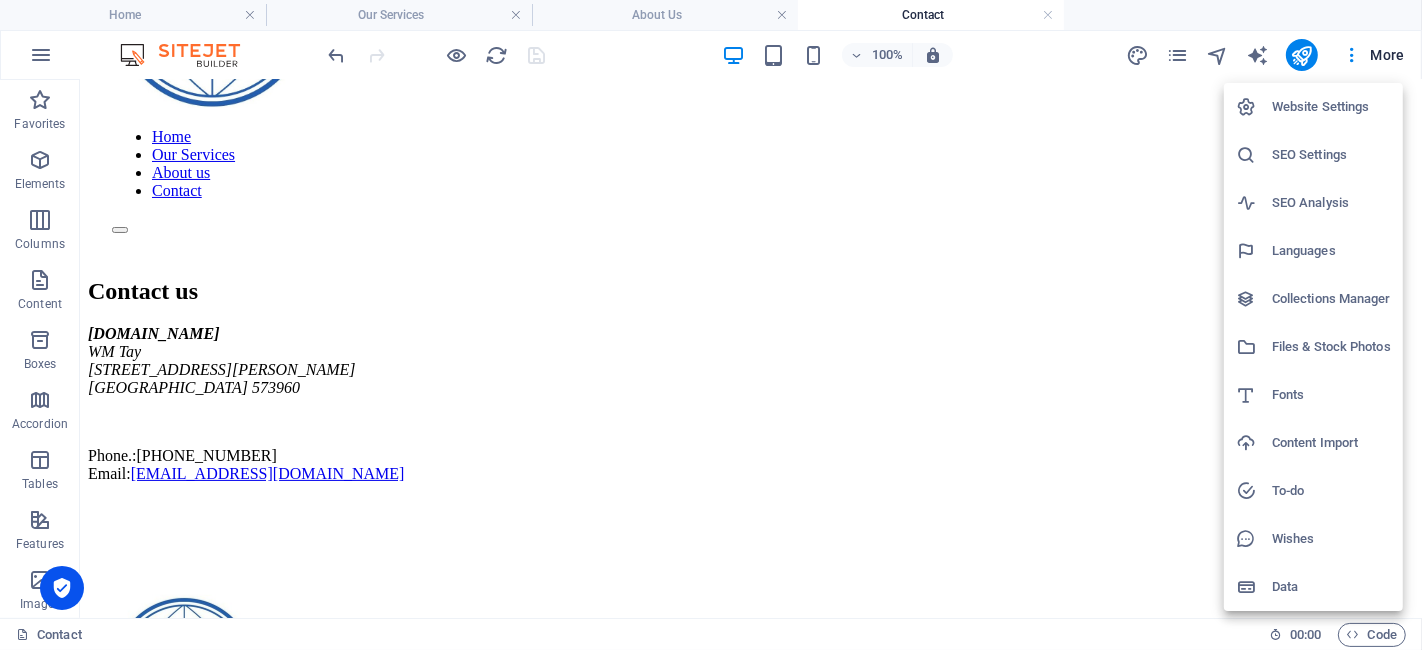 click at bounding box center [711, 325] 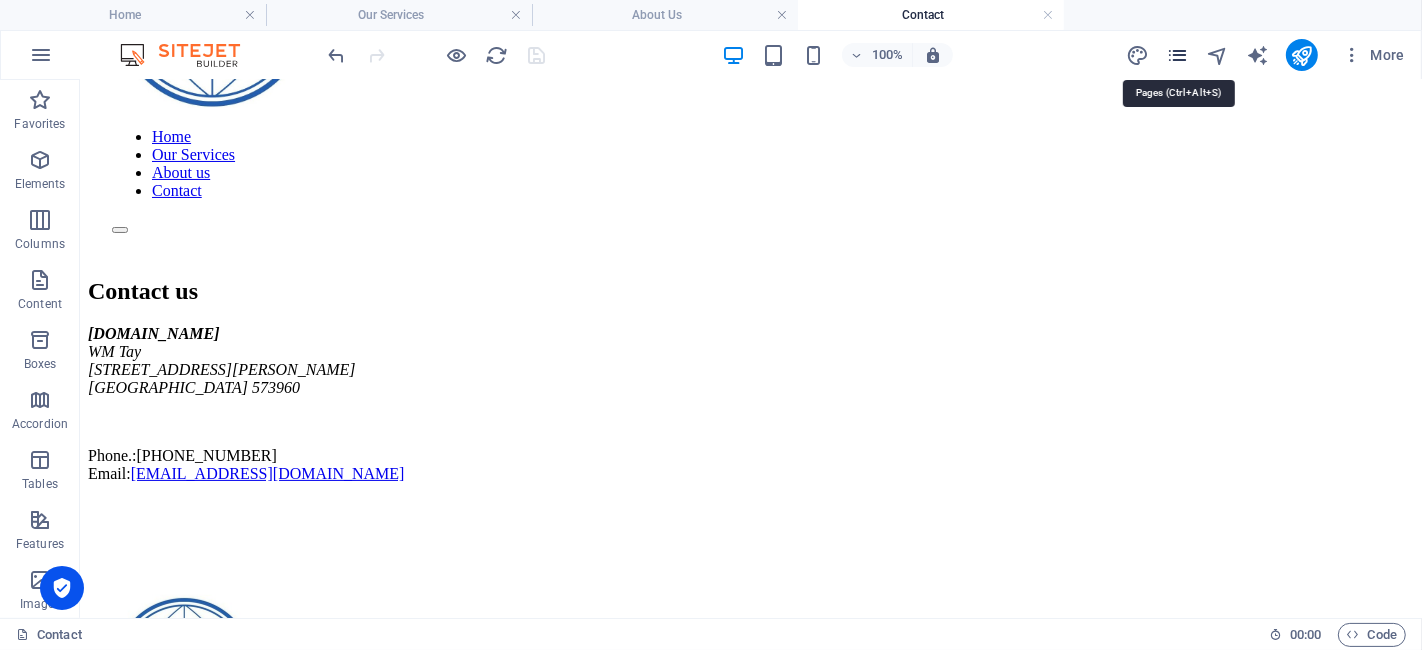 click at bounding box center (1177, 55) 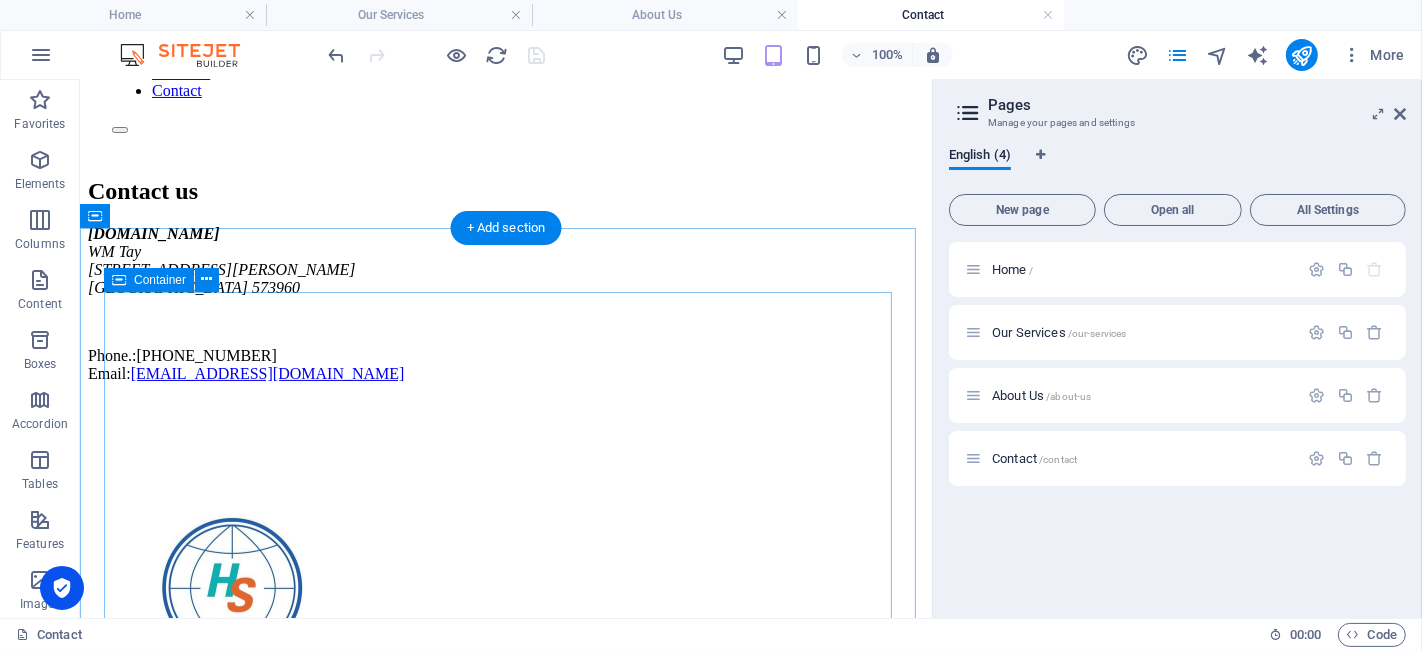 scroll, scrollTop: 0, scrollLeft: 0, axis: both 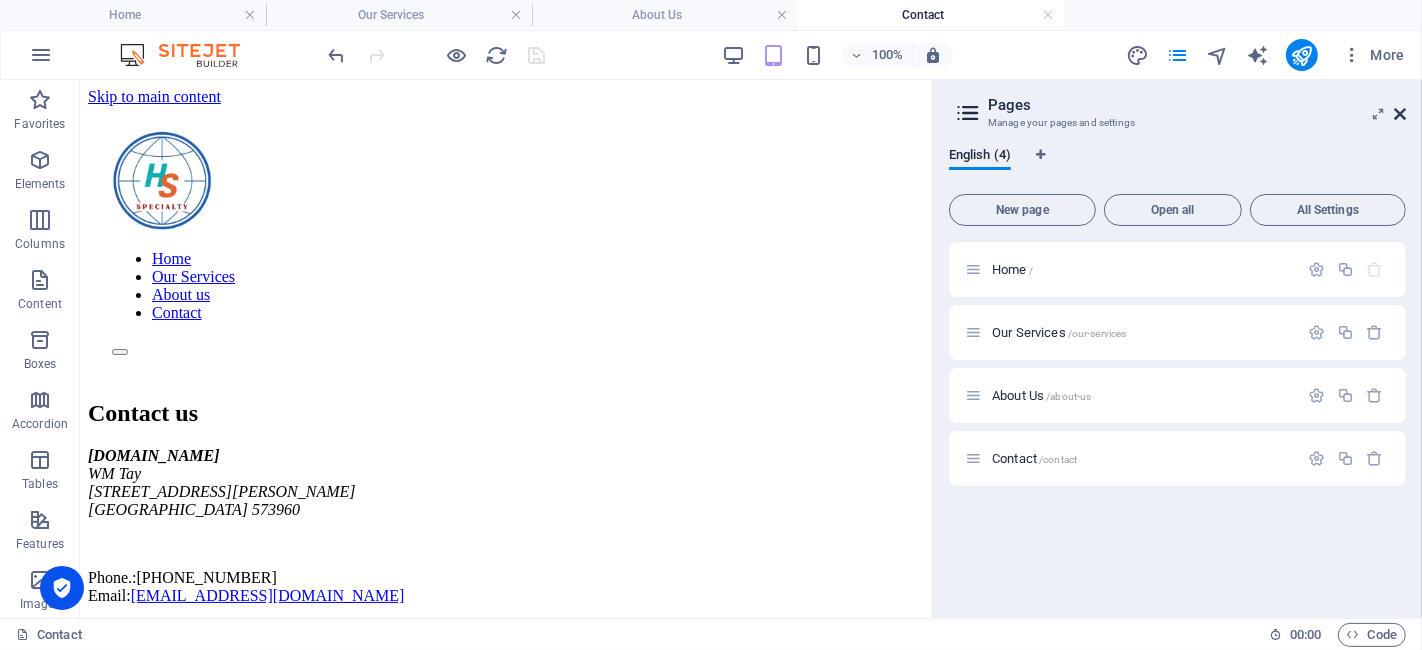 drag, startPoint x: 1401, startPoint y: 113, endPoint x: 1120, endPoint y: 101, distance: 281.2561 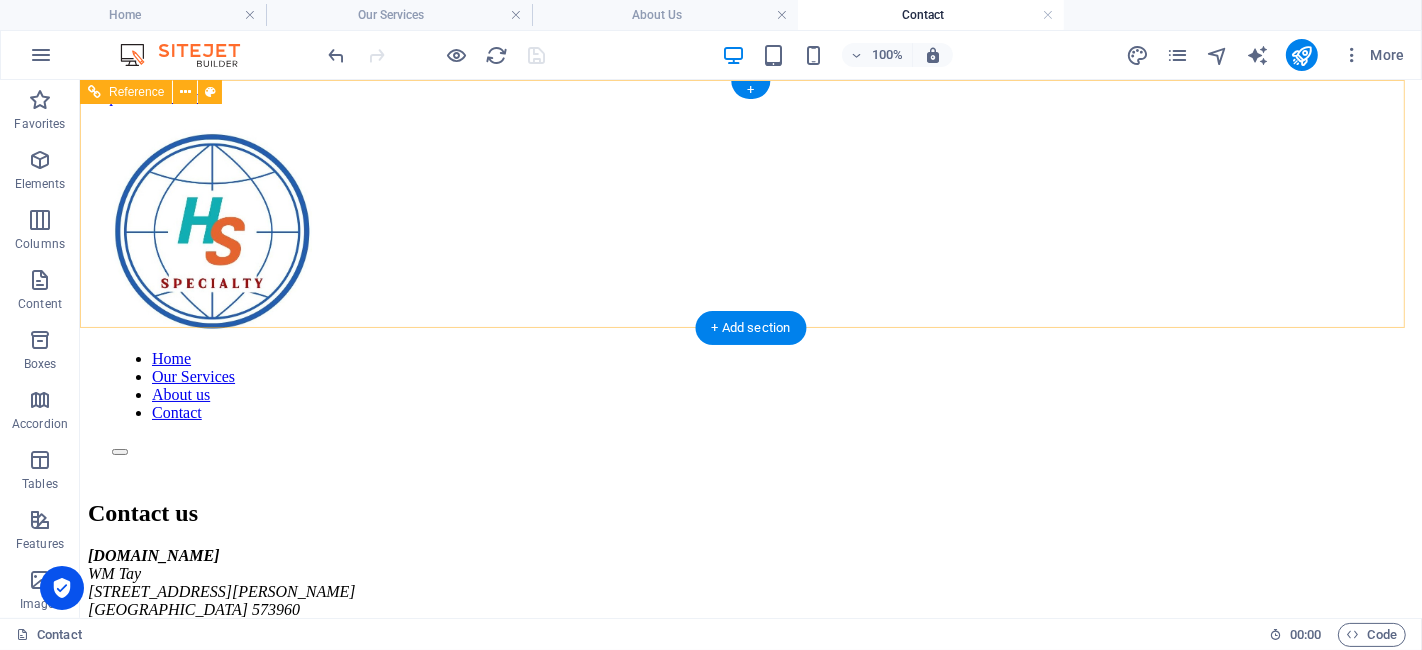 click on "Home Our Services About us Contact" at bounding box center (750, 385) 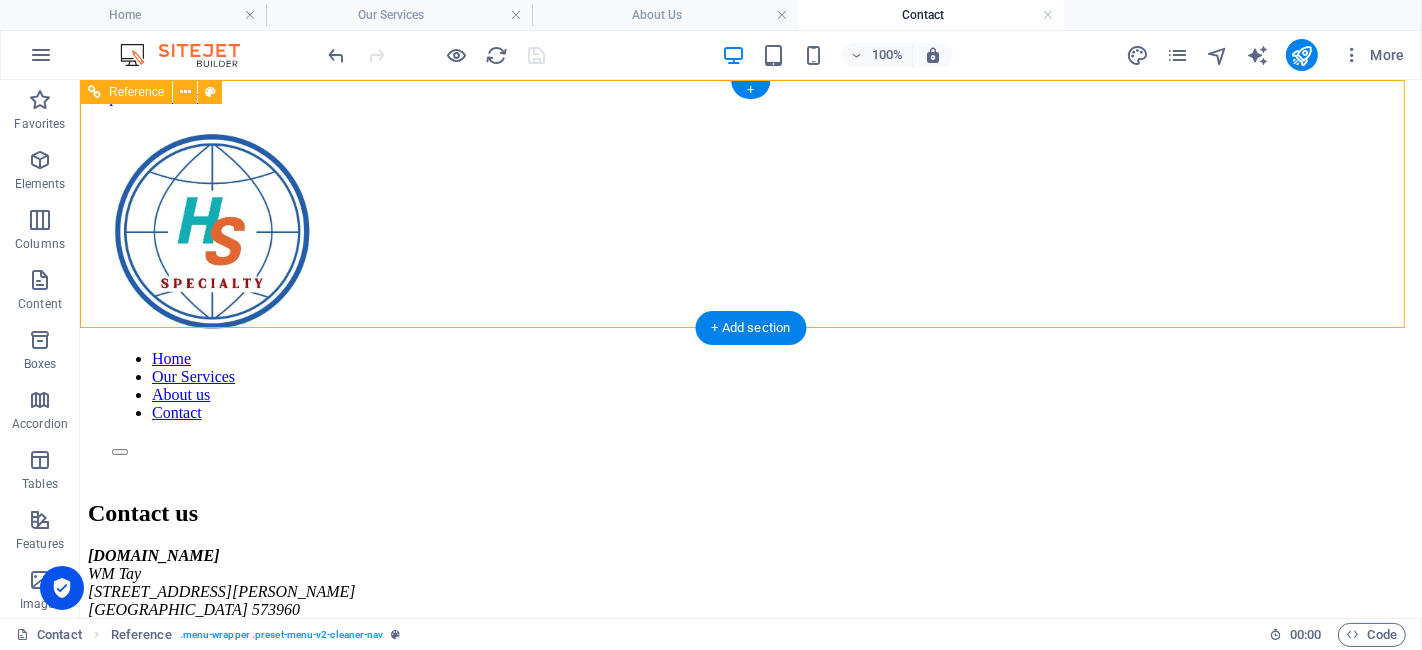 click on "Home Our Services About us Contact" at bounding box center (750, 385) 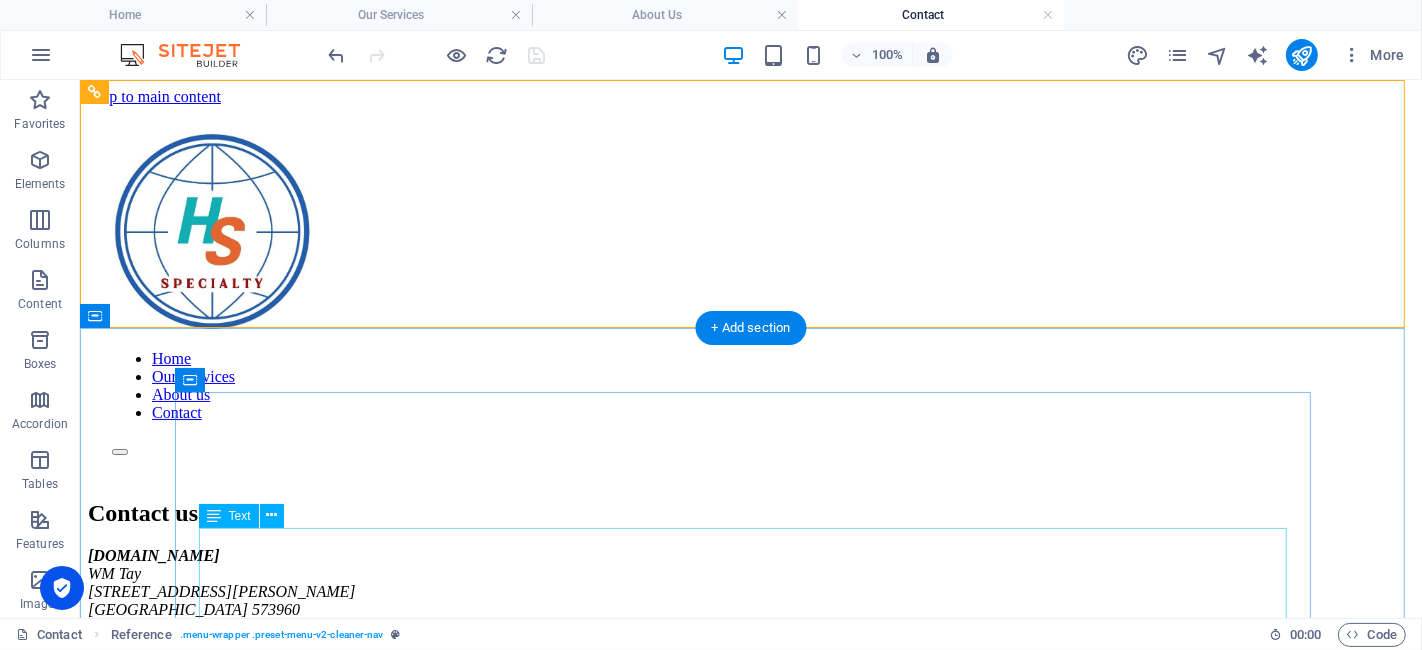 click on "[DOMAIN_NAME] [PERSON_NAME] [STREET_ADDRESS][PERSON_NAME]
Phone.:  [PHONE_NUMBER] Email:  [EMAIL_ADDRESS][DOMAIN_NAME]" at bounding box center (750, 625) 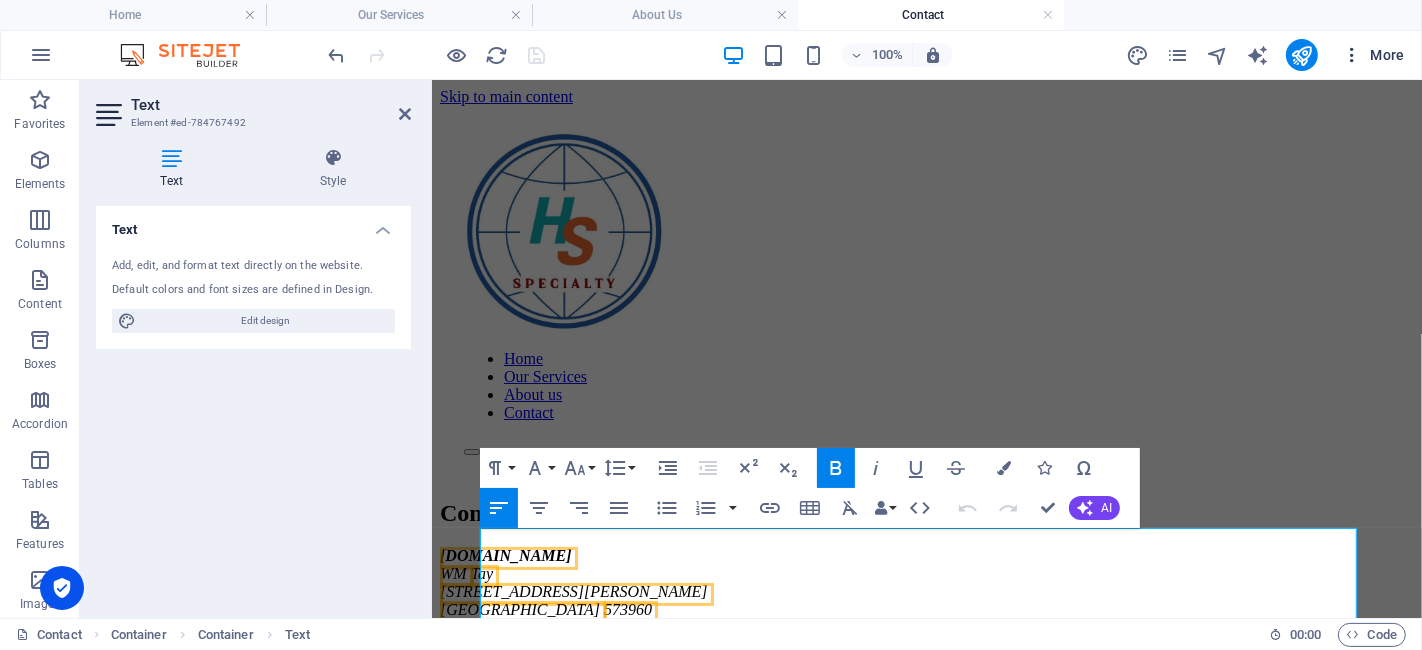 click on "More" at bounding box center [1373, 55] 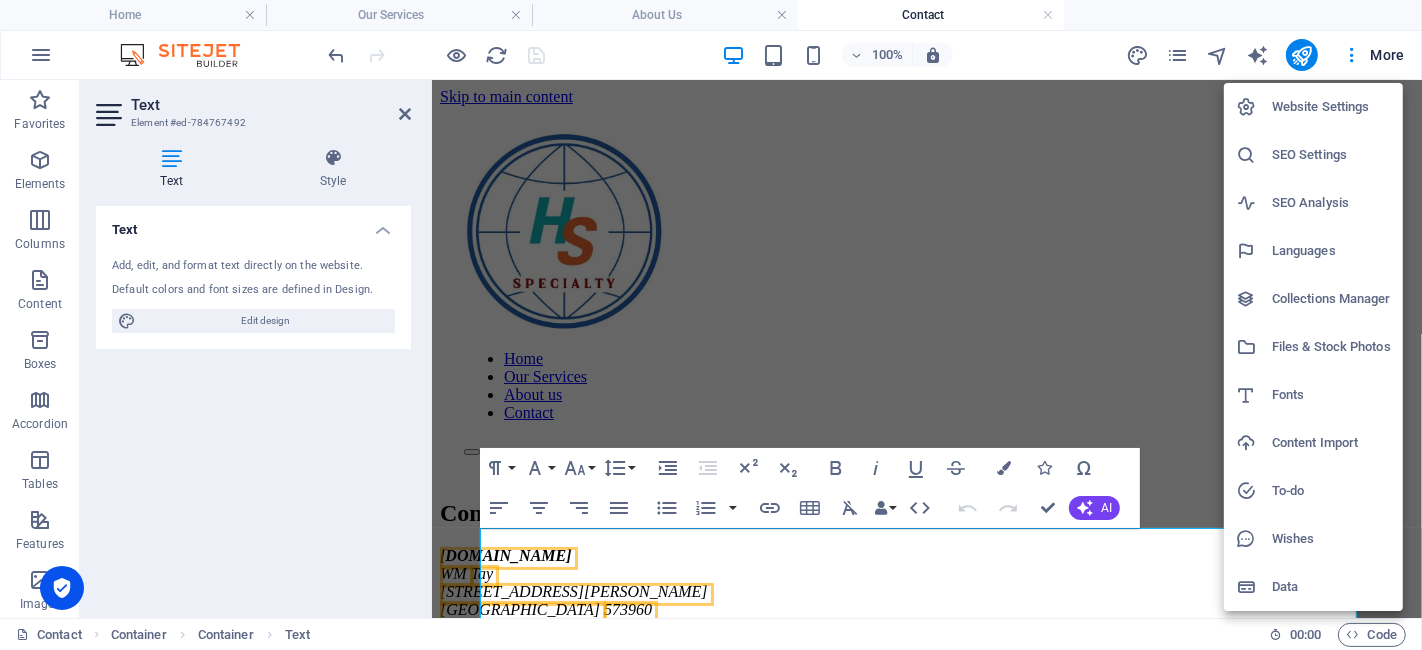 click on "Website Settings" at bounding box center [1331, 107] 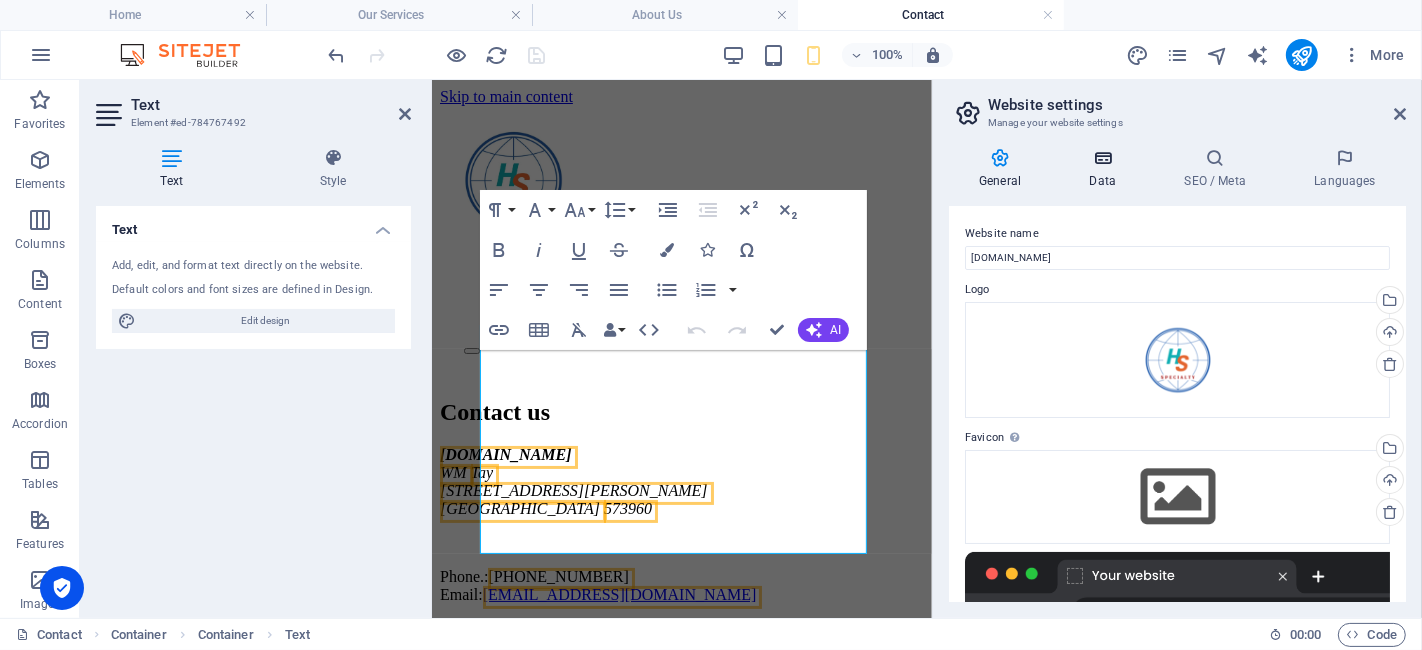 click on "Data" at bounding box center [1106, 169] 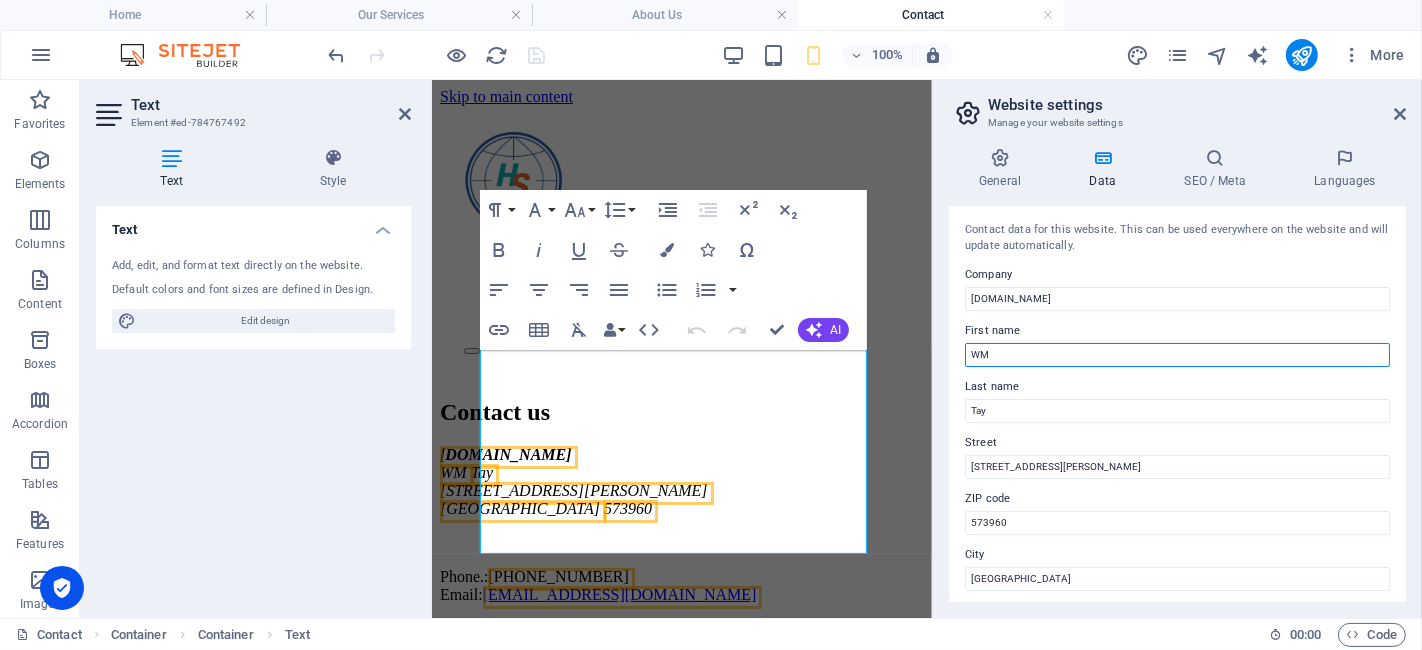 drag, startPoint x: 1545, startPoint y: 438, endPoint x: 804, endPoint y: 380, distance: 743.2664 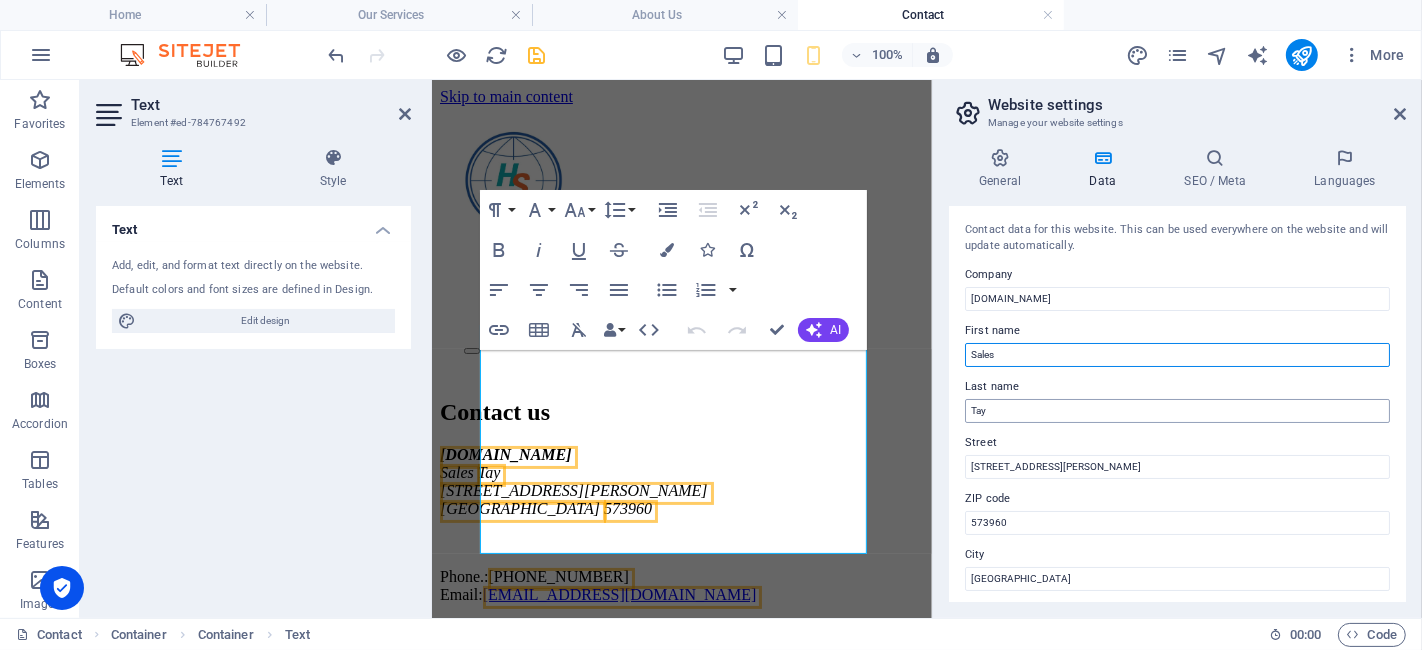 type on "Sales" 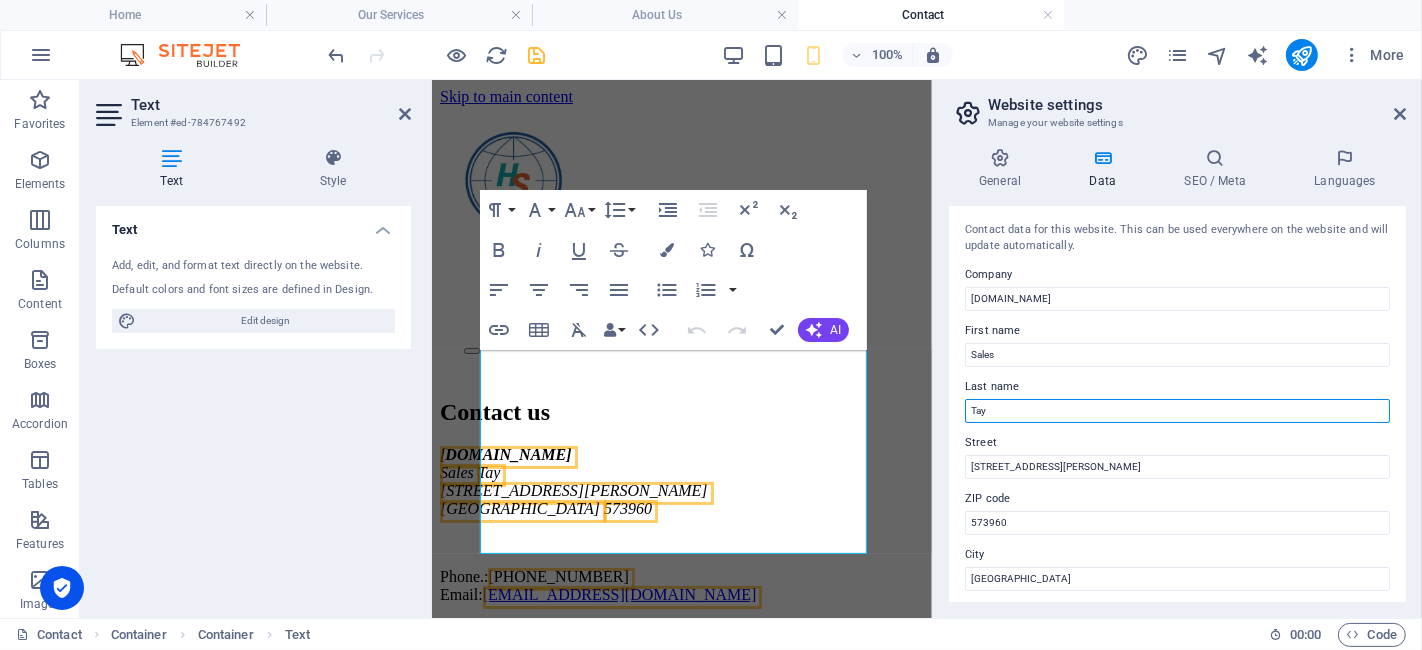 click on "Tay" at bounding box center [1177, 411] 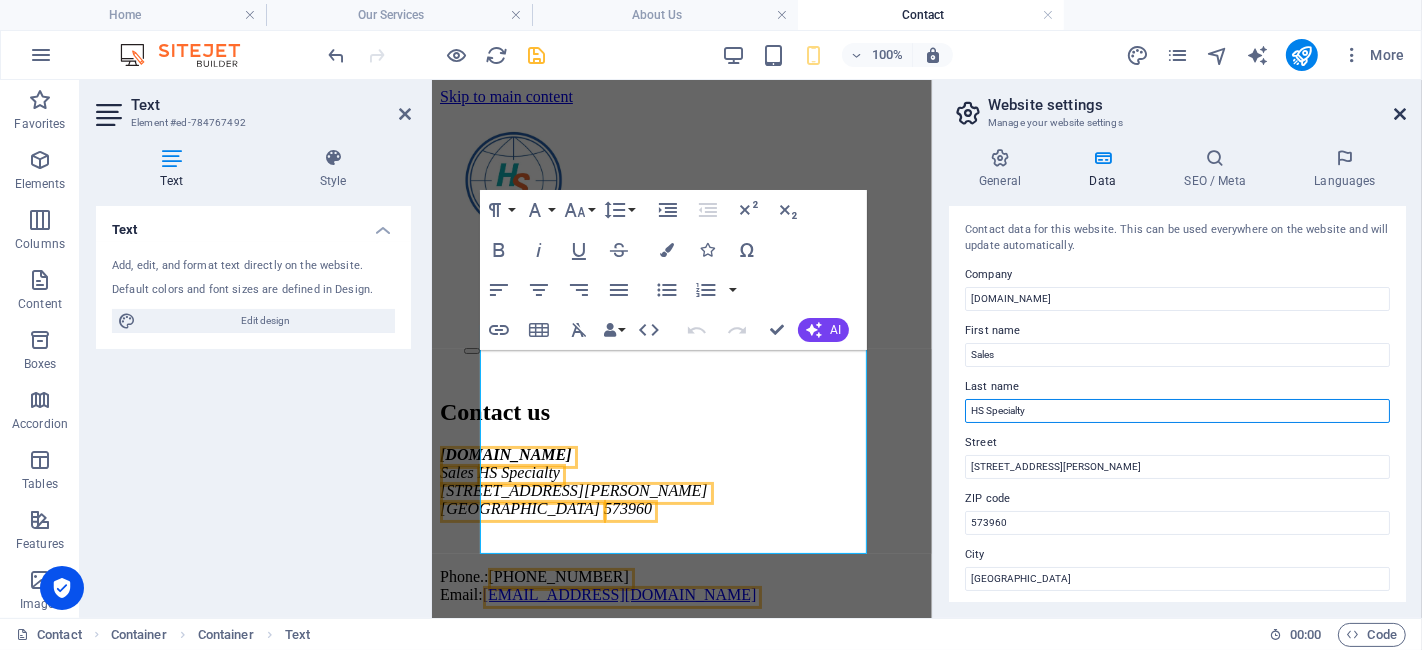 type on "HS Specialty" 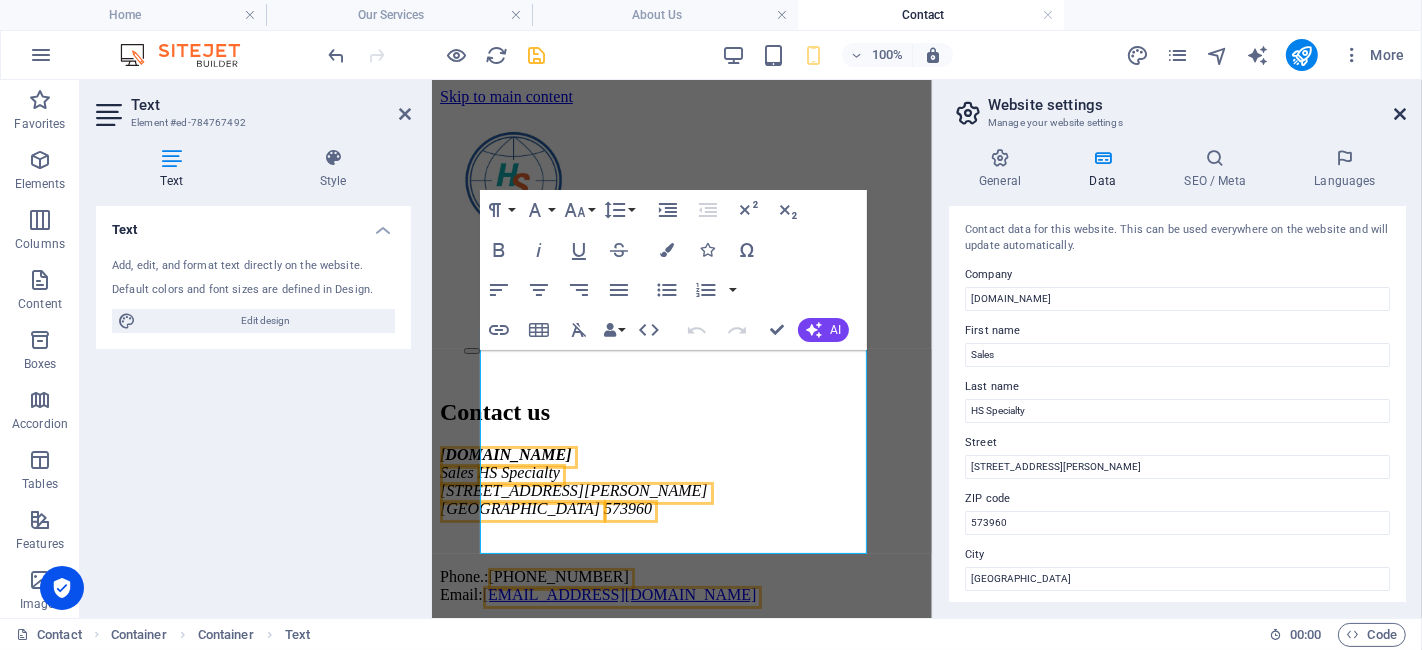 click at bounding box center (1400, 114) 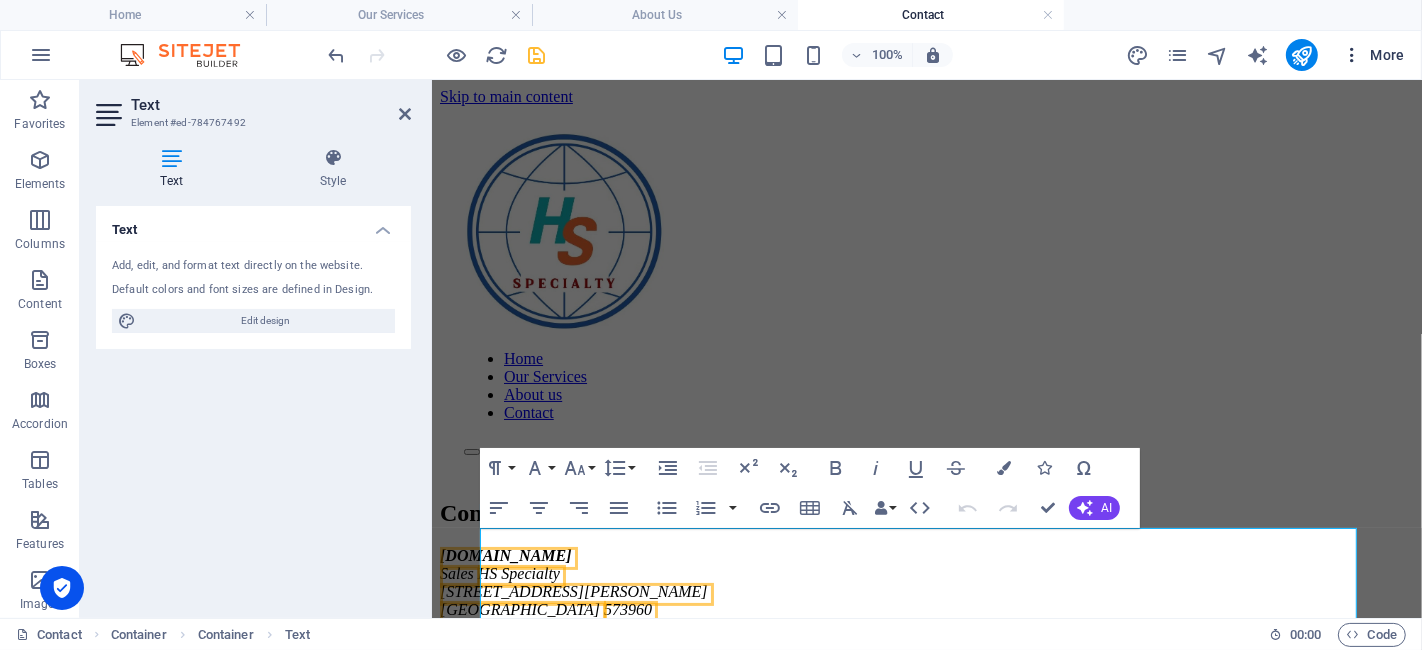 click on "More" at bounding box center [1373, 55] 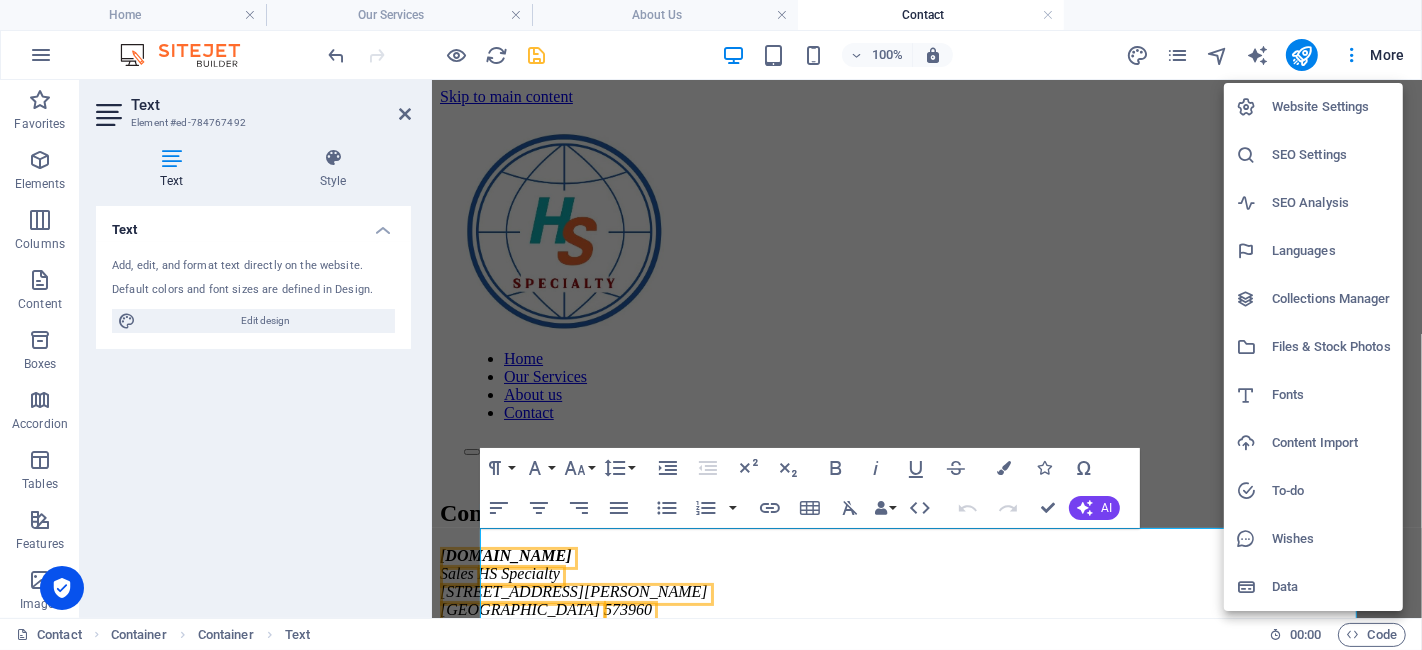 click on "SEO Settings" at bounding box center (1313, 155) 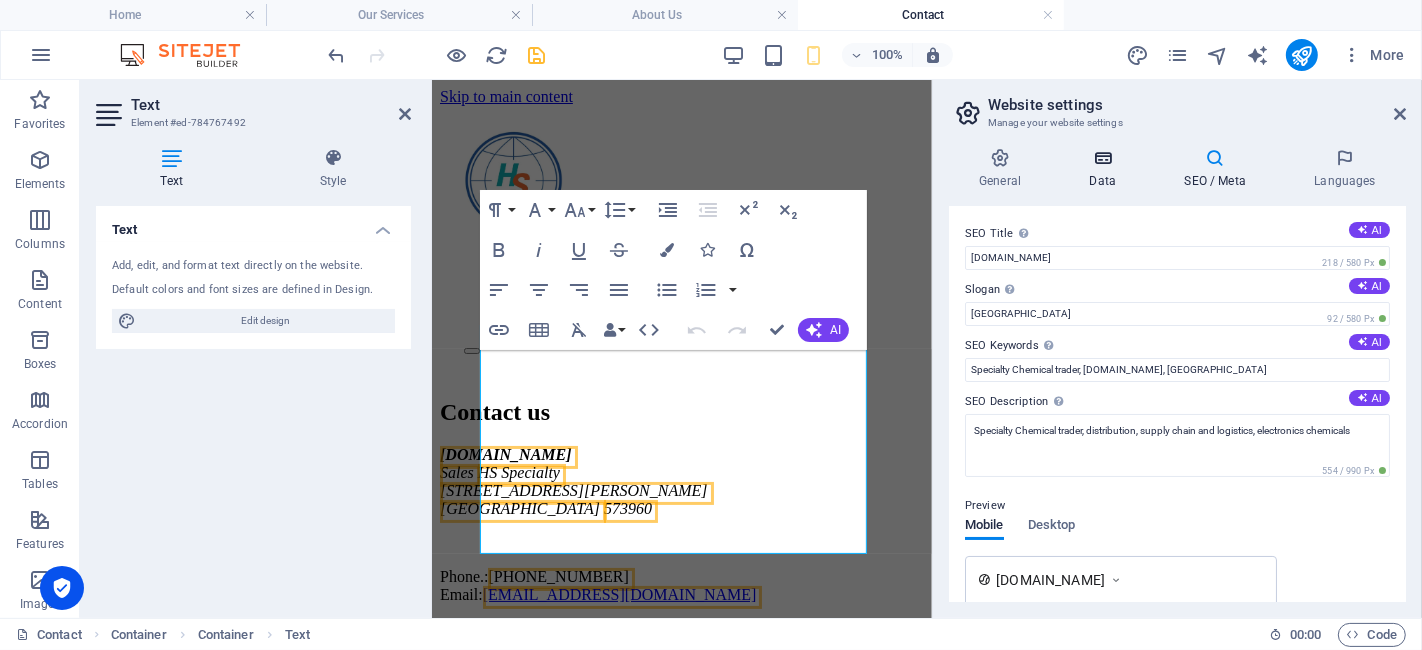 click on "Data" at bounding box center (1106, 169) 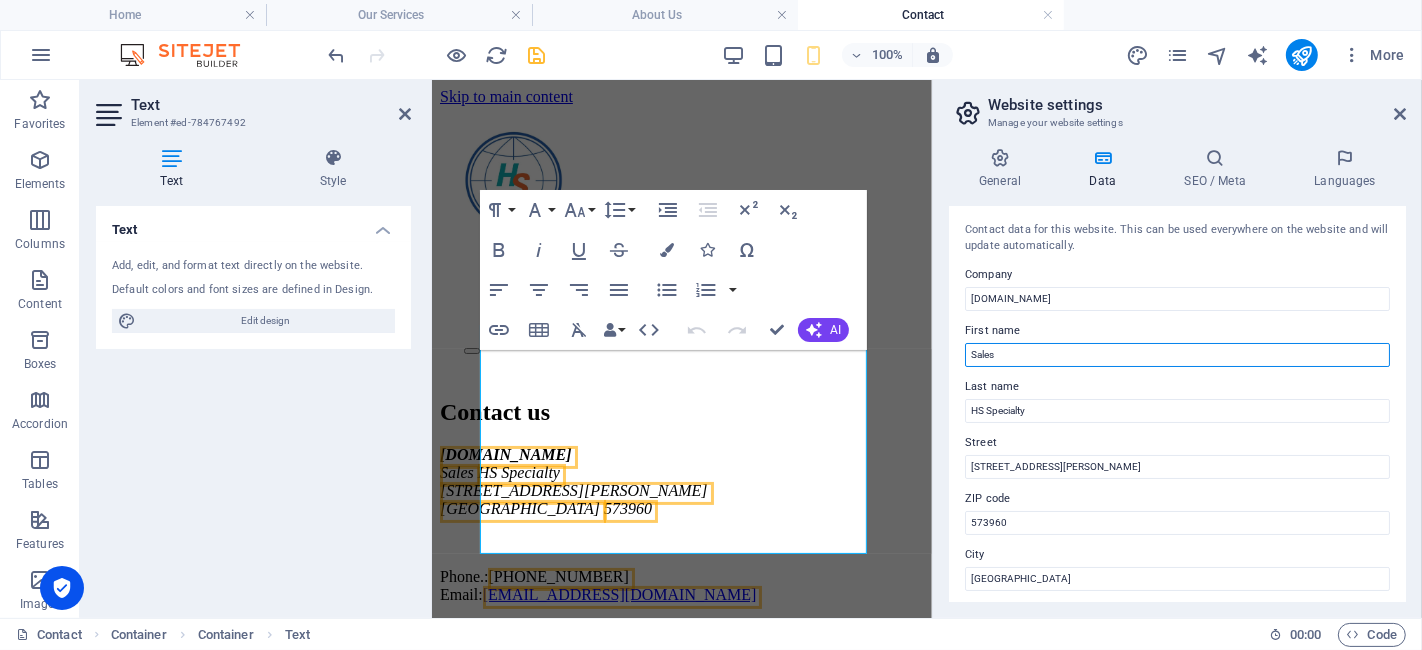 click on "Sales" at bounding box center (1177, 355) 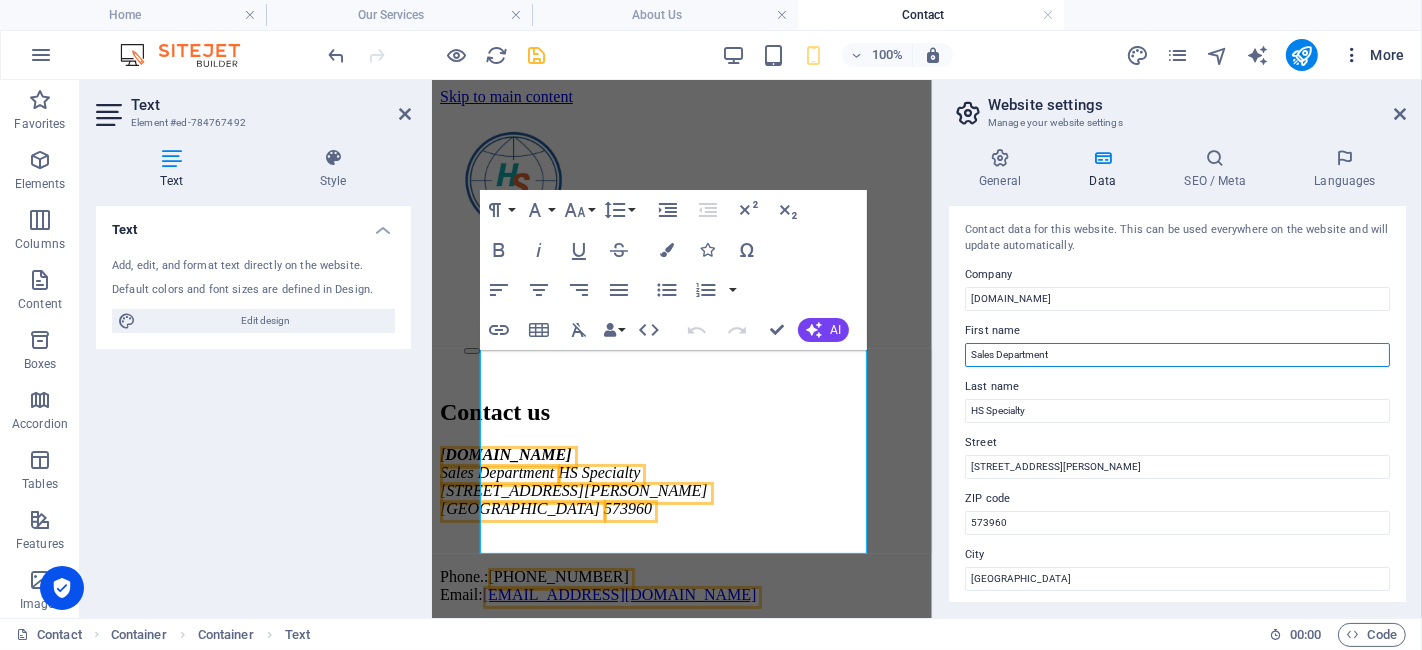 type on "Sales Department" 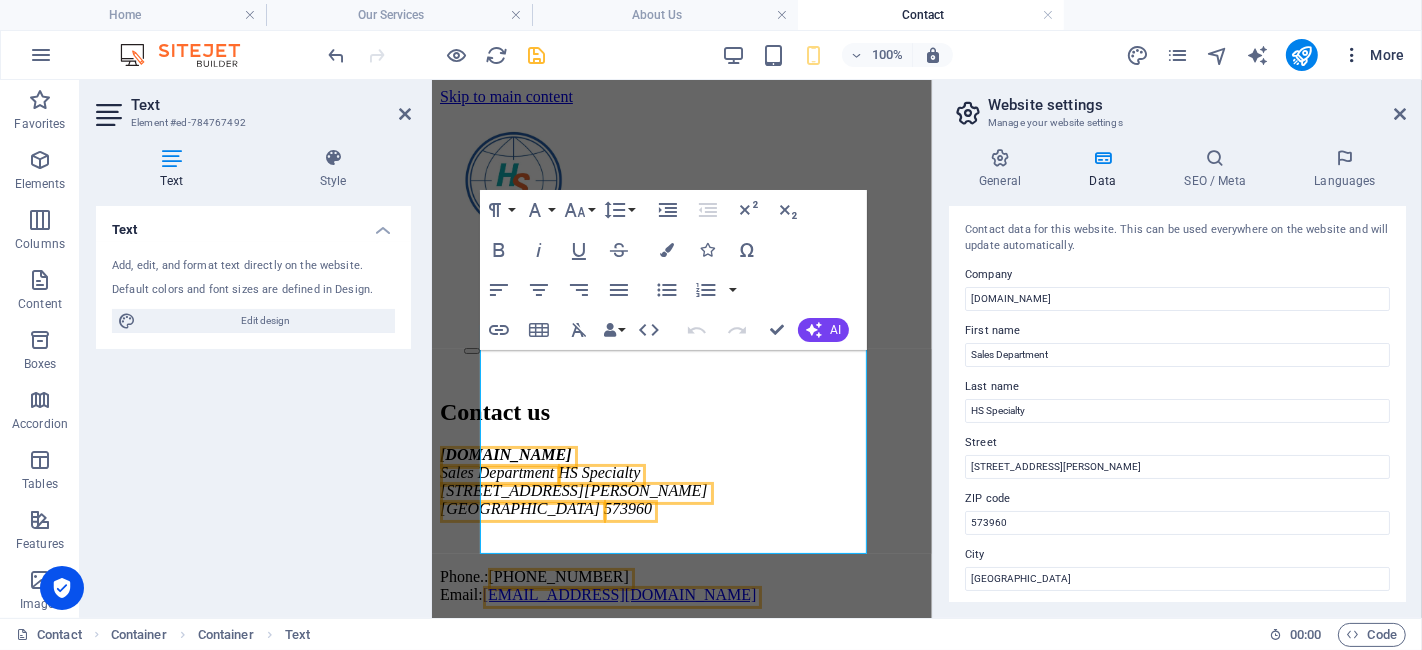 click on "More" at bounding box center [1373, 55] 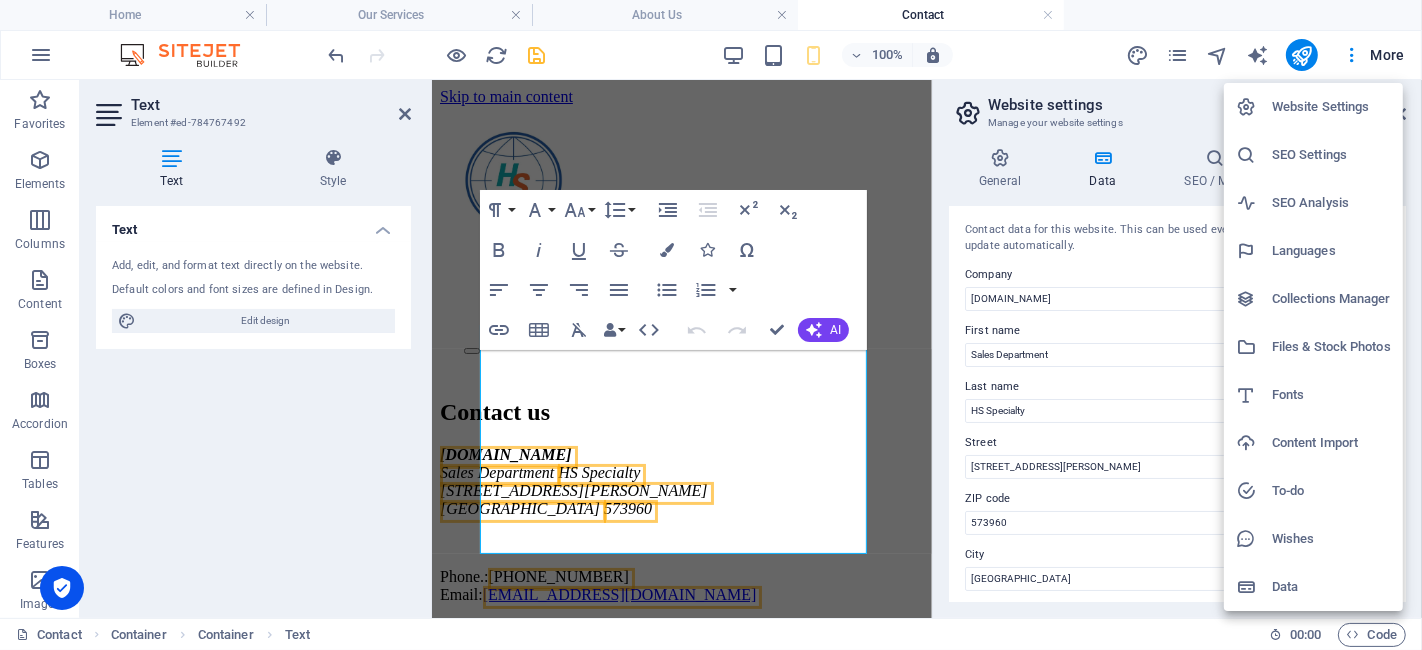 click at bounding box center (711, 325) 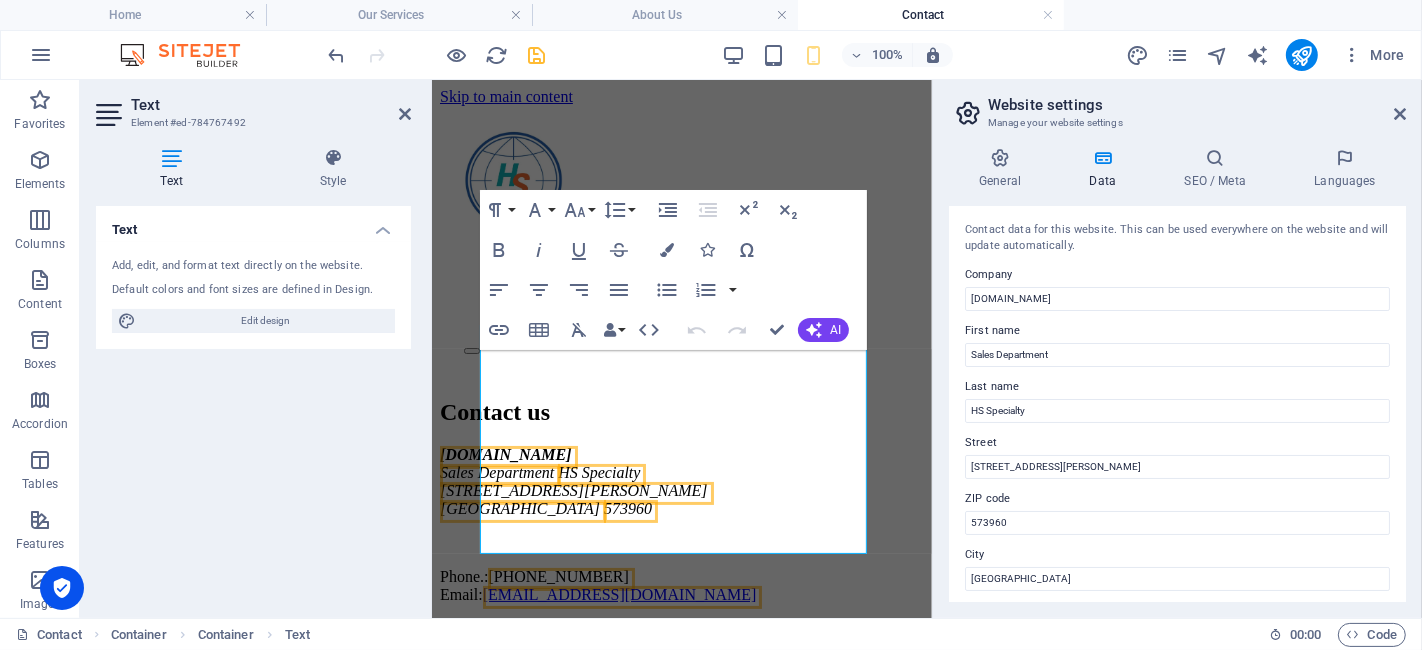 click on "100% More" at bounding box center [869, 55] 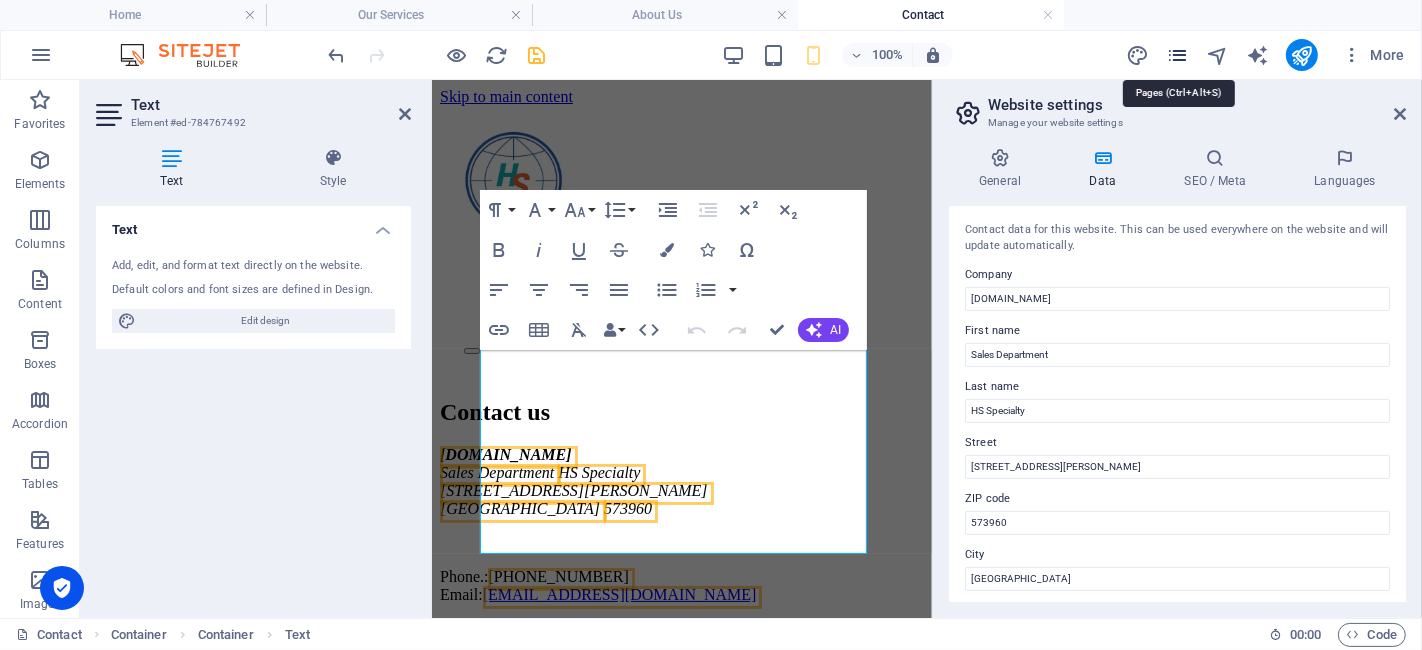click at bounding box center (1177, 55) 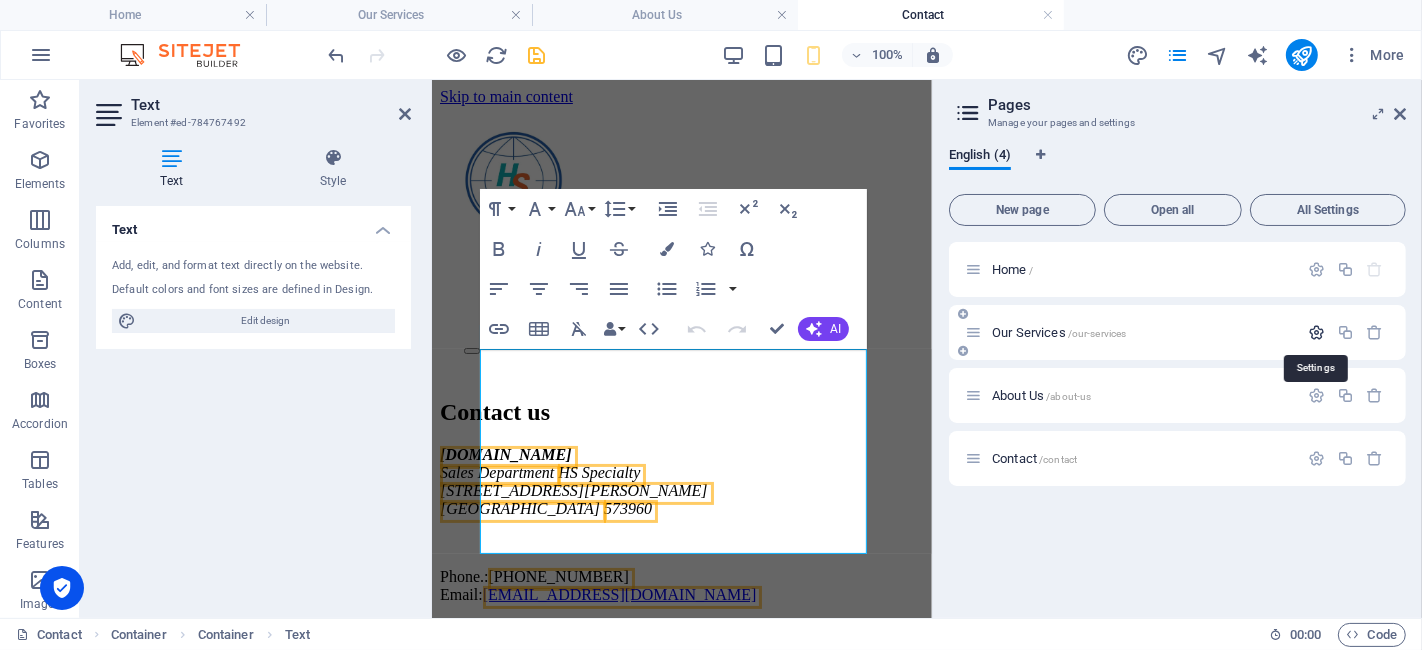 click at bounding box center [1316, 332] 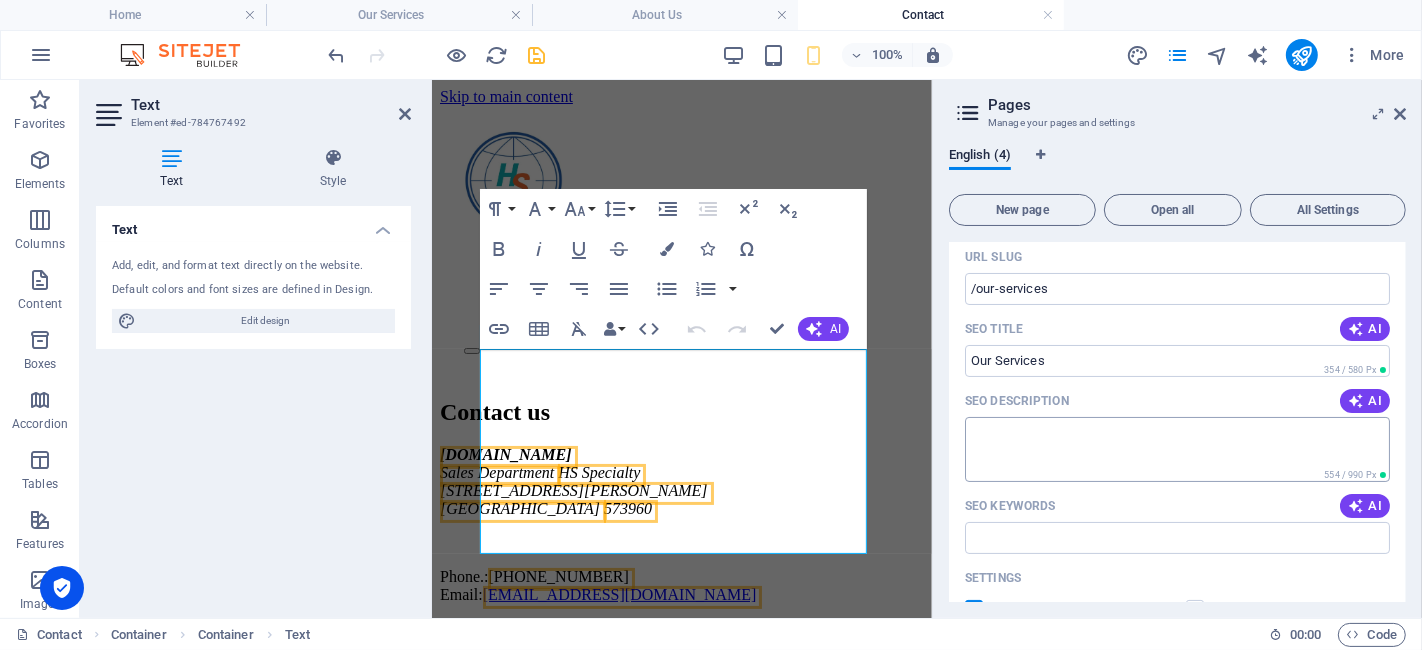 scroll, scrollTop: 222, scrollLeft: 0, axis: vertical 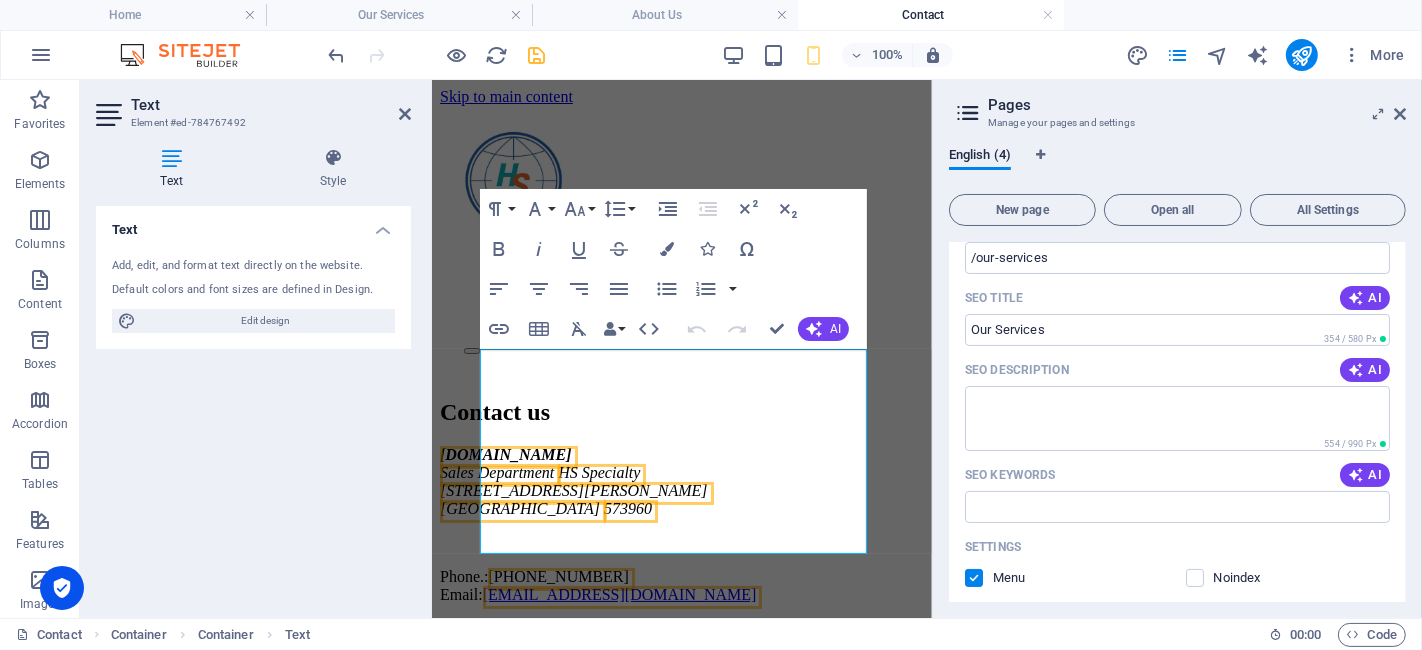 click on "Pages Manage your pages and settings English (4) New page Open all All Settings Home / Our Services /our-services Name Our Services ​ URL SLUG /our-services ​ SEO Title AI Our Services ​ 354 / 580 Px SEO Description AI ​ 554 / 990 Px SEO Keywords AI ​ Settings Menu Noindex Preview Mobile Desktop [DOMAIN_NAME] our-services Our Services - [DOMAIN_NAME] Specialty Chemical trader, distribution, supply chain and logistics, electronics chemicals Meta tags ​ Preview Image (Open Graph) Drag files here, click to choose files or select files from Files or our free stock photos & videos More Settings About Us /about-us Contact /contact" at bounding box center (1177, 349) 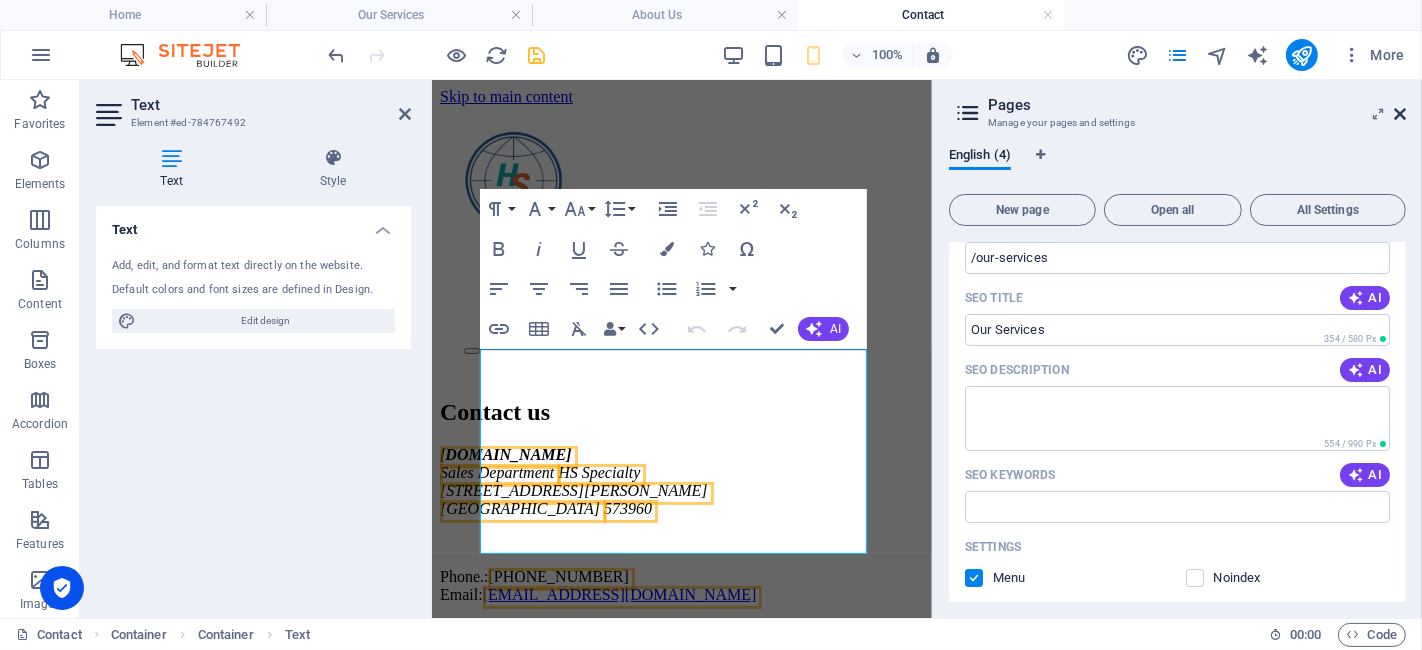 click at bounding box center [1400, 114] 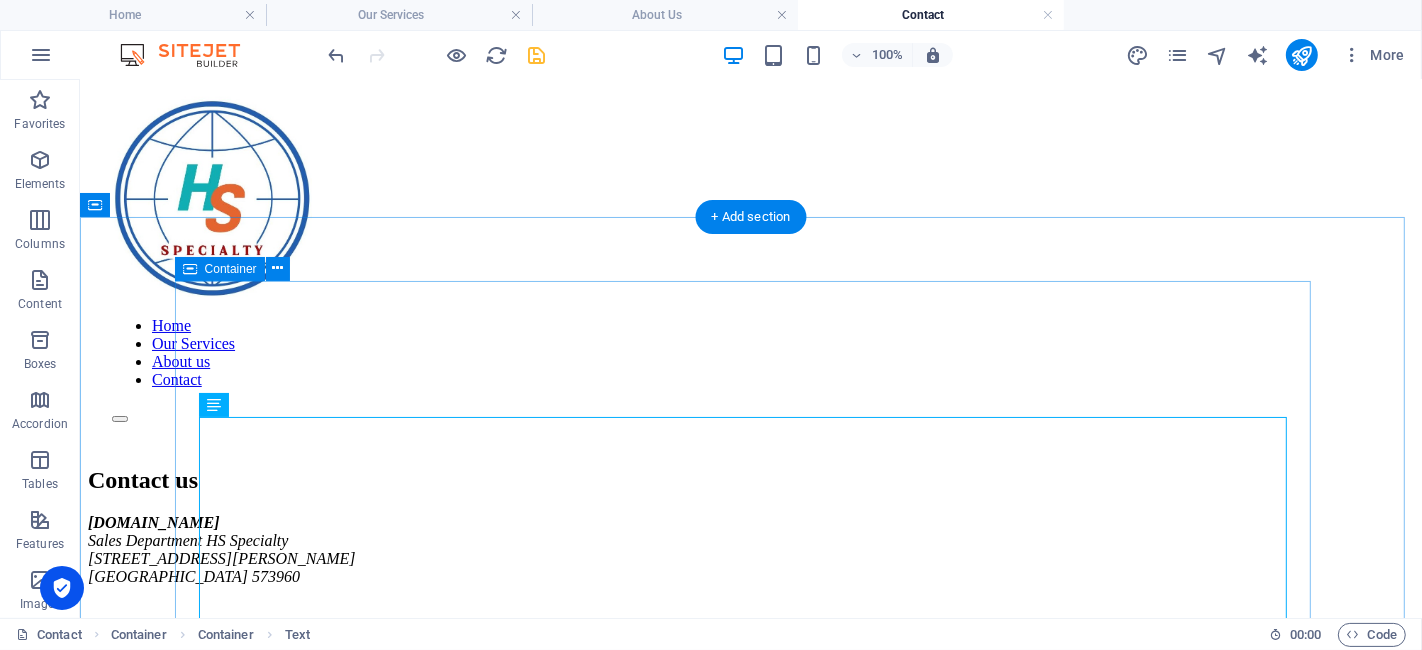 scroll, scrollTop: 0, scrollLeft: 0, axis: both 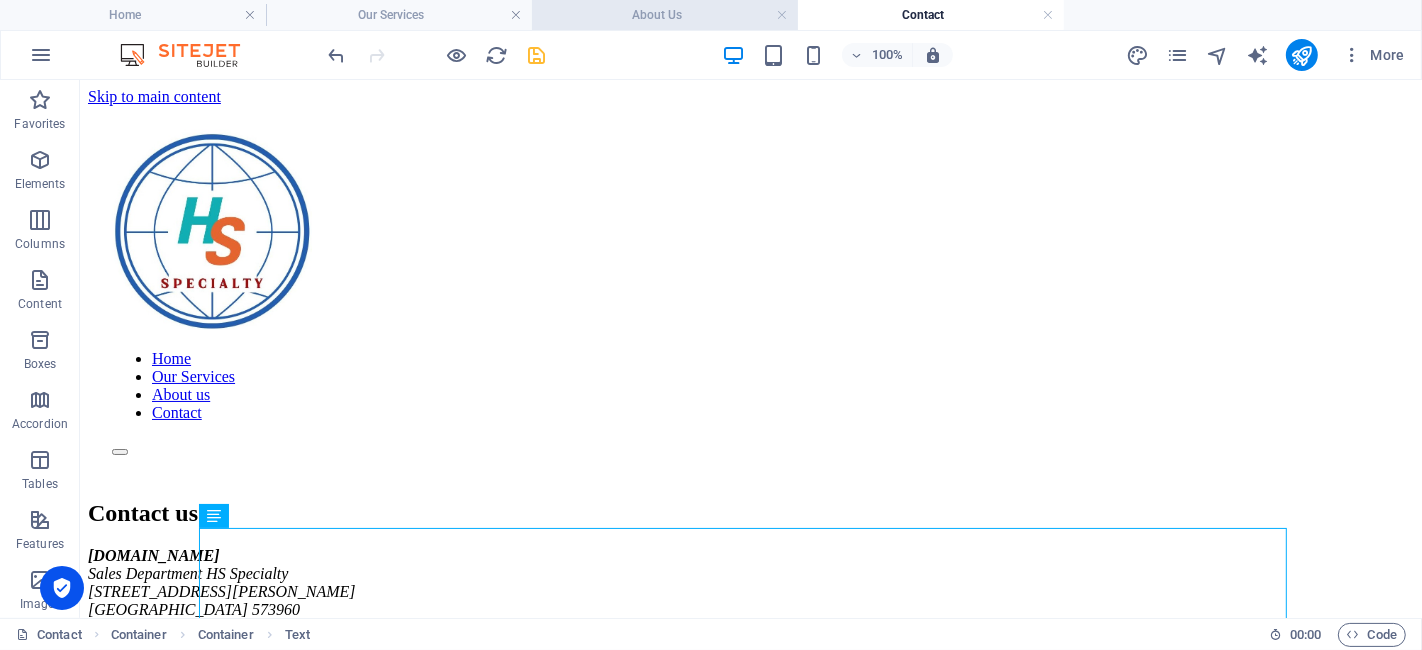 click on "About Us" at bounding box center [665, 15] 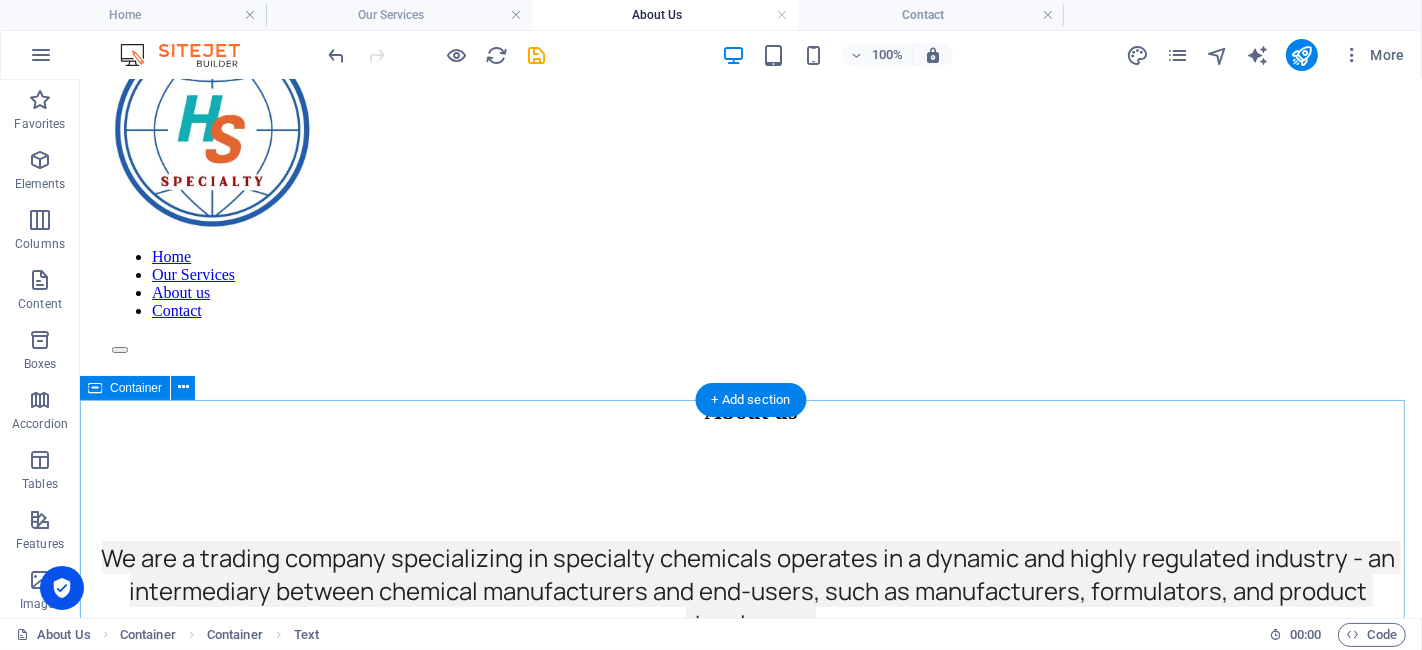 scroll, scrollTop: 0, scrollLeft: 0, axis: both 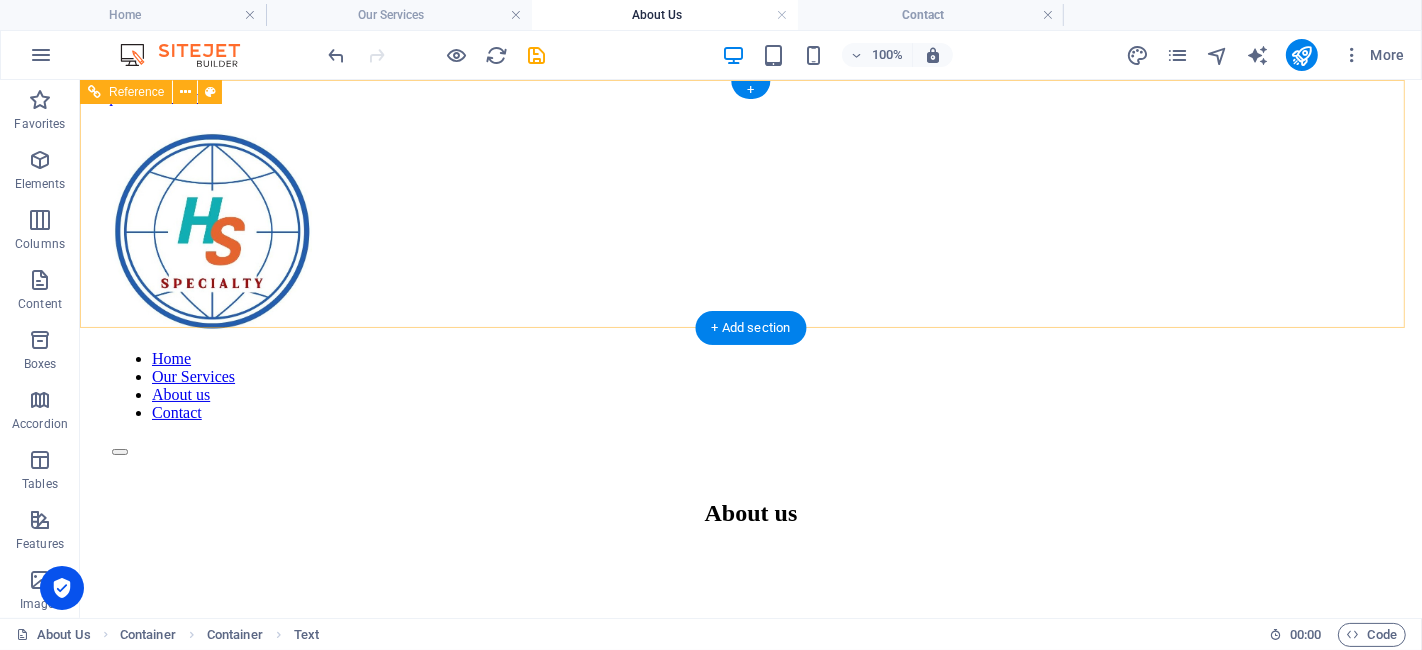 click on "Home Our Services About us Contact" at bounding box center (750, 385) 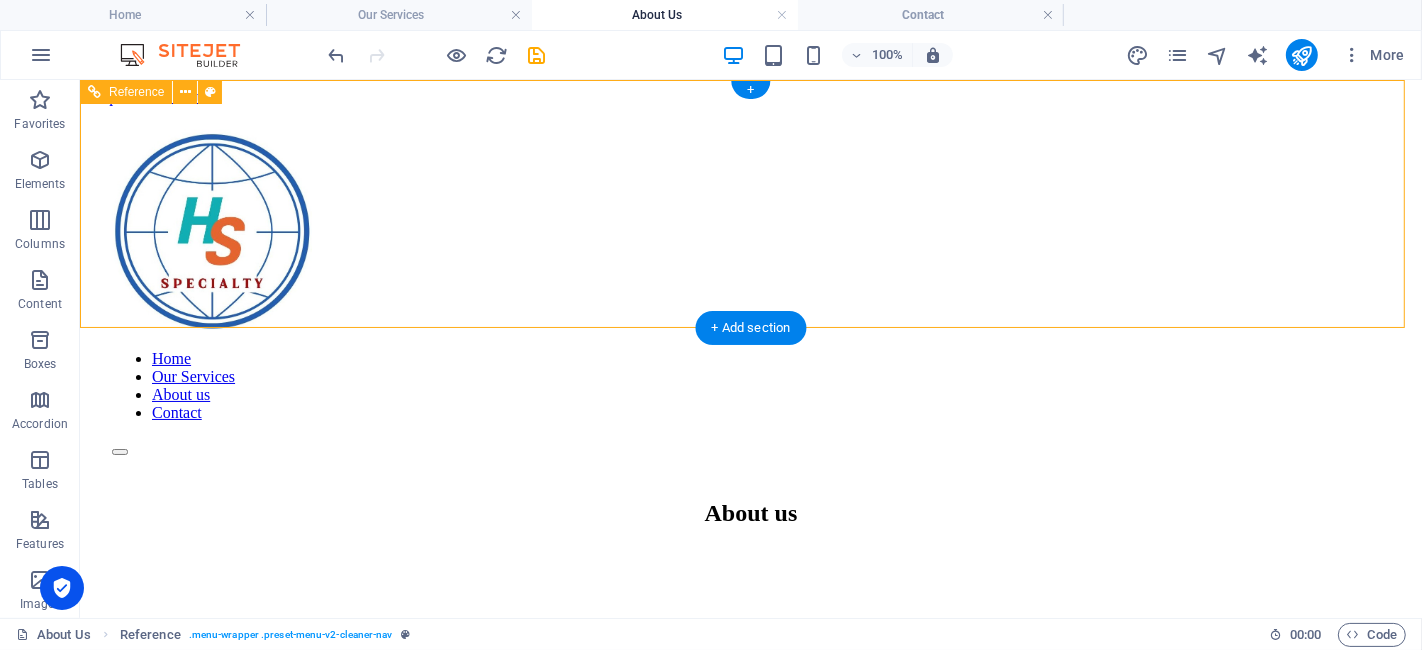 click on "Home Our Services About us Contact" at bounding box center (750, 385) 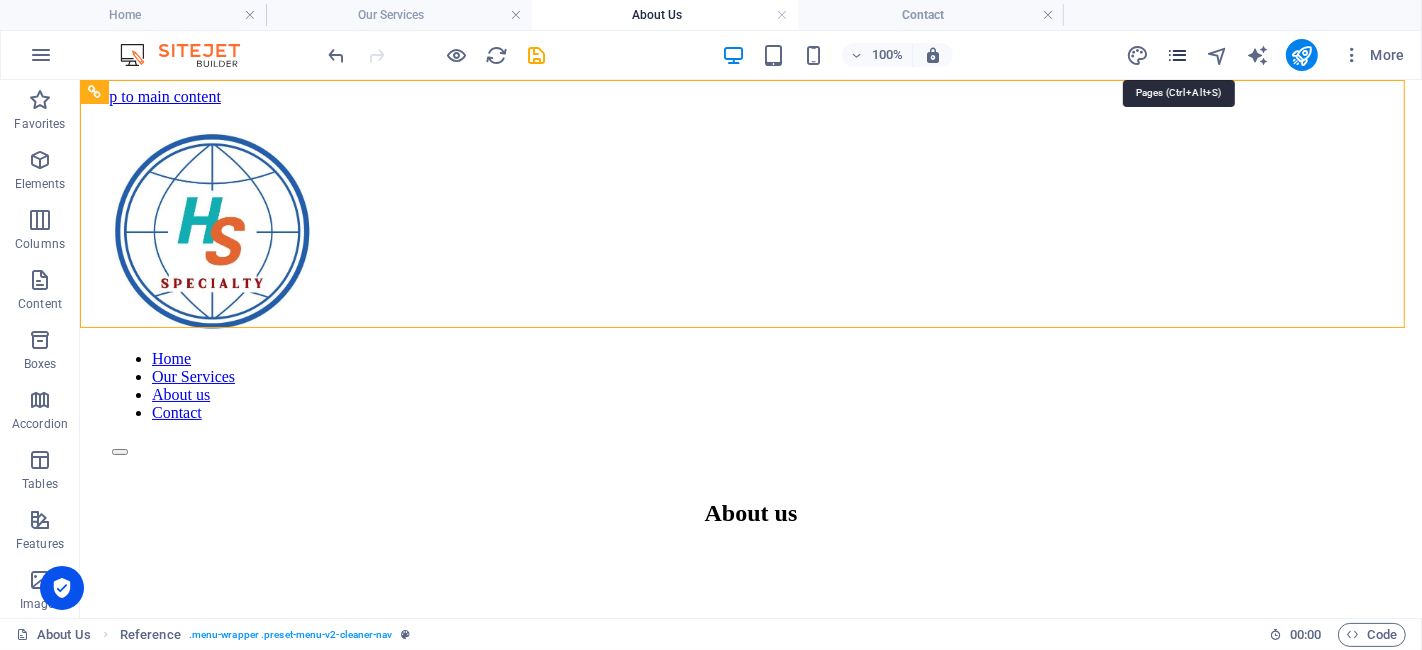 click at bounding box center [1177, 55] 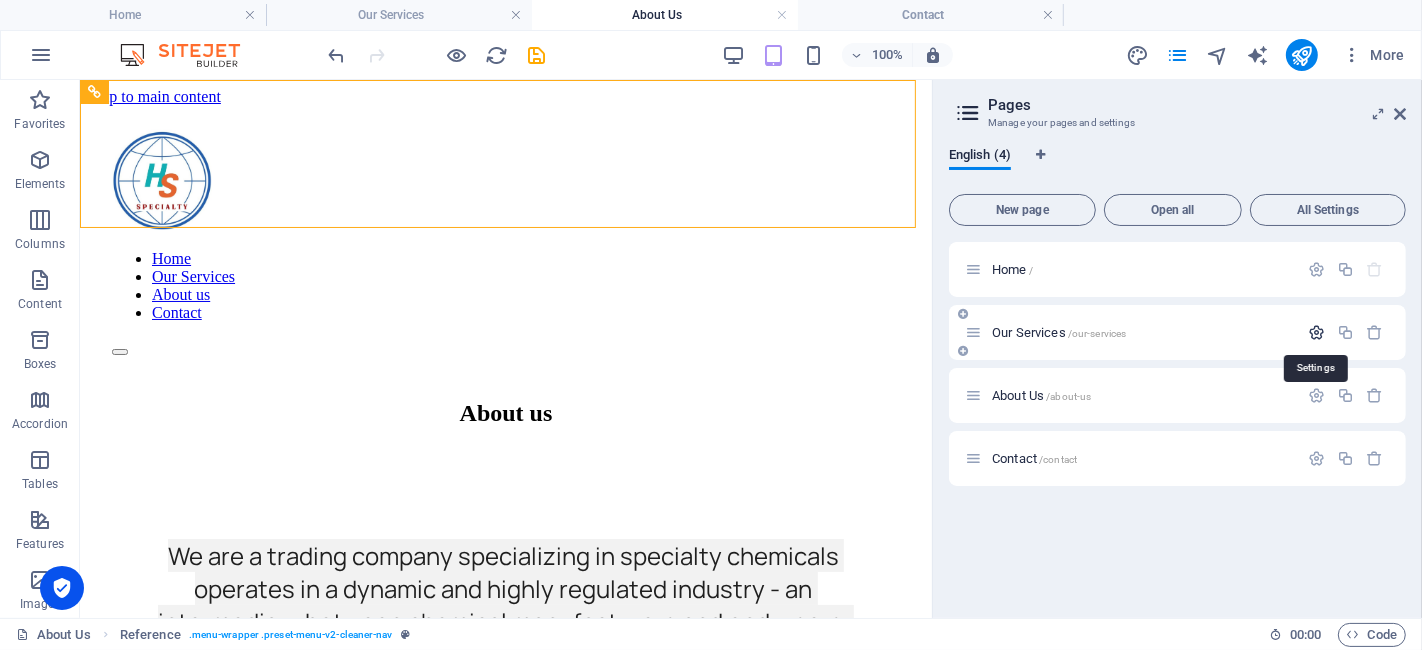 click at bounding box center (1316, 332) 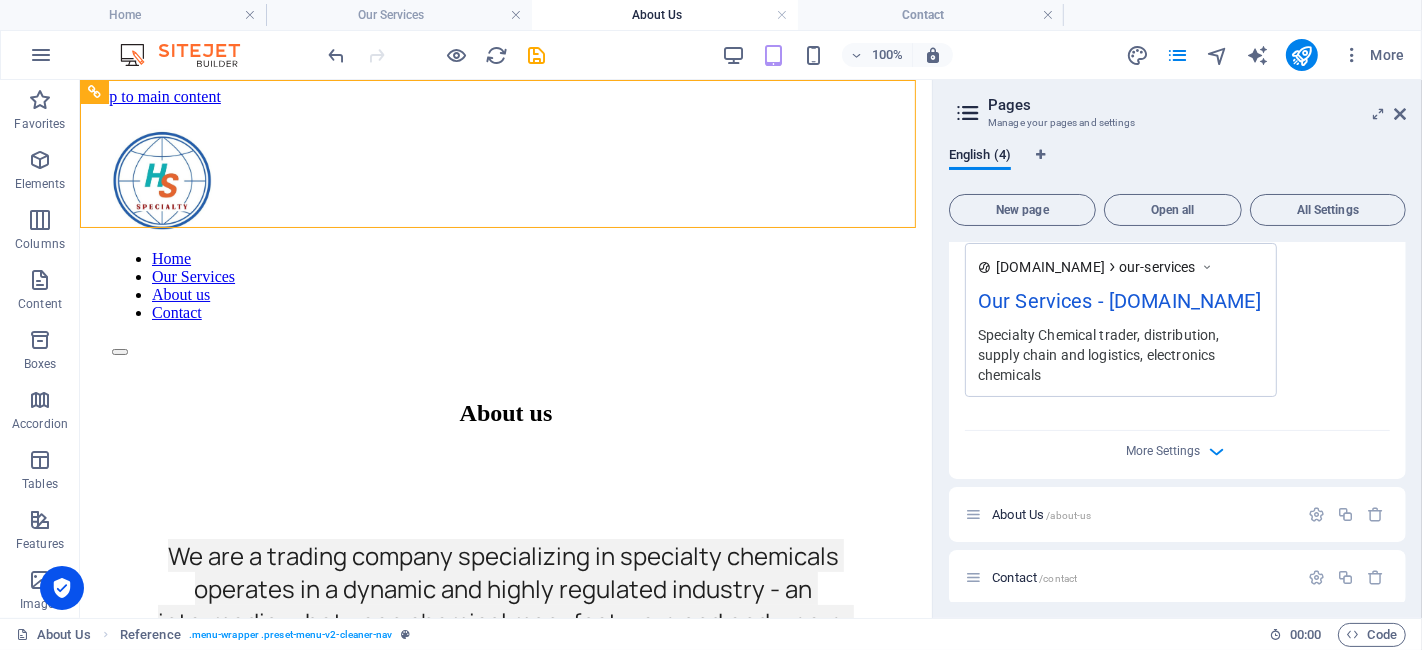 scroll, scrollTop: 703, scrollLeft: 0, axis: vertical 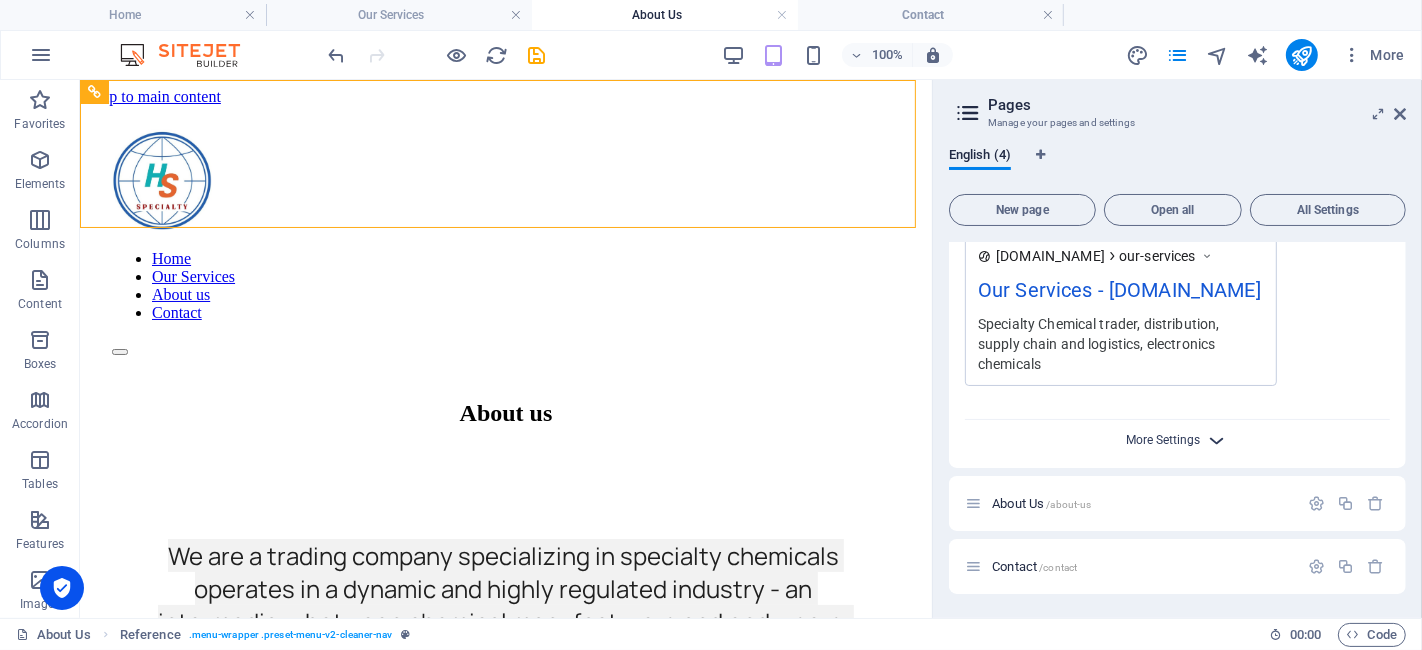 click on "More Settings" at bounding box center (1164, 440) 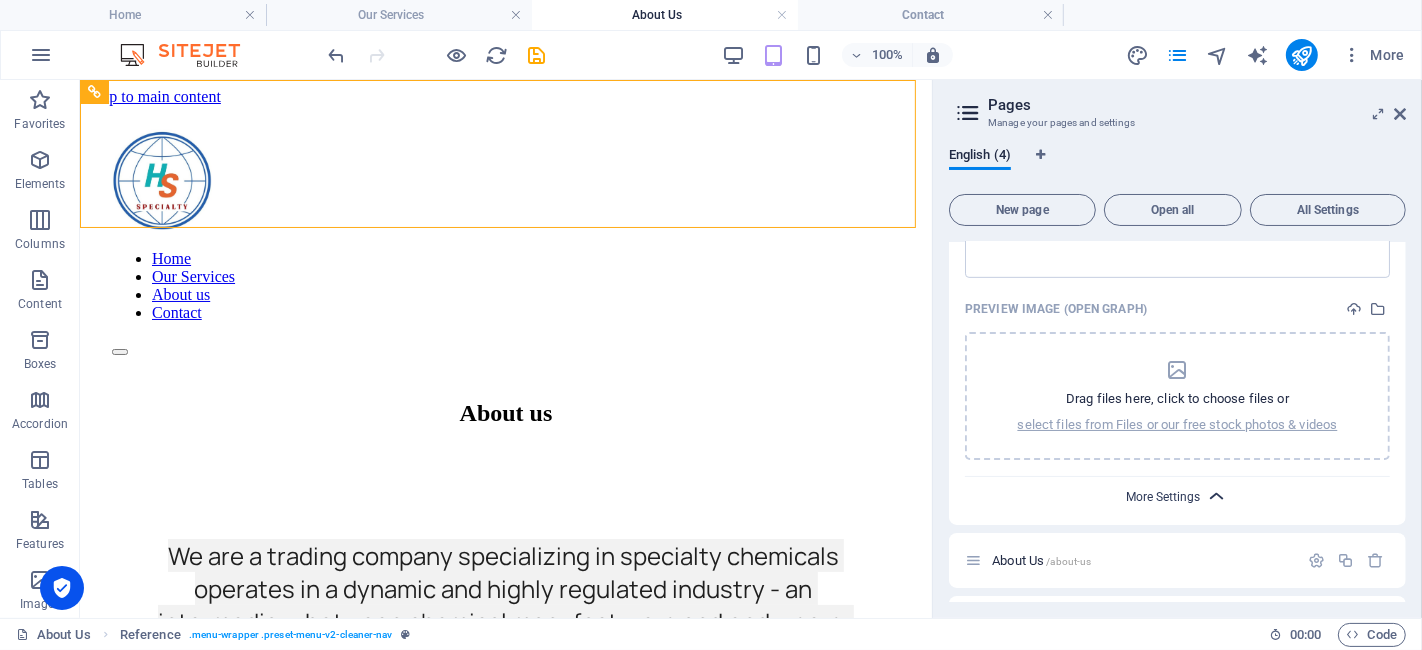 scroll, scrollTop: 990, scrollLeft: 0, axis: vertical 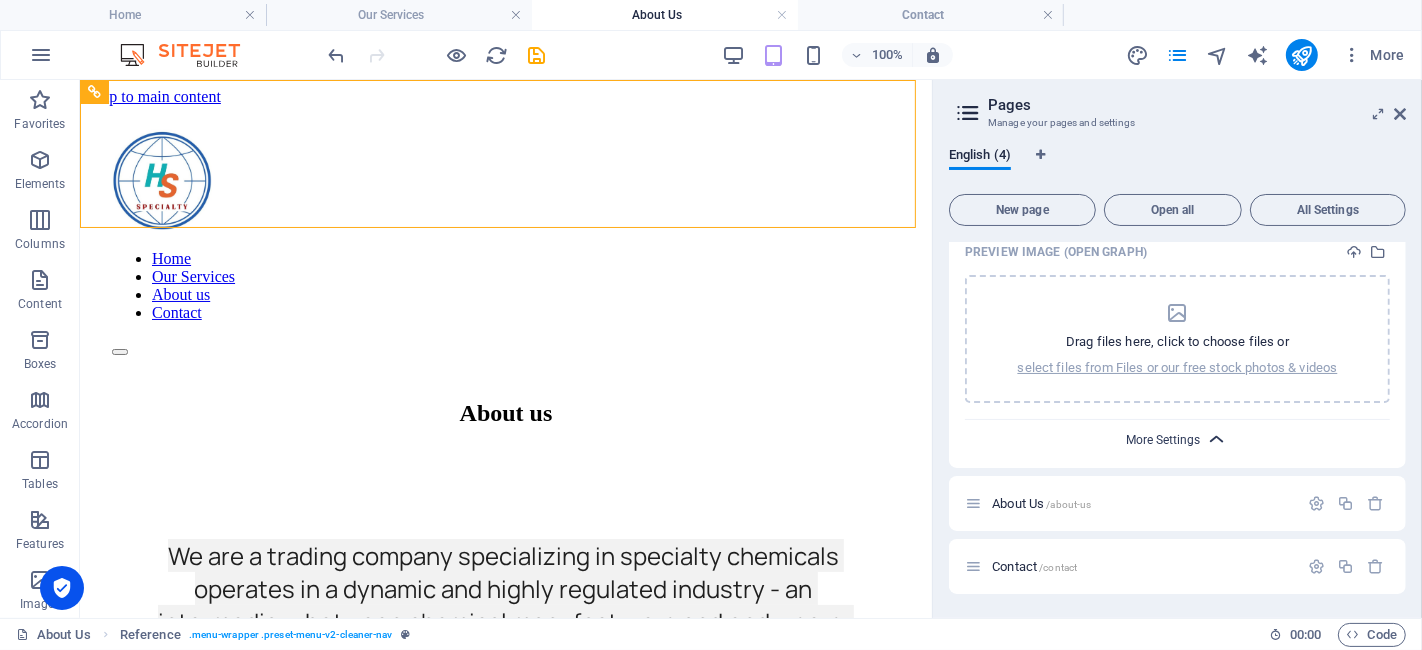click on "More Settings" at bounding box center (1164, 440) 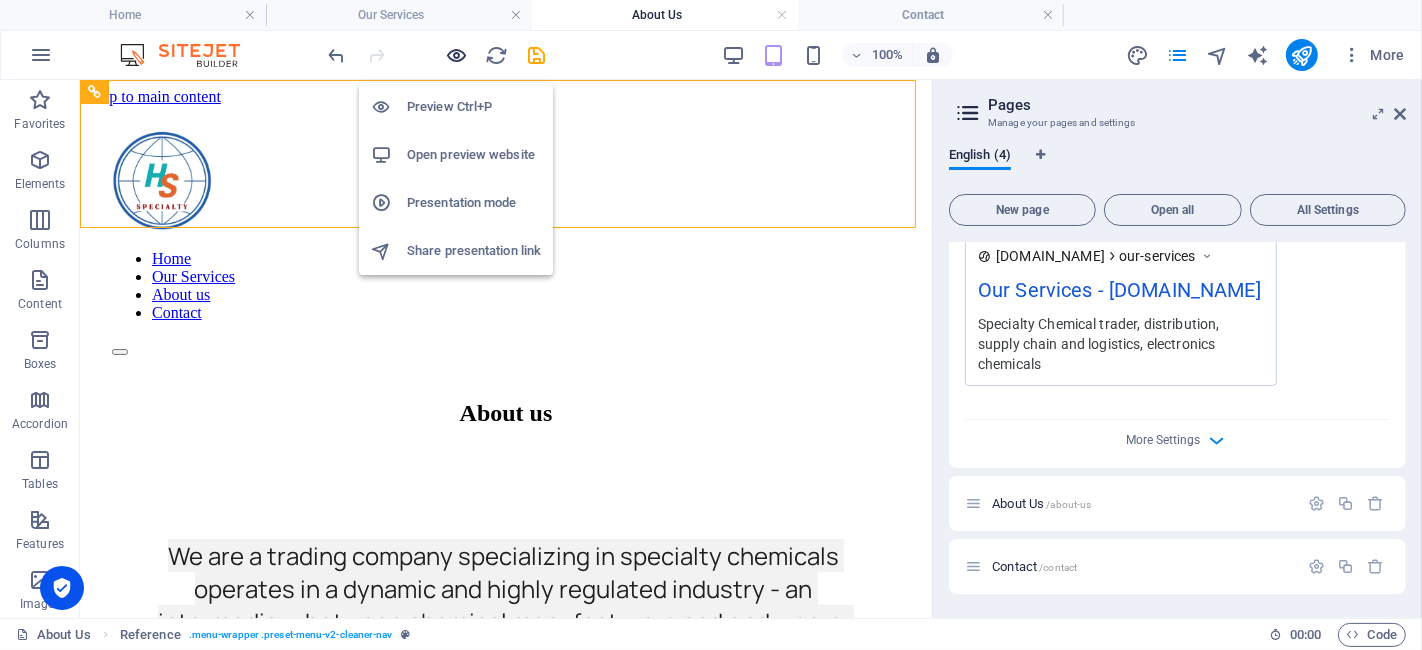 click at bounding box center (457, 55) 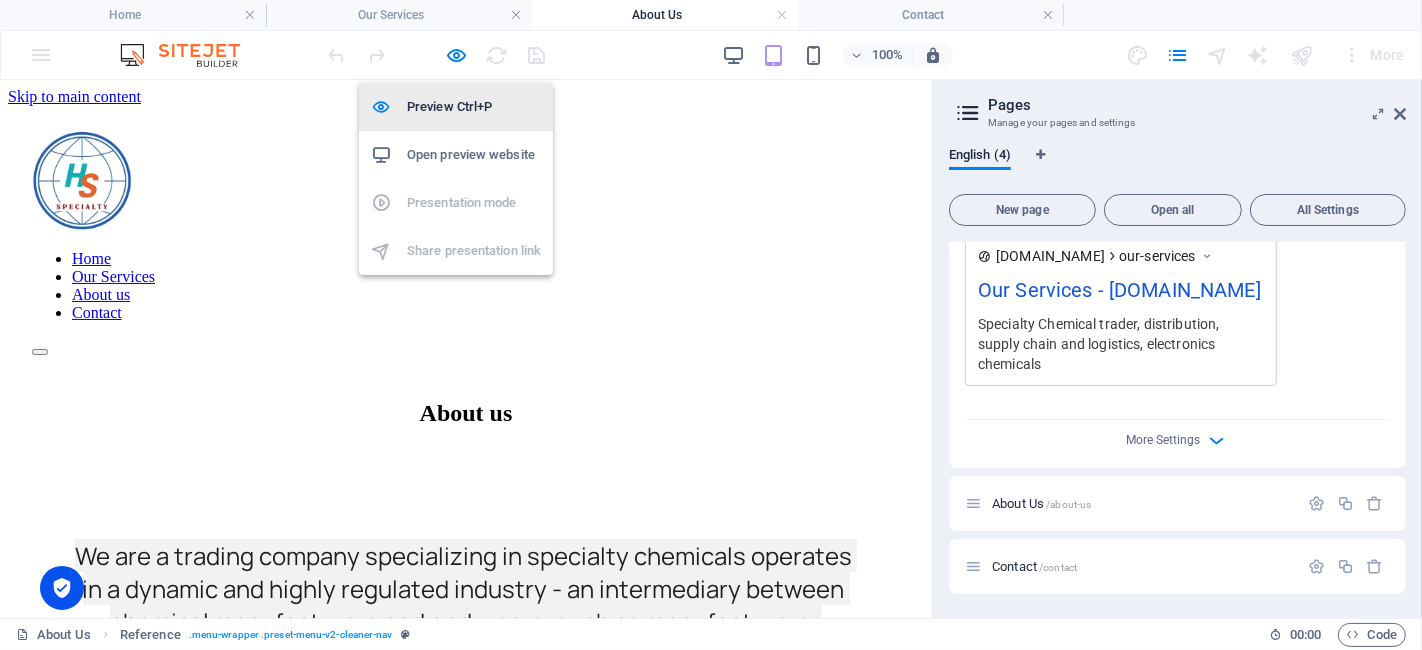 scroll, scrollTop: 703, scrollLeft: 0, axis: vertical 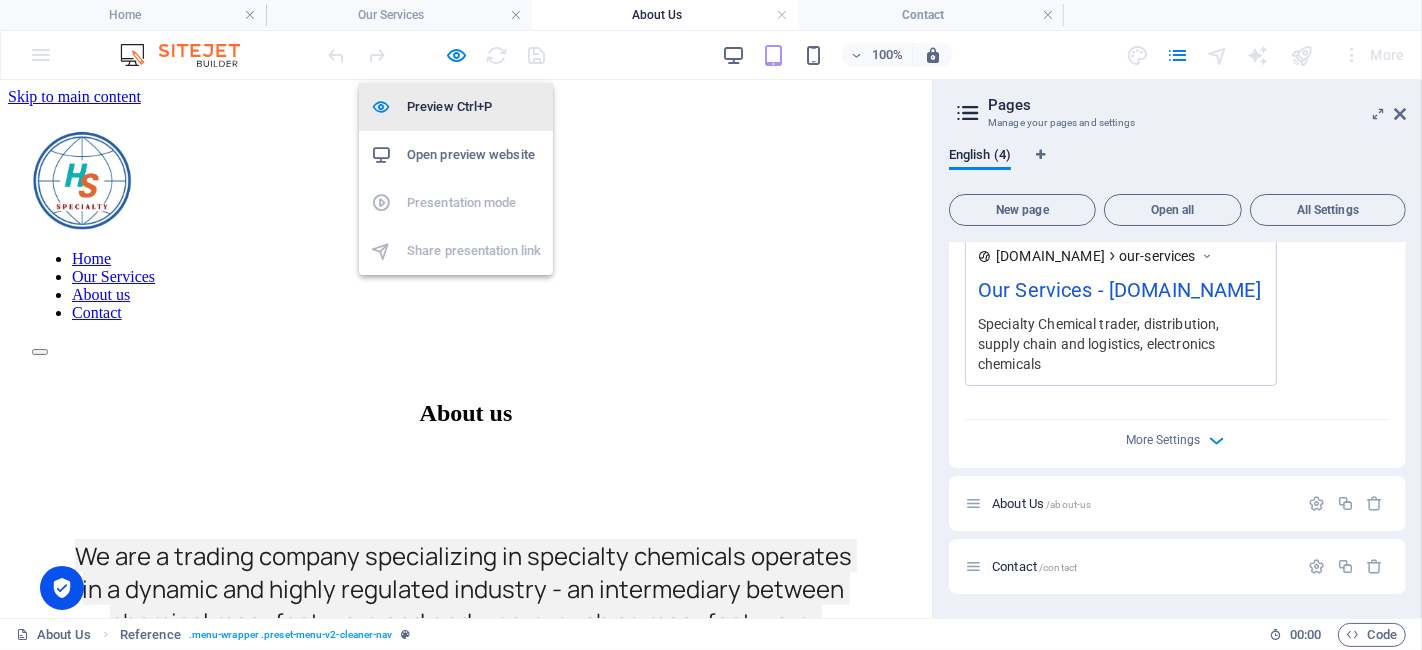 click on "Preview Ctrl+P" at bounding box center [456, 107] 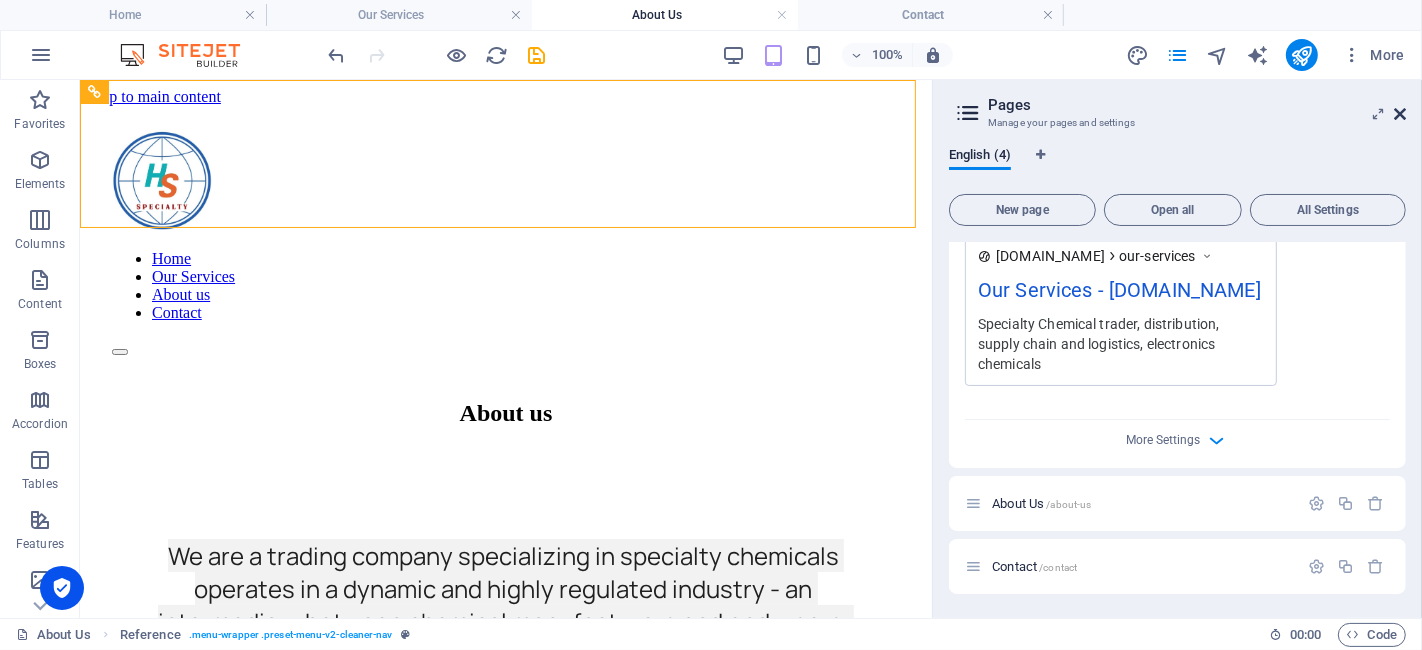 drag, startPoint x: 1401, startPoint y: 110, endPoint x: 1251, endPoint y: 53, distance: 160.46495 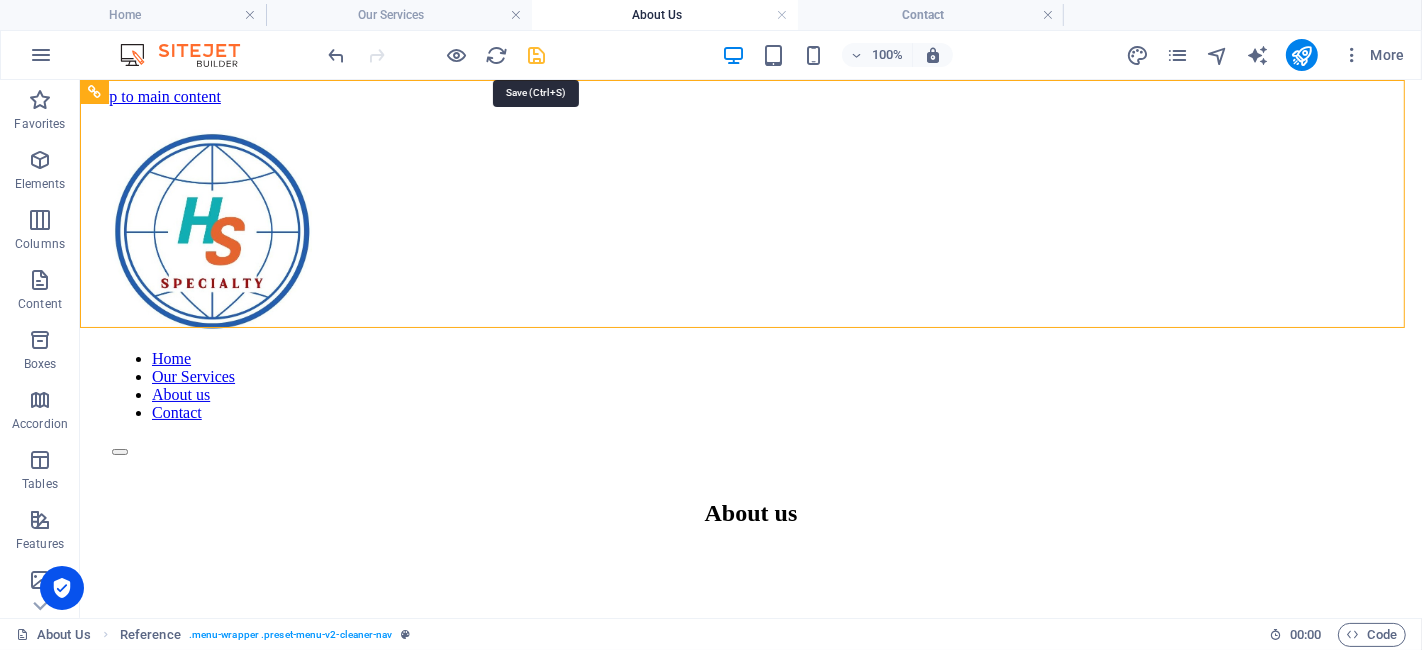 click at bounding box center [537, 55] 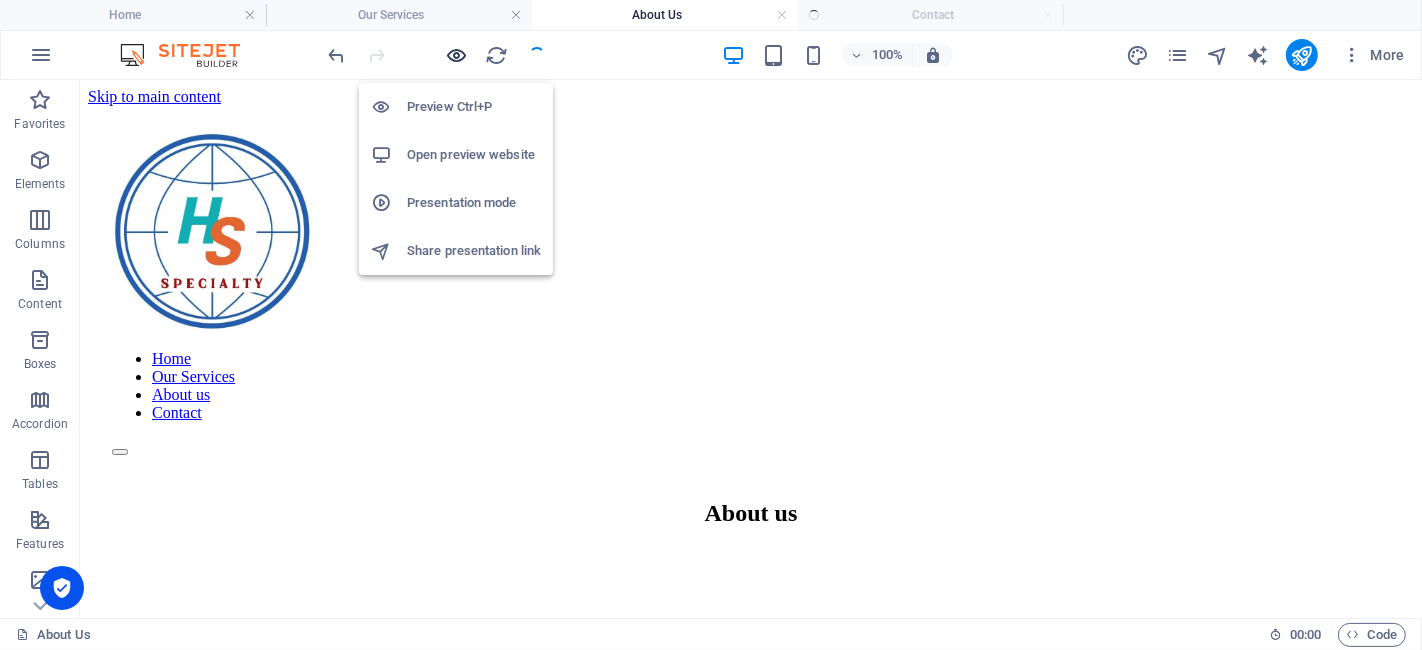 click at bounding box center (457, 55) 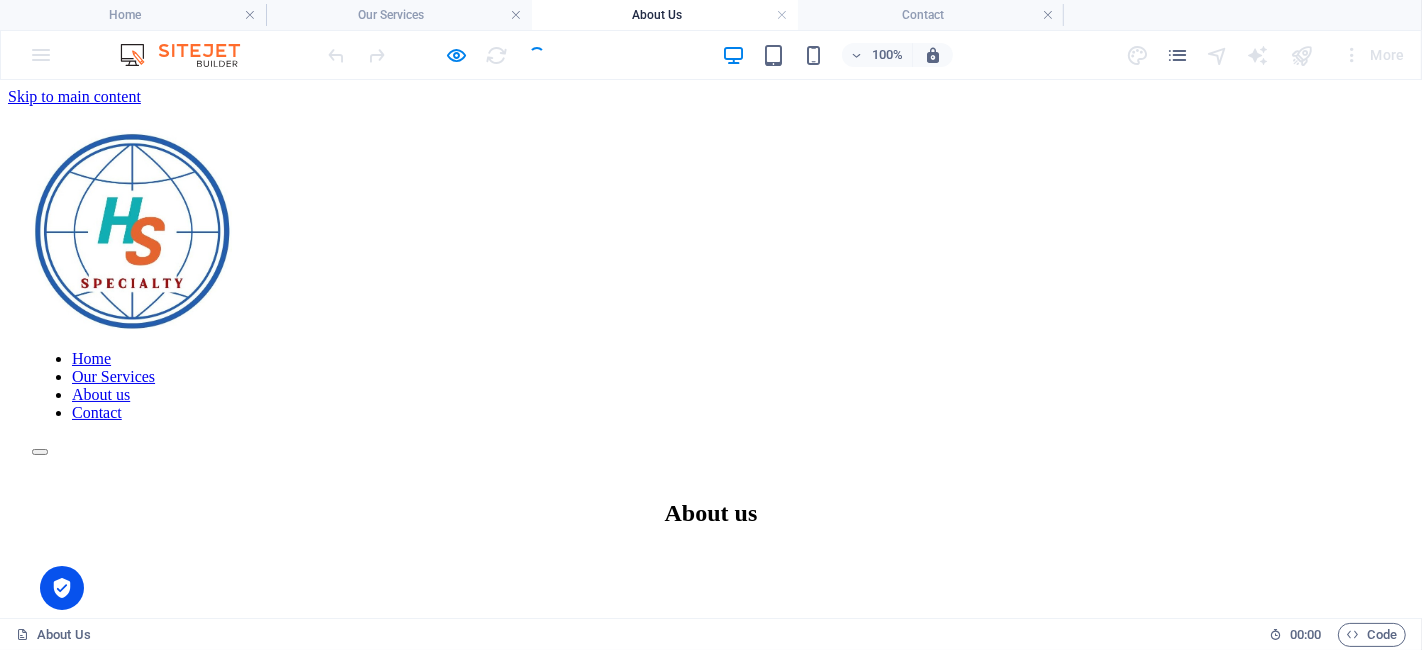 click on "Our Services" at bounding box center (113, 375) 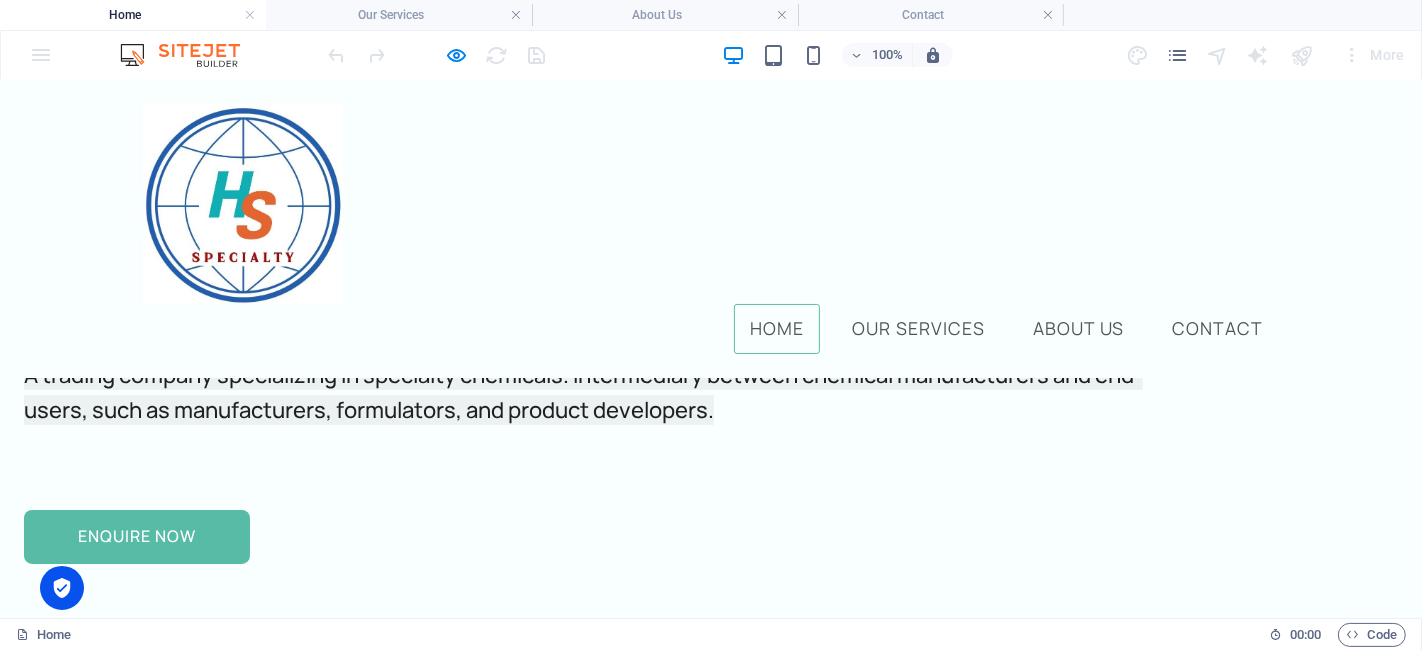 scroll, scrollTop: 0, scrollLeft: 0, axis: both 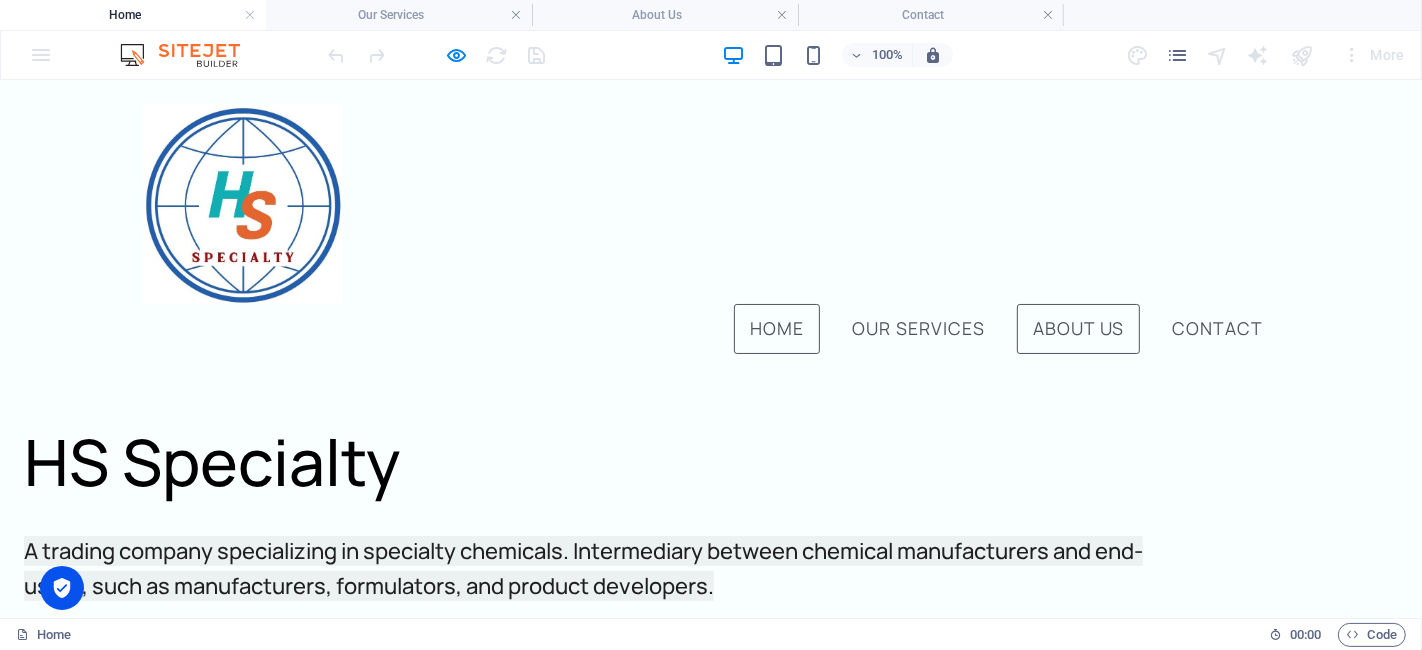 click on "About us" at bounding box center (1078, 328) 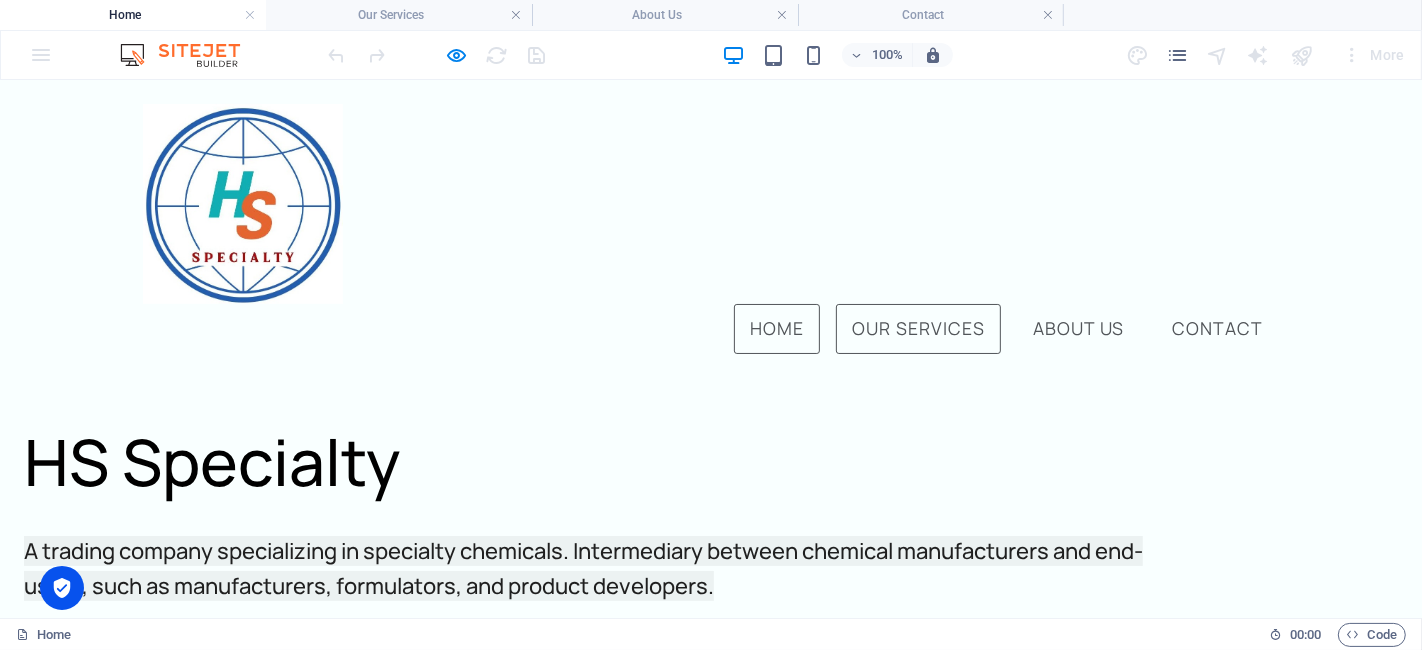 click on "Our Services" at bounding box center [918, 328] 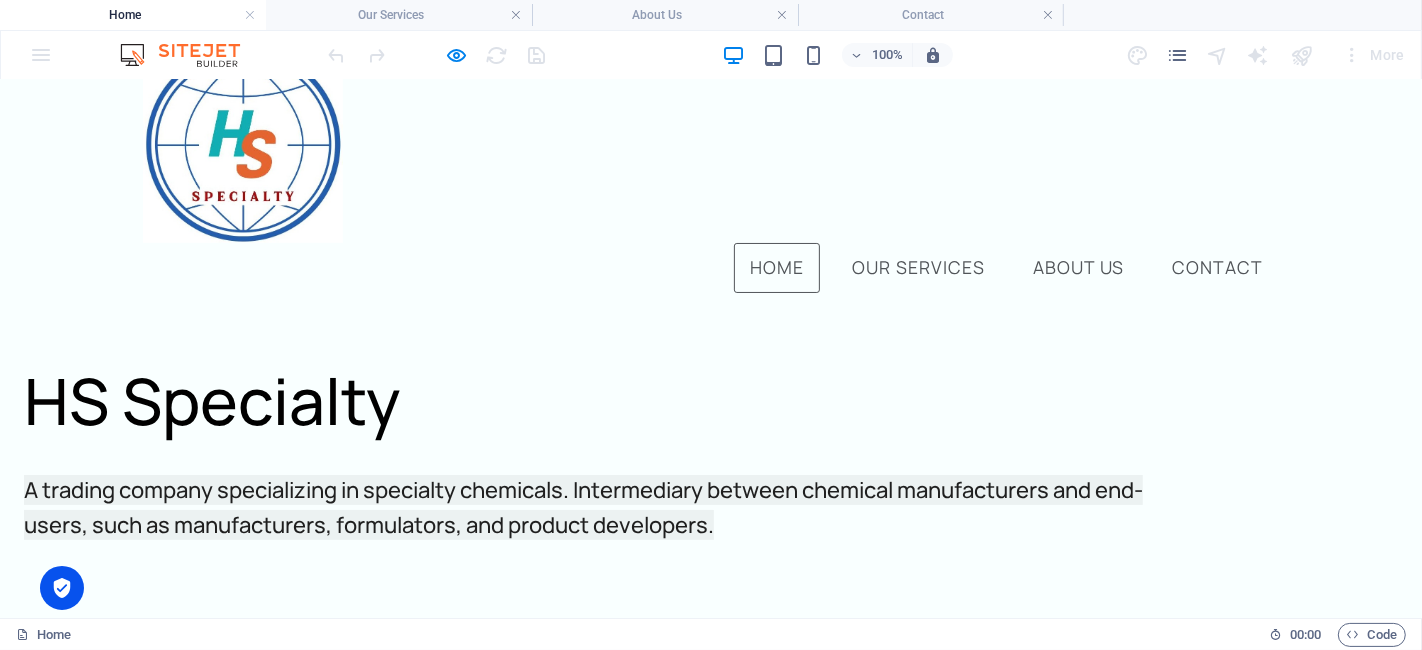 scroll, scrollTop: 0, scrollLeft: 0, axis: both 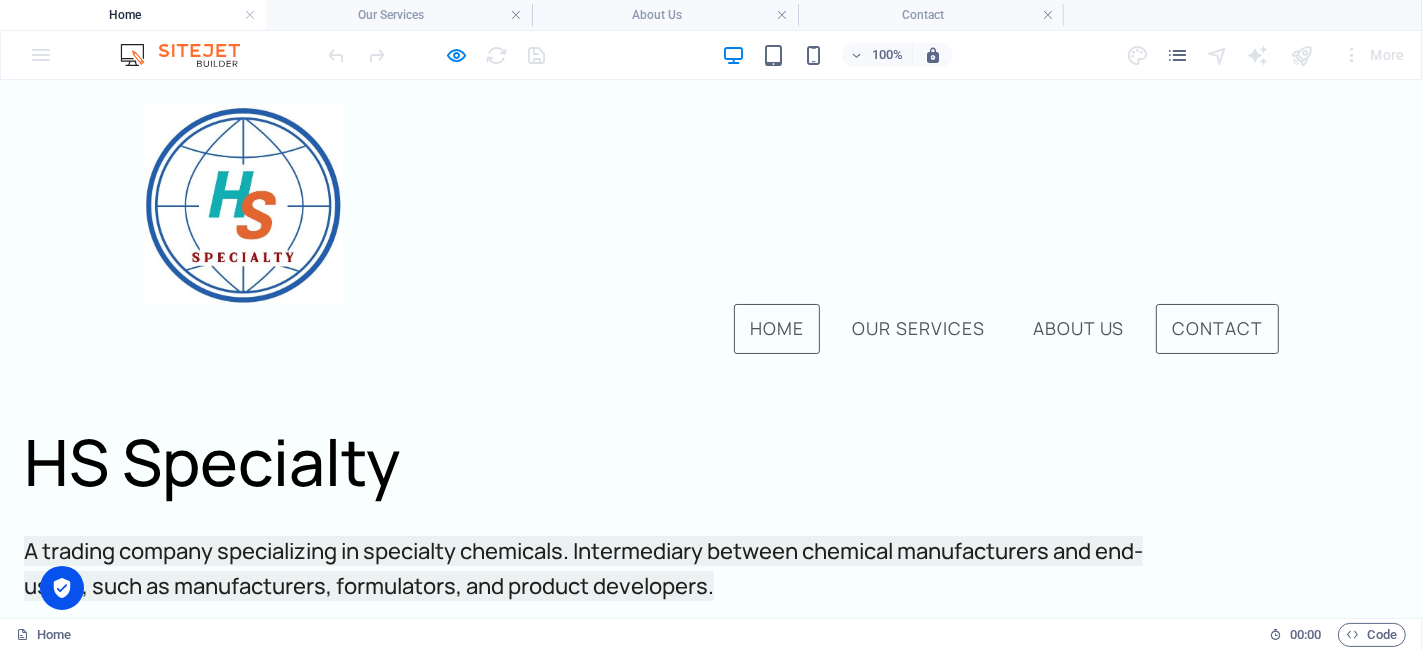 click on "Contact" at bounding box center (1217, 328) 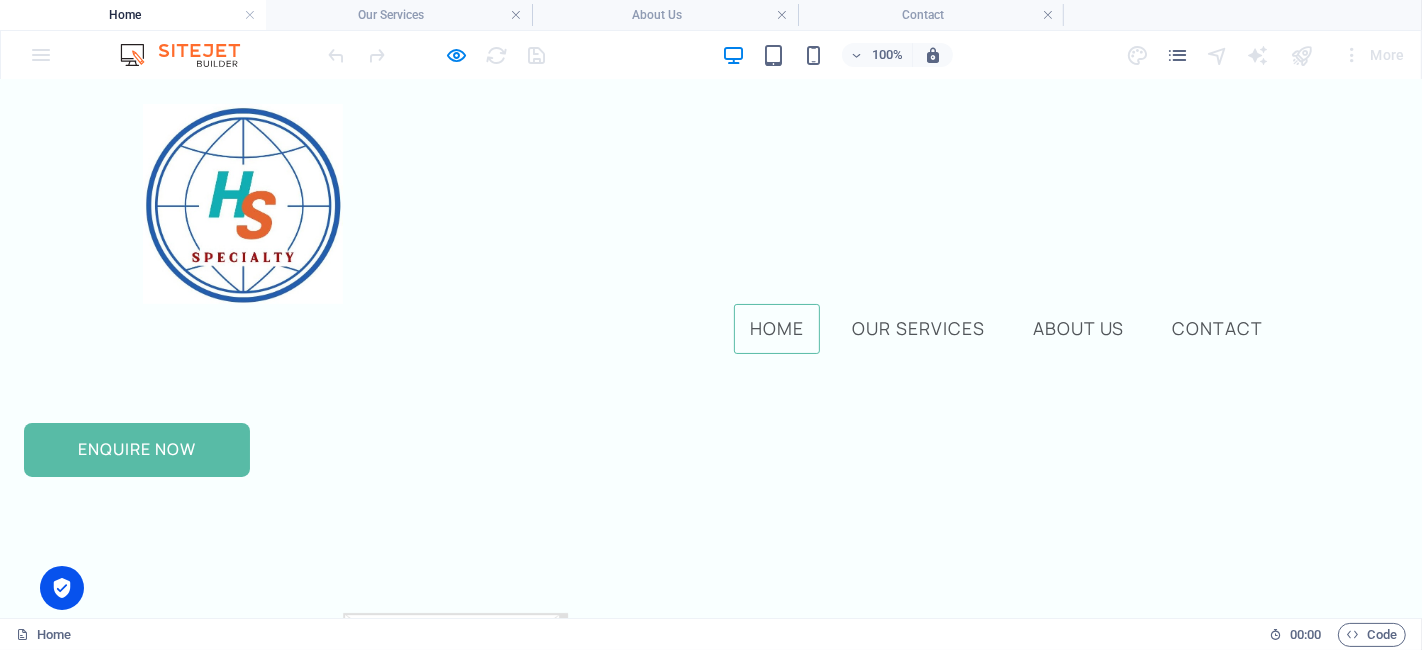 scroll, scrollTop: 0, scrollLeft: 0, axis: both 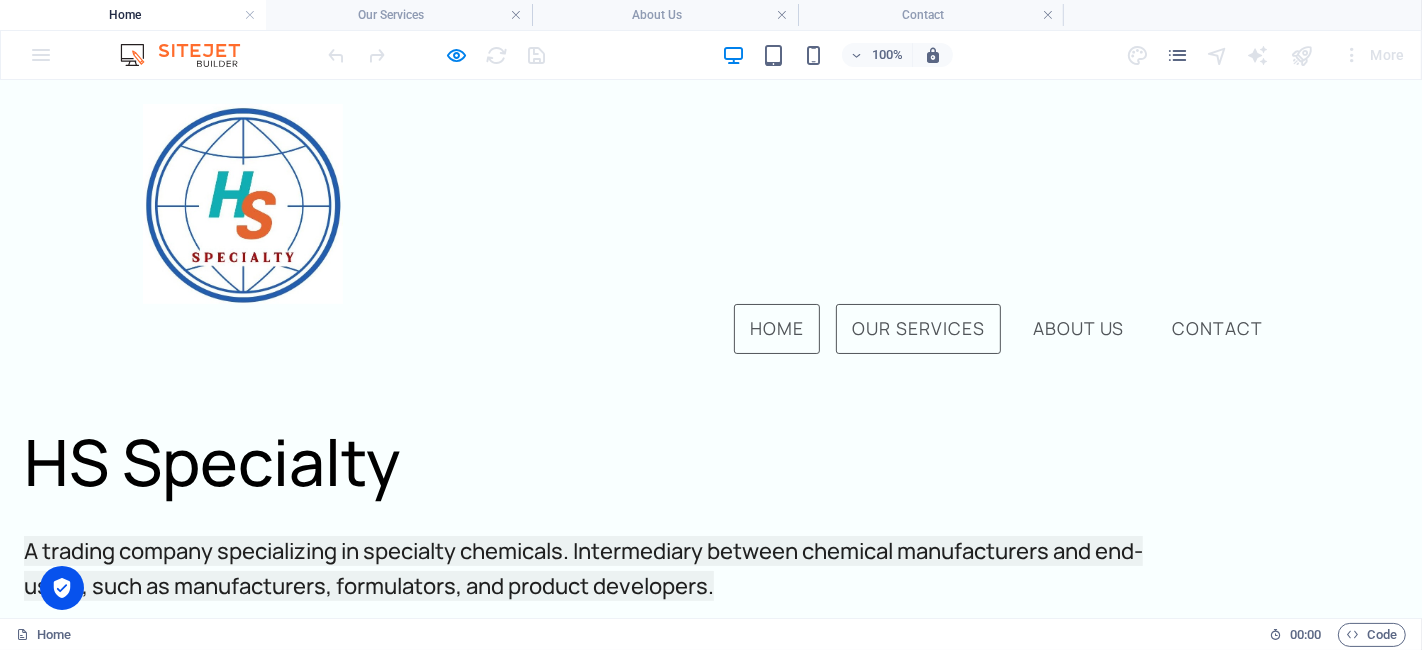 click on "Our Services" at bounding box center (918, 328) 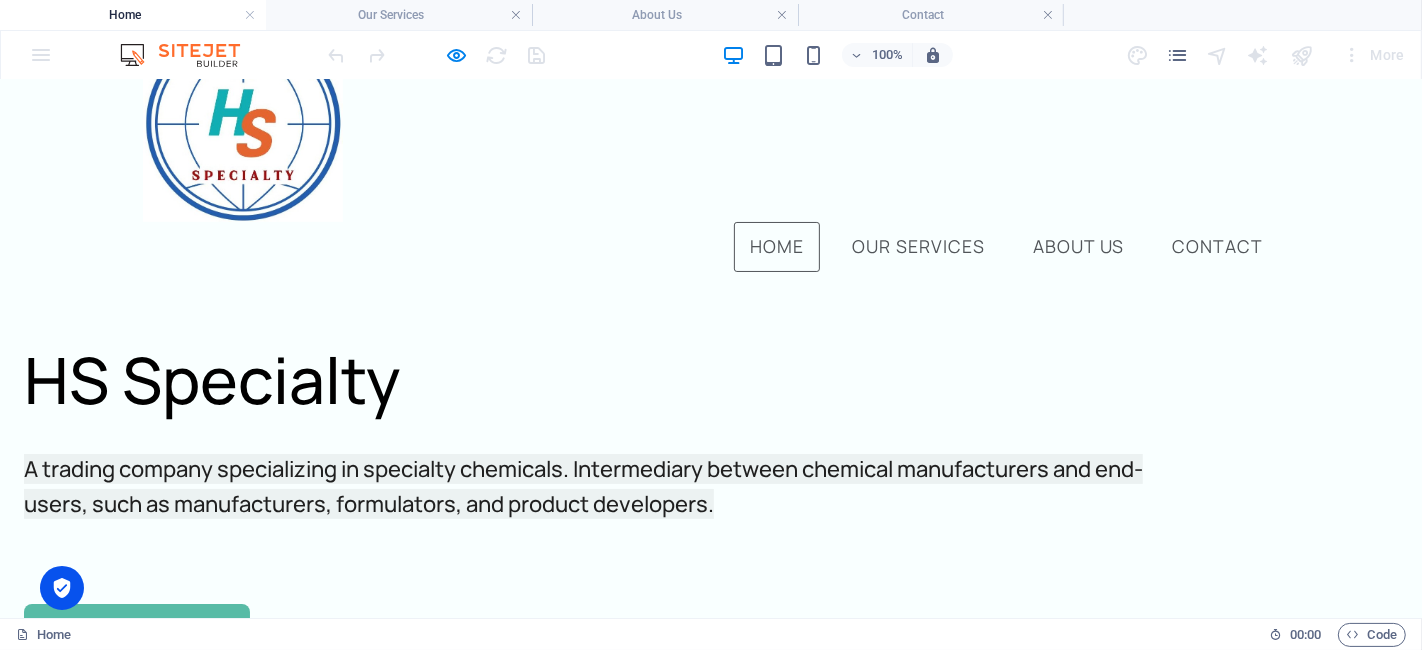 scroll, scrollTop: 0, scrollLeft: 0, axis: both 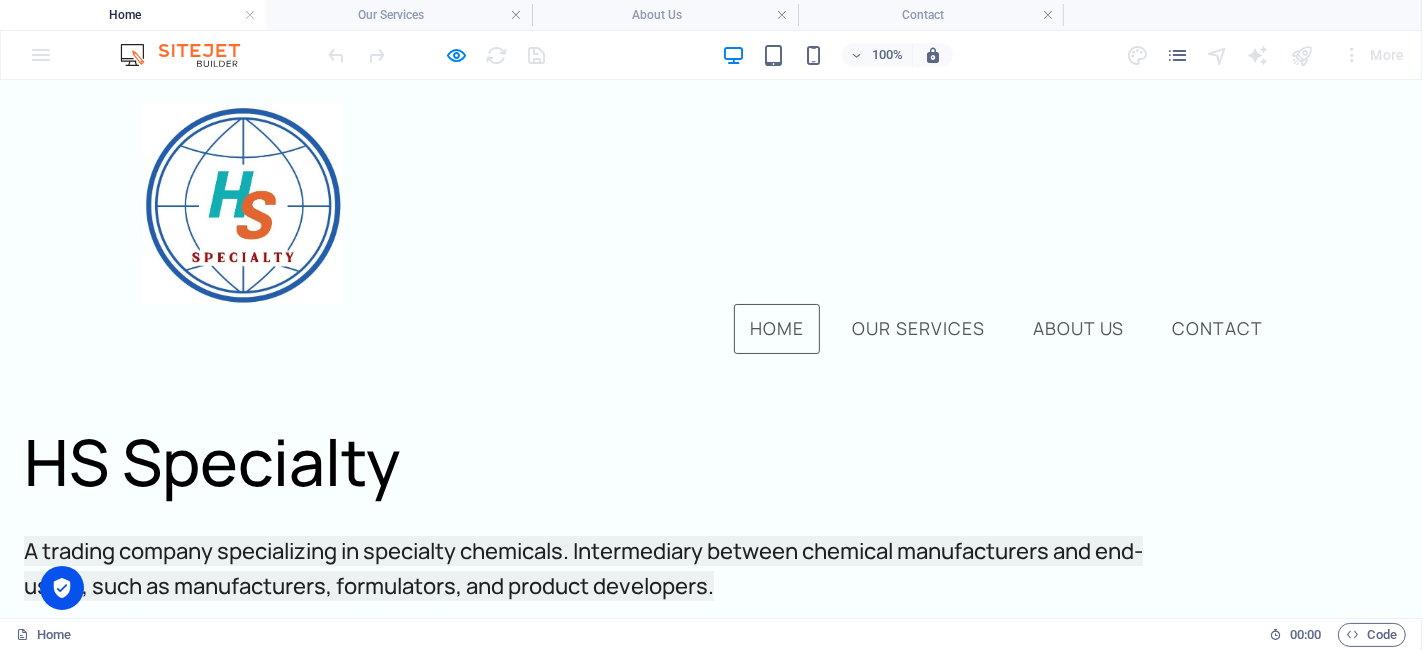 click on "Home" at bounding box center [777, 328] 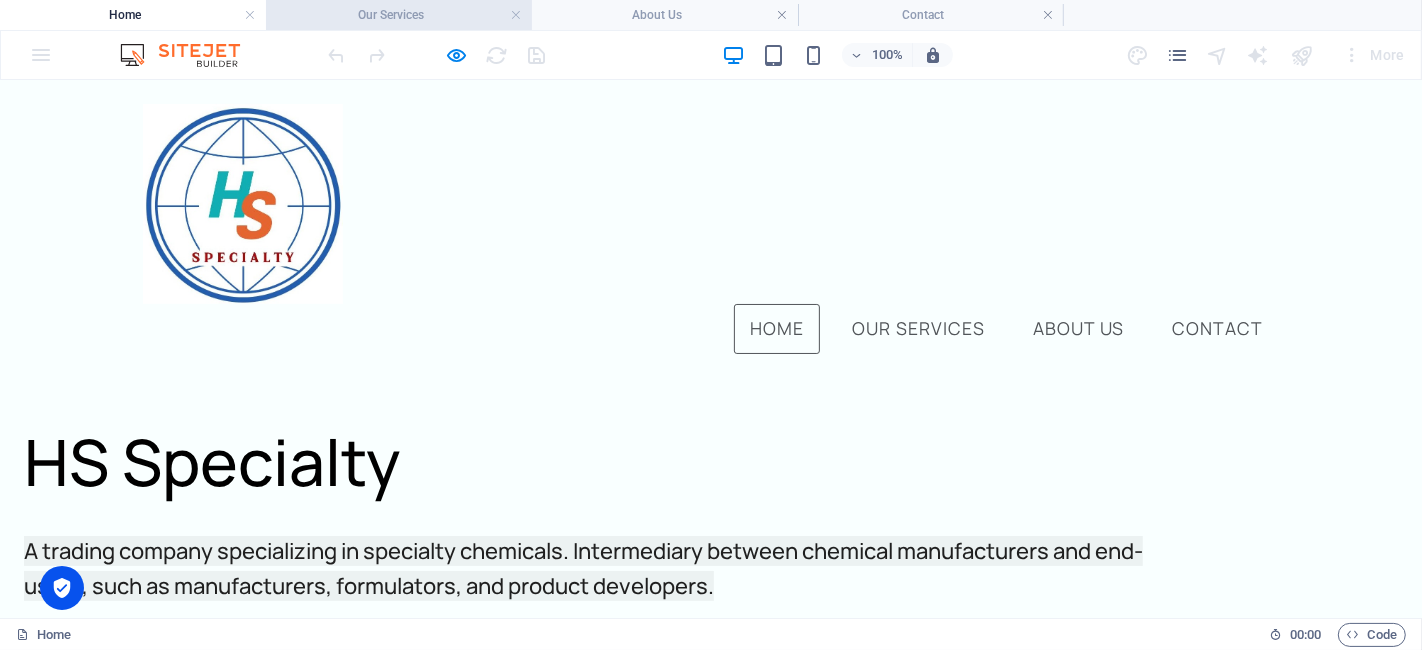 click on "Our Services" at bounding box center (399, 15) 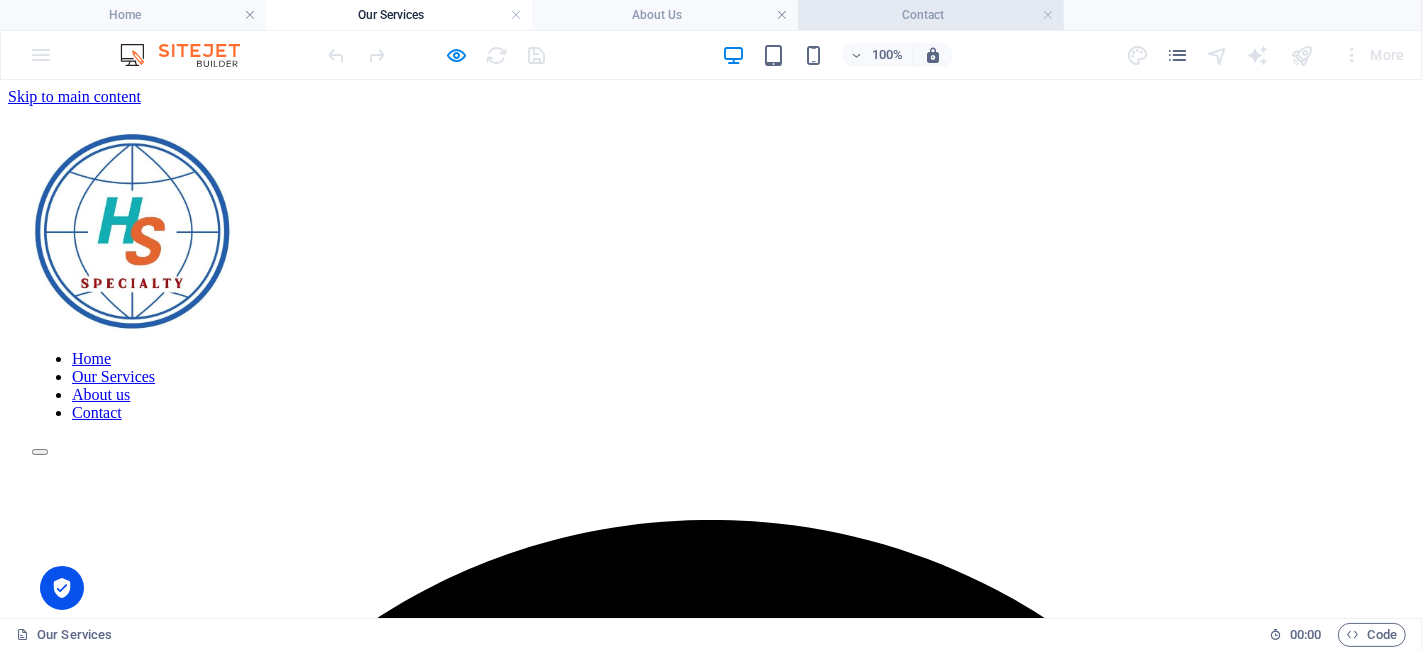 click on "Contact" at bounding box center (931, 15) 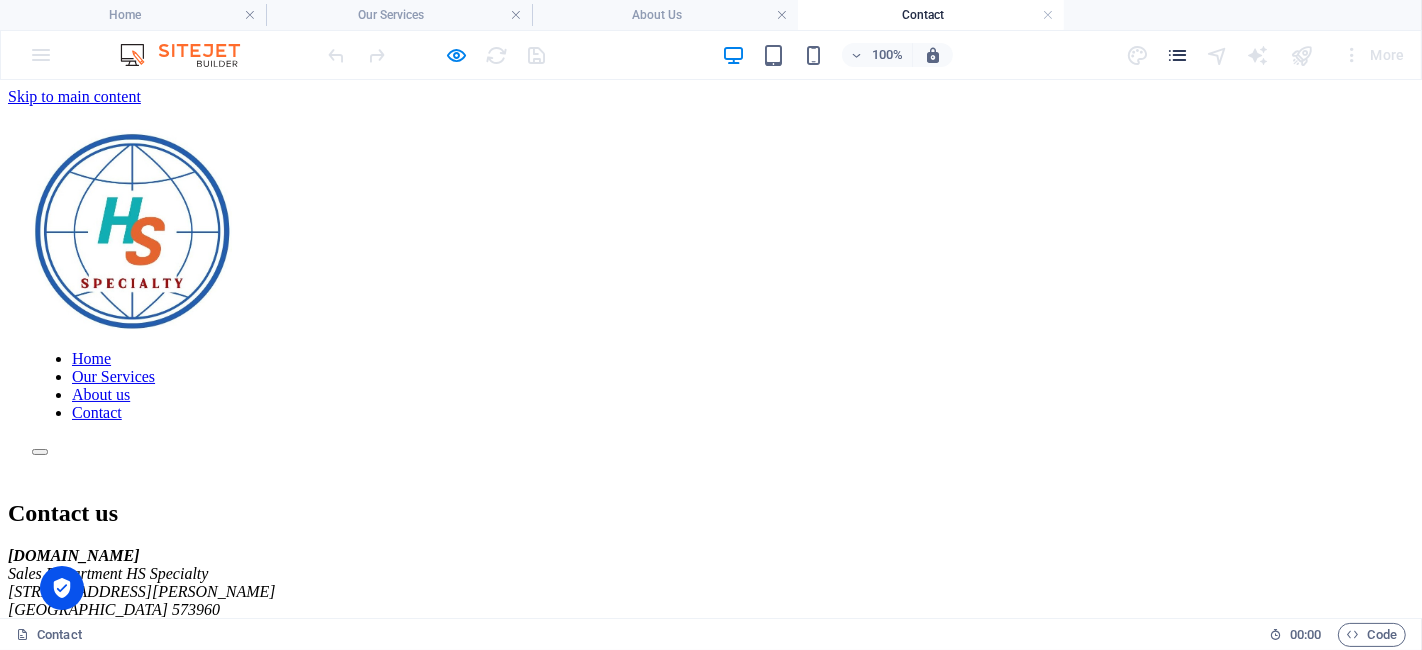 click at bounding box center [1177, 55] 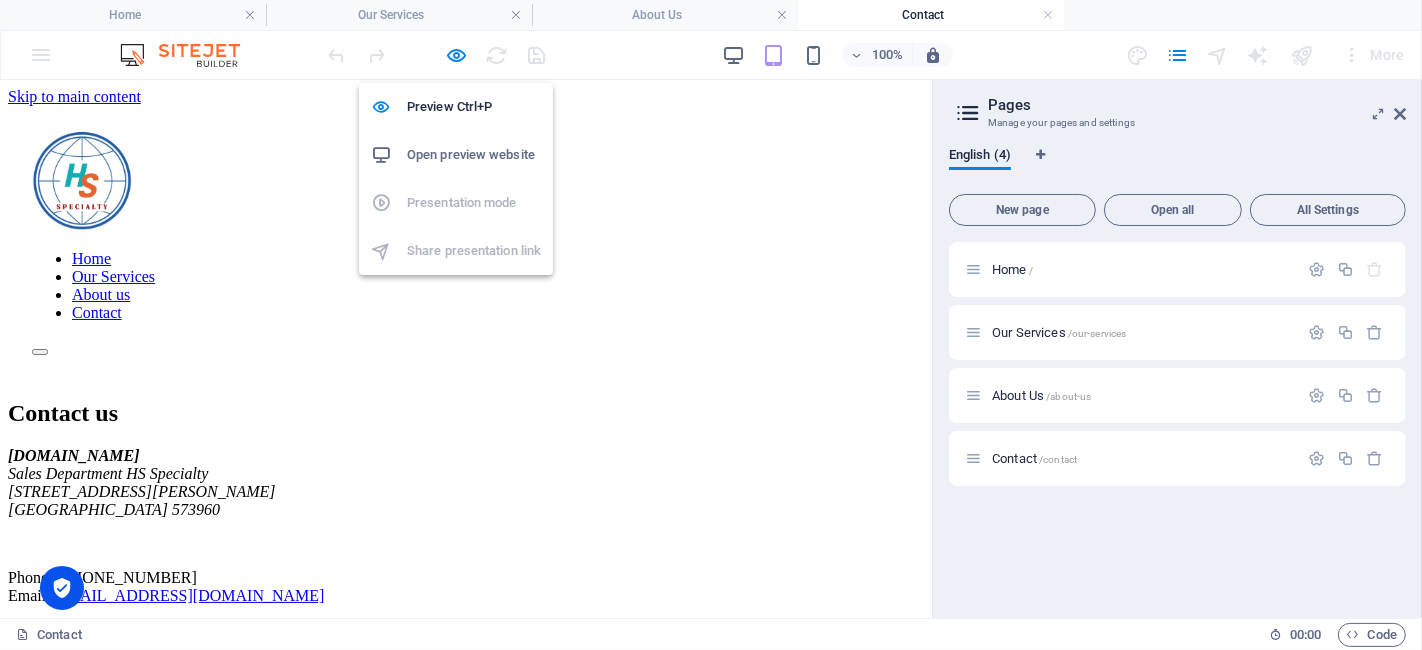 click on "Open preview website" at bounding box center [474, 155] 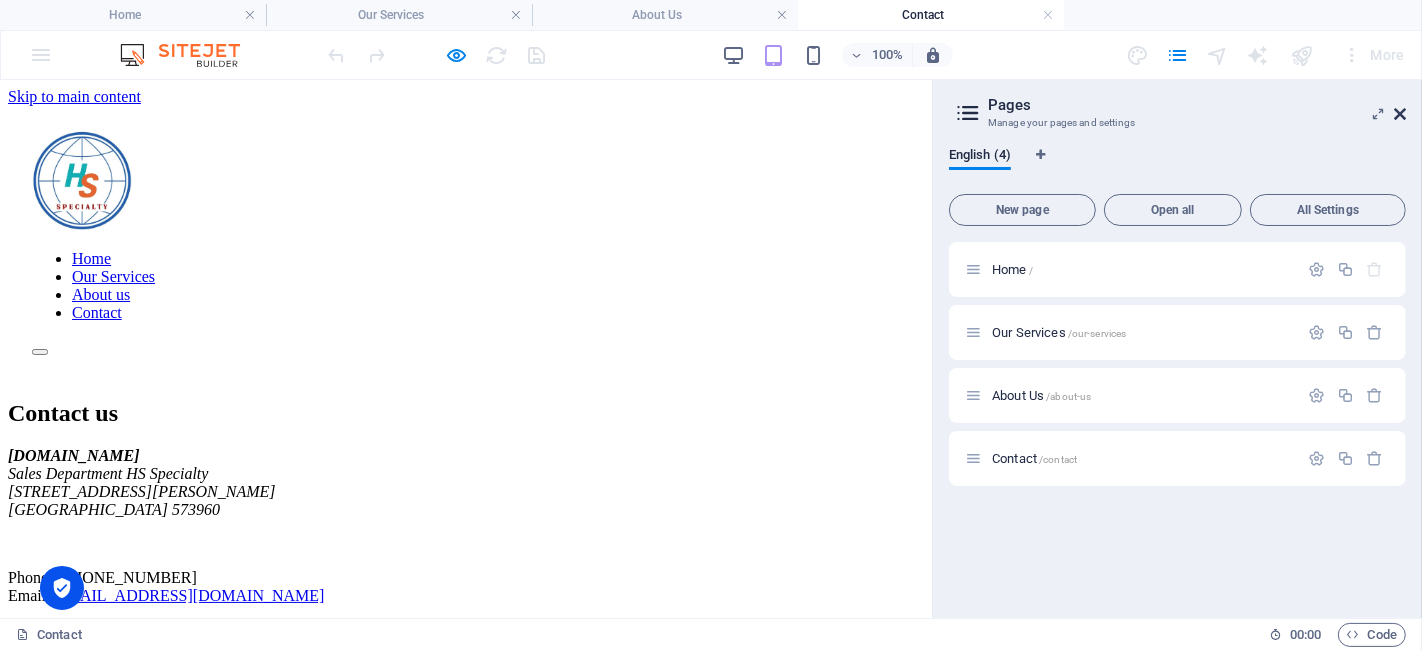 click at bounding box center [1400, 114] 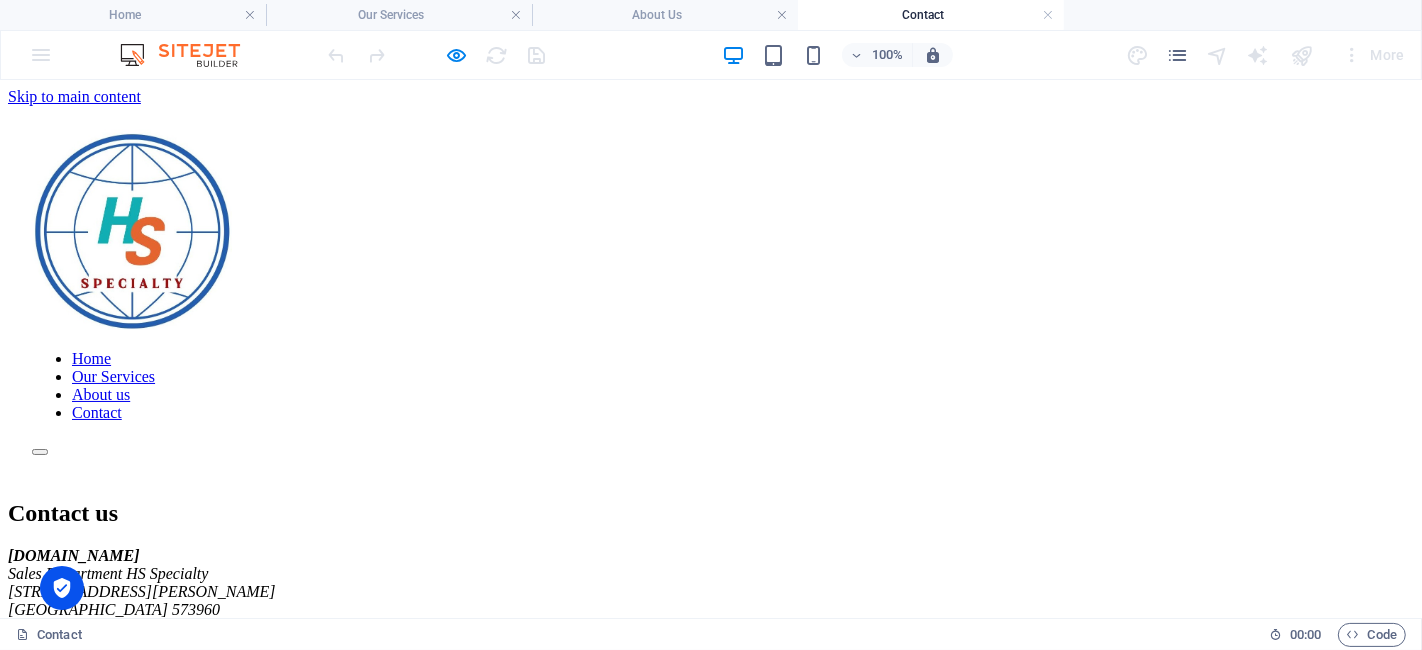 click on "Our Services" at bounding box center [113, 375] 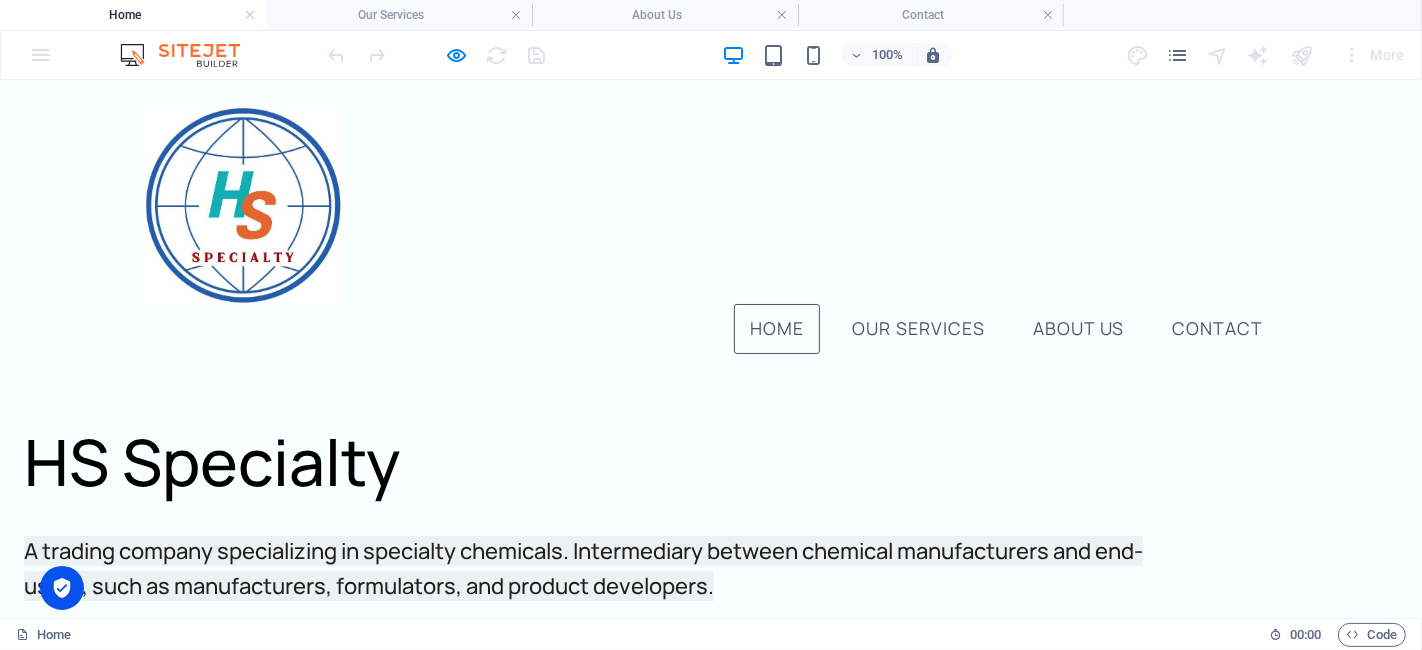 click on "Home Our Services About us Contact" at bounding box center [711, 328] 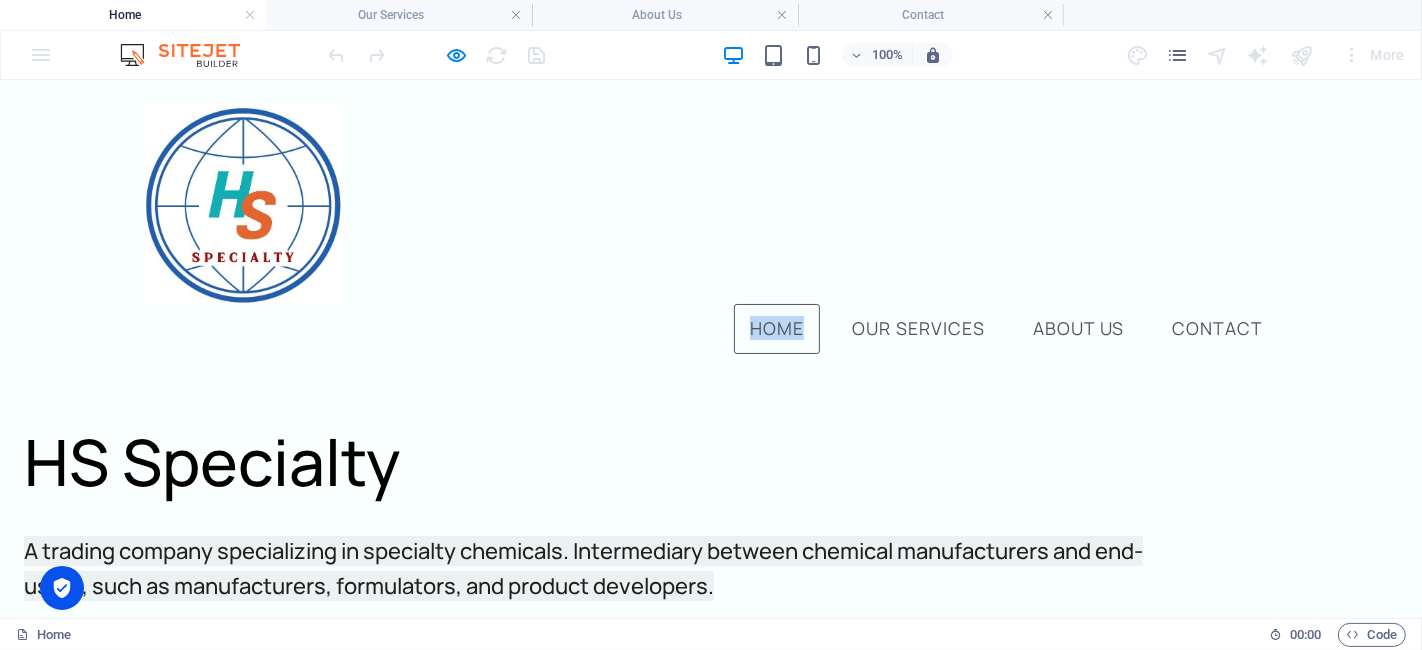 click on "Home Our Services About us Contact" at bounding box center [711, 328] 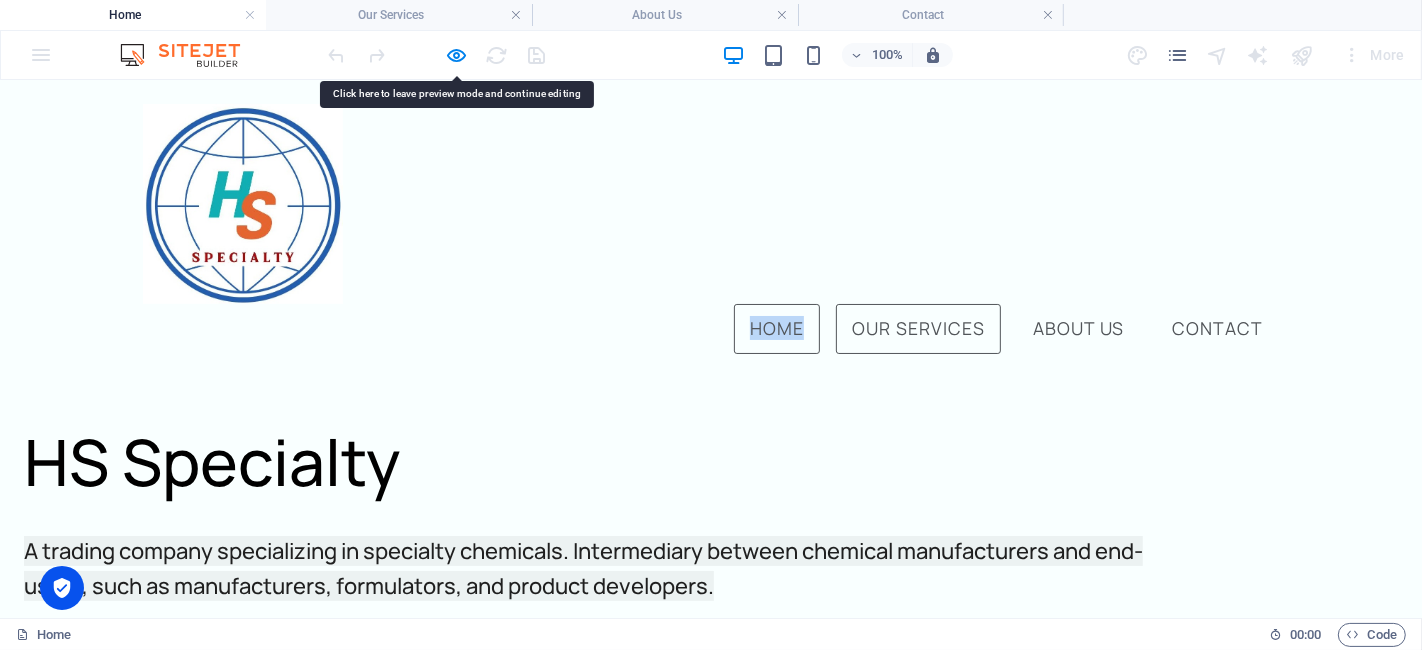 click on "Our Services" at bounding box center [918, 328] 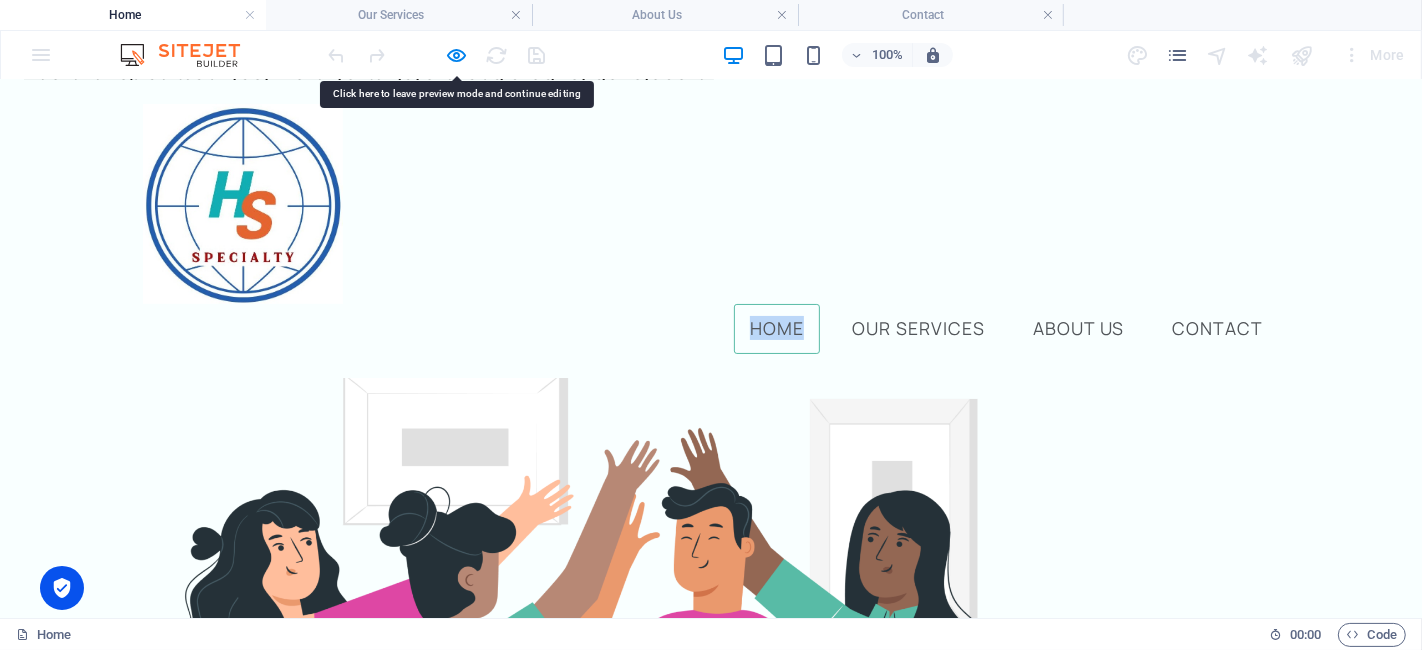 scroll, scrollTop: 0, scrollLeft: 0, axis: both 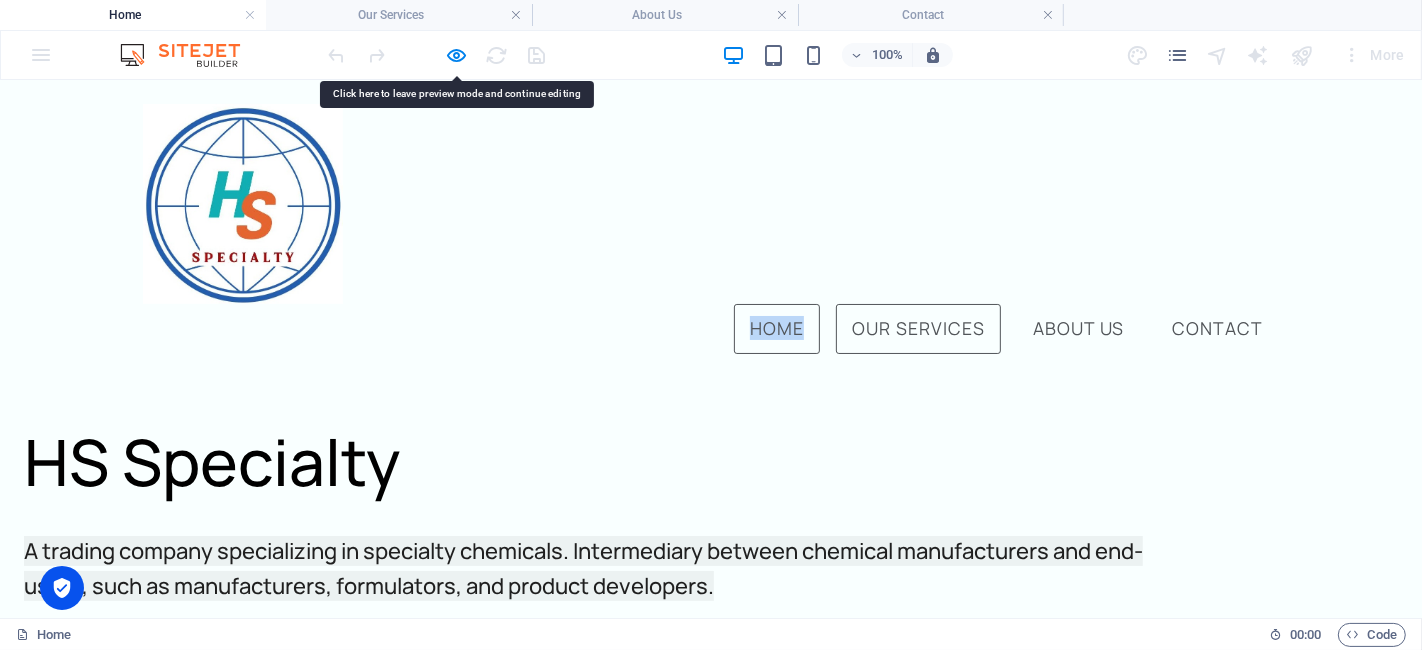 click on "Our Services" at bounding box center (918, 328) 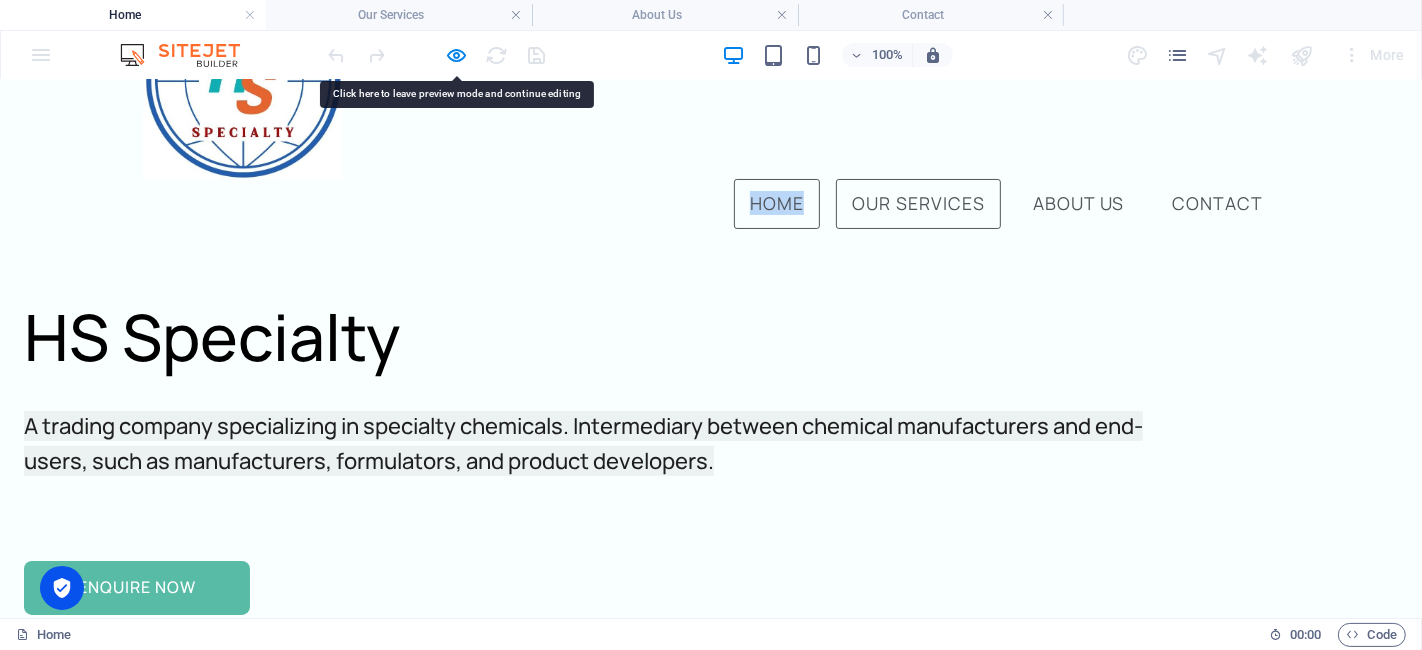 click on "Home Our Services About us Contact HS Specialty A trading company specializing in specialty chemicals. Intermediary between chemical manufacturers and end-users, such as manufacturers, formulators, and product developers. Specialty Chemical Trader ENQUIRE NOW Your trusted technical partner in product development and supply chain processes Strategic partner integration is our long-term goal   .fa-secondary{opacity:.4} Our Services .fa-secondary{opacity:.4} About us .fa-secondary{opacity:.4} Contact Contact HS [DATE] Contact details Rely on us to get the job done We are commited to providing service in the specialty chemicals department ENQUIRE NOW Get in touch [DATE]! We would like to work with you! Do leave us any message. Full name Email Message   I have read and understand the privacy policy. Unreadable? Regenerate Submit HS Specialty Chemical Our Services Offering diverse specialty chemicals for various industrial needs. Contact us [PHONE_NUMBER] [EMAIL_ADDRESS][DOMAIN_NAME] Office
[GEOGRAPHIC_DATA]
573960" at bounding box center (711, 3061) 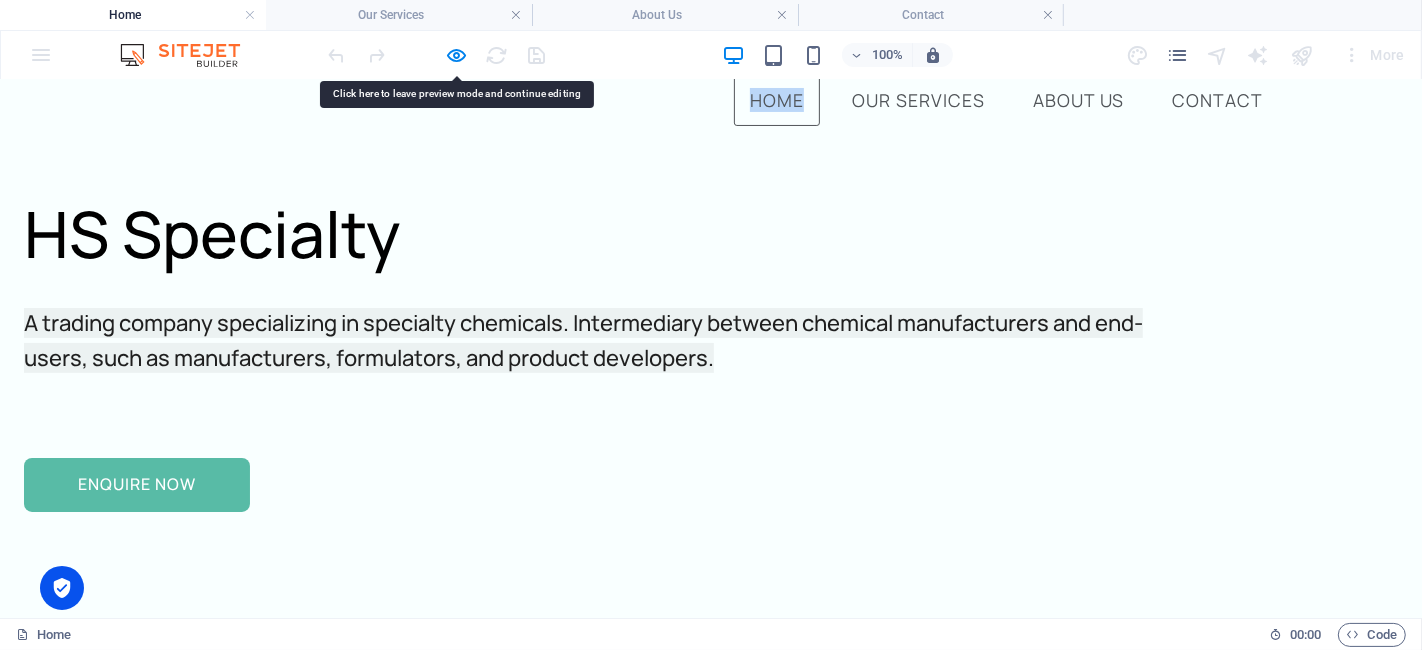 scroll, scrollTop: 0, scrollLeft: 0, axis: both 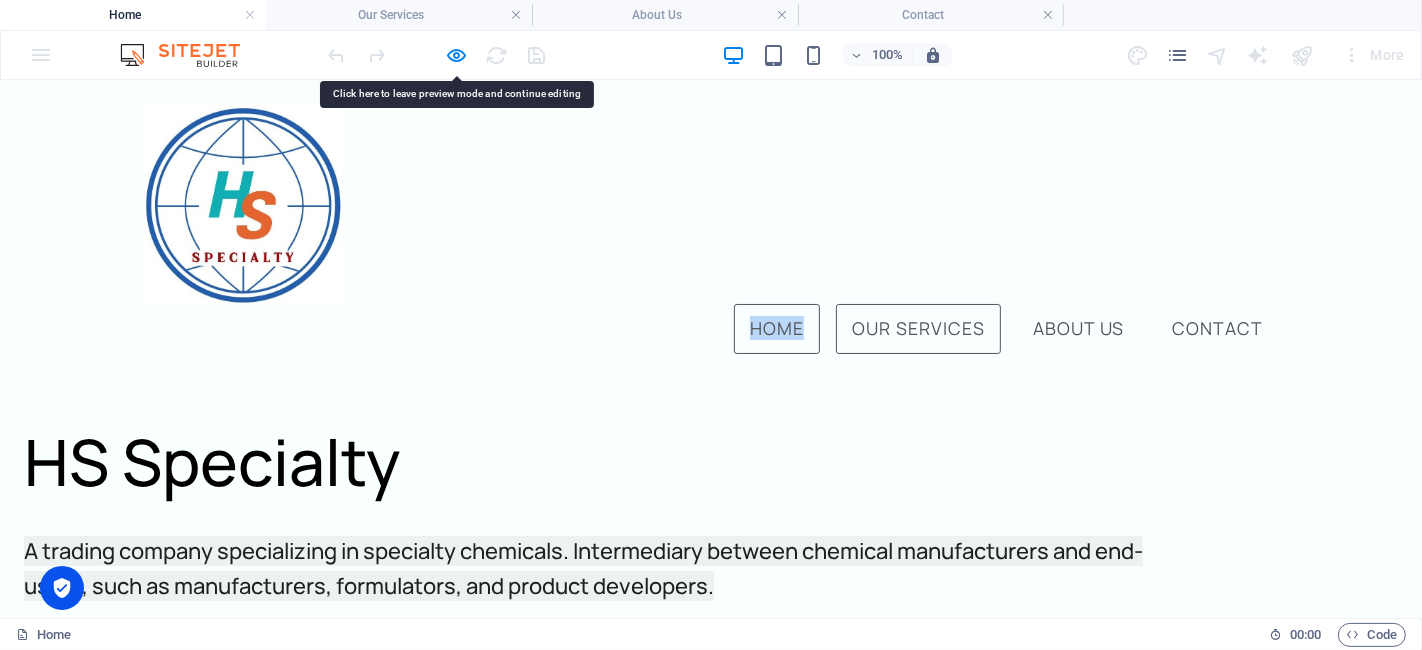 click on "Our Services" at bounding box center [918, 328] 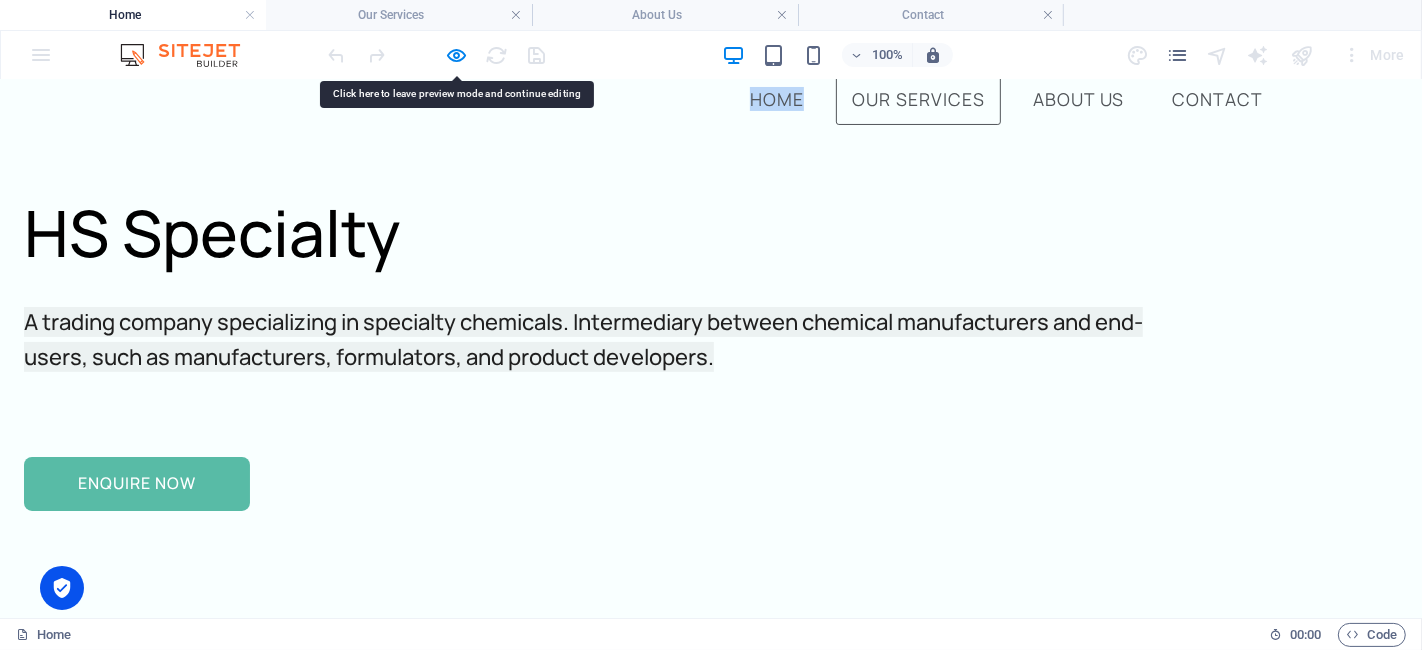 click on "Home Our Services About us Contact HS Specialty A trading company specializing in specialty chemicals. Intermediary between chemical manufacturers and end-users, such as manufacturers, formulators, and product developers. Specialty Chemical Trader ENQUIRE NOW Your trusted technical partner in product development and supply chain processes Strategic partner integration is our long-term goal   .fa-secondary{opacity:.4} Our Services .fa-secondary{opacity:.4} About us .fa-secondary{opacity:.4} Contact Contact HS [DATE] Contact details Rely on us to get the job done We are commited to providing service in the specialty chemicals department ENQUIRE NOW Get in touch [DATE]! We would like to work with you! Do leave us any message. Full name Email Message   I have read and understand the privacy policy. Unreadable? Regenerate Submit HS Specialty Chemical Our Services Offering diverse specialty chemicals for various industrial needs. Contact us [PHONE_NUMBER] [EMAIL_ADDRESS][DOMAIN_NAME] Office
[GEOGRAPHIC_DATA]
573960" at bounding box center (711, 2957) 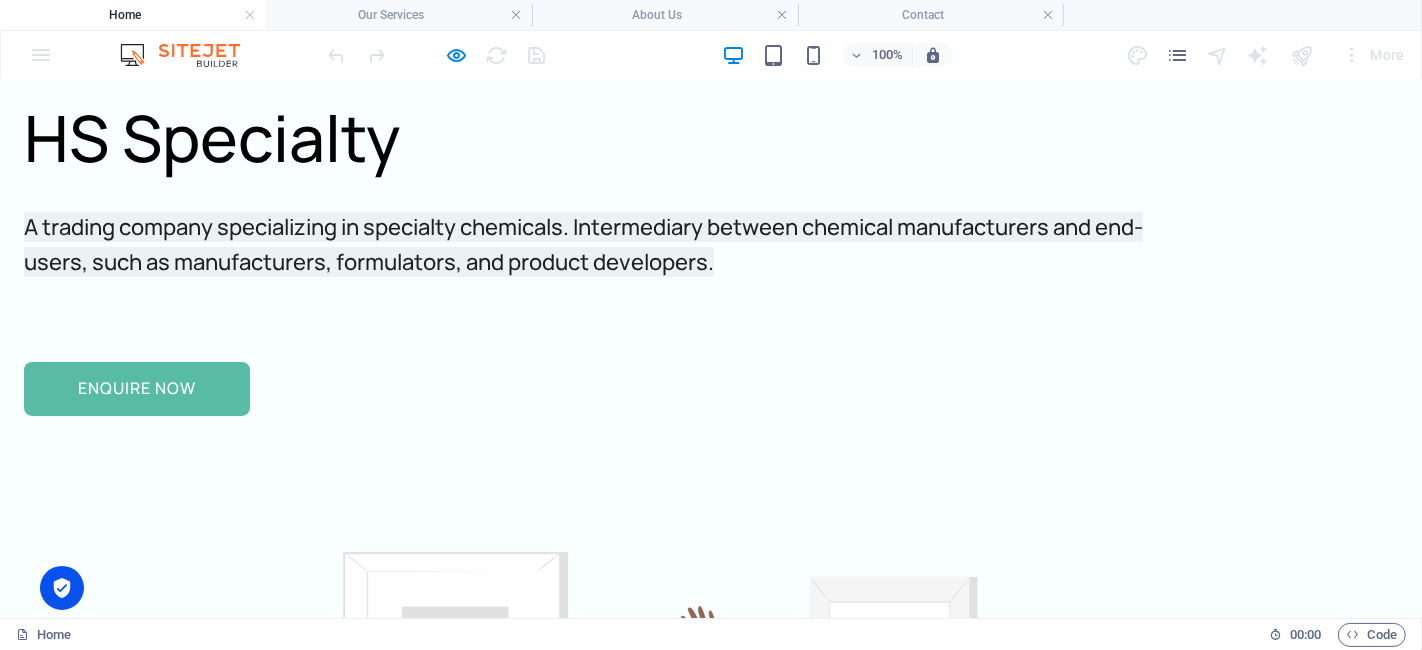 scroll, scrollTop: 0, scrollLeft: 0, axis: both 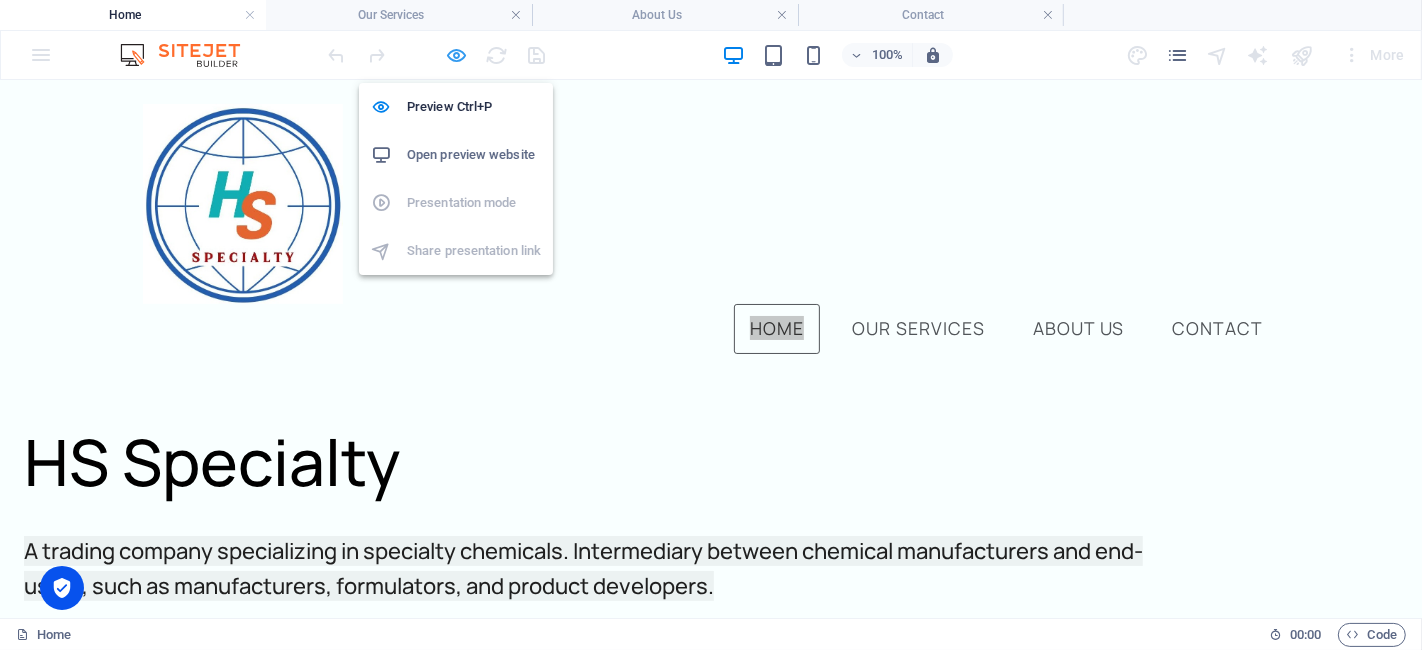click at bounding box center [457, 55] 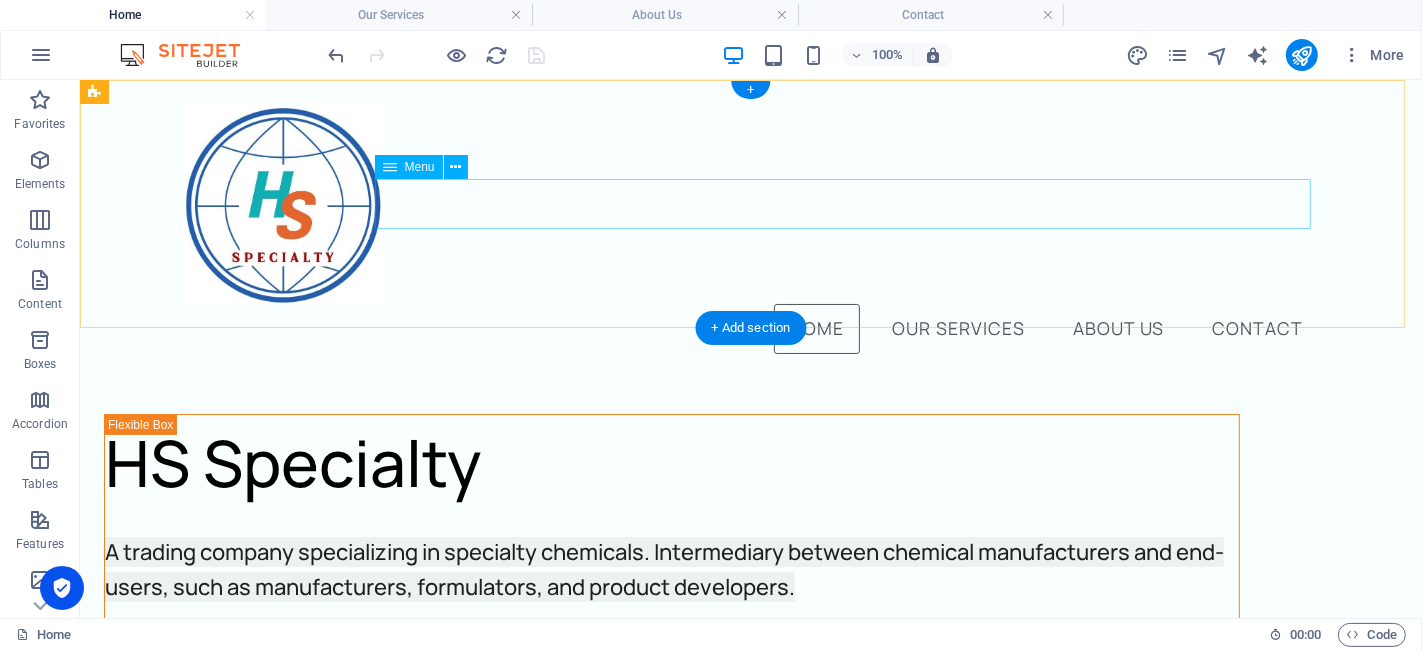 click on "Home Our Services About us Contact" at bounding box center (750, 328) 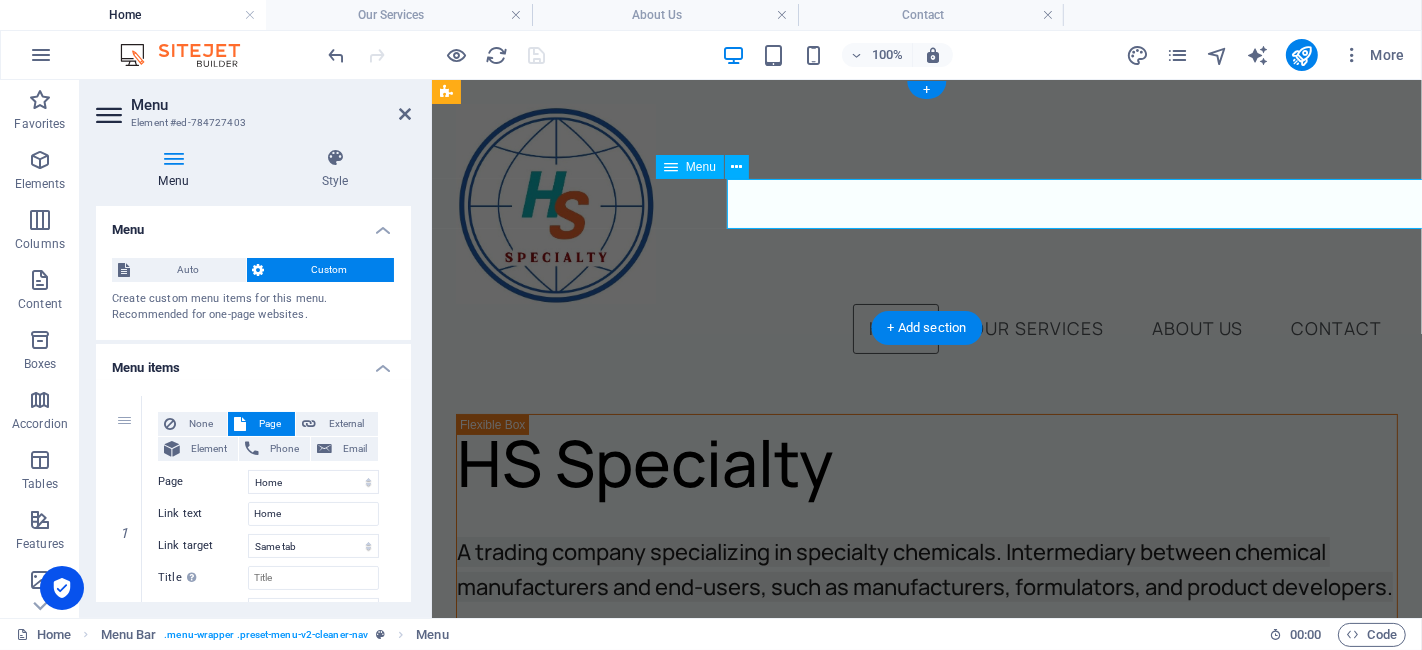 click on "Home Our Services About us Contact" at bounding box center (926, 328) 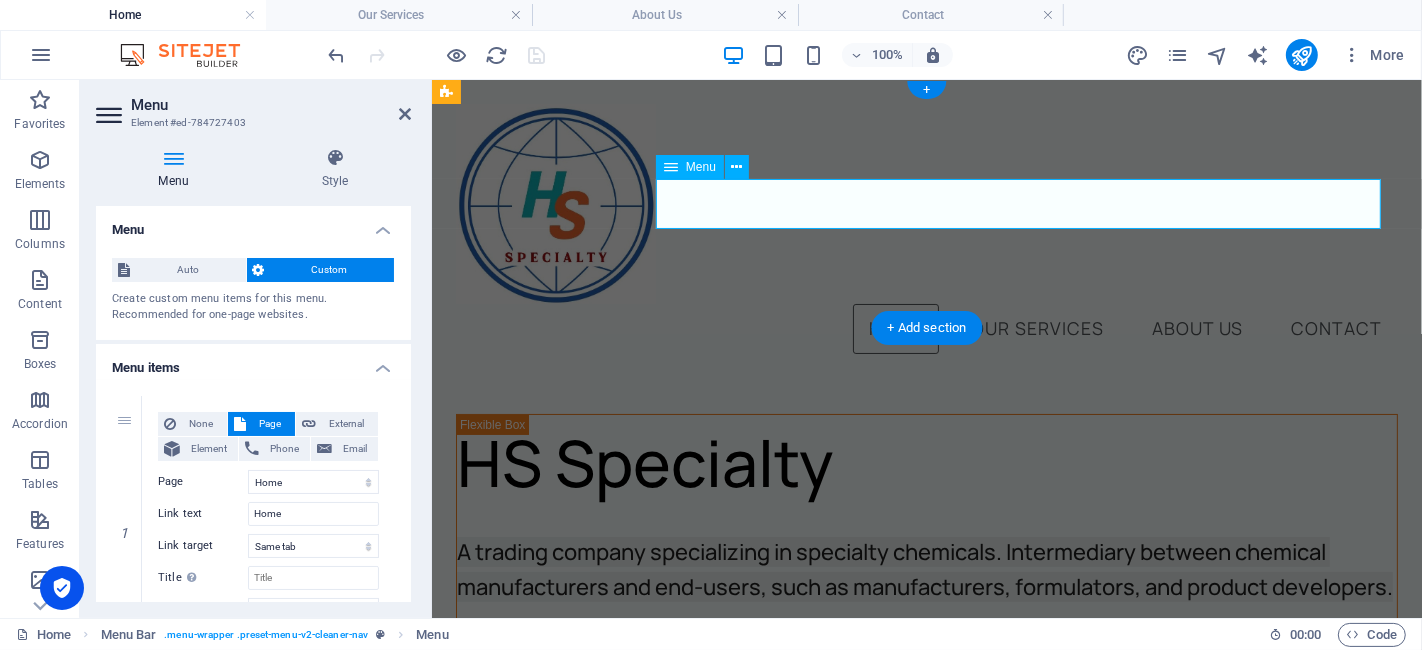 click on "Home Our Services About us Contact" at bounding box center [926, 328] 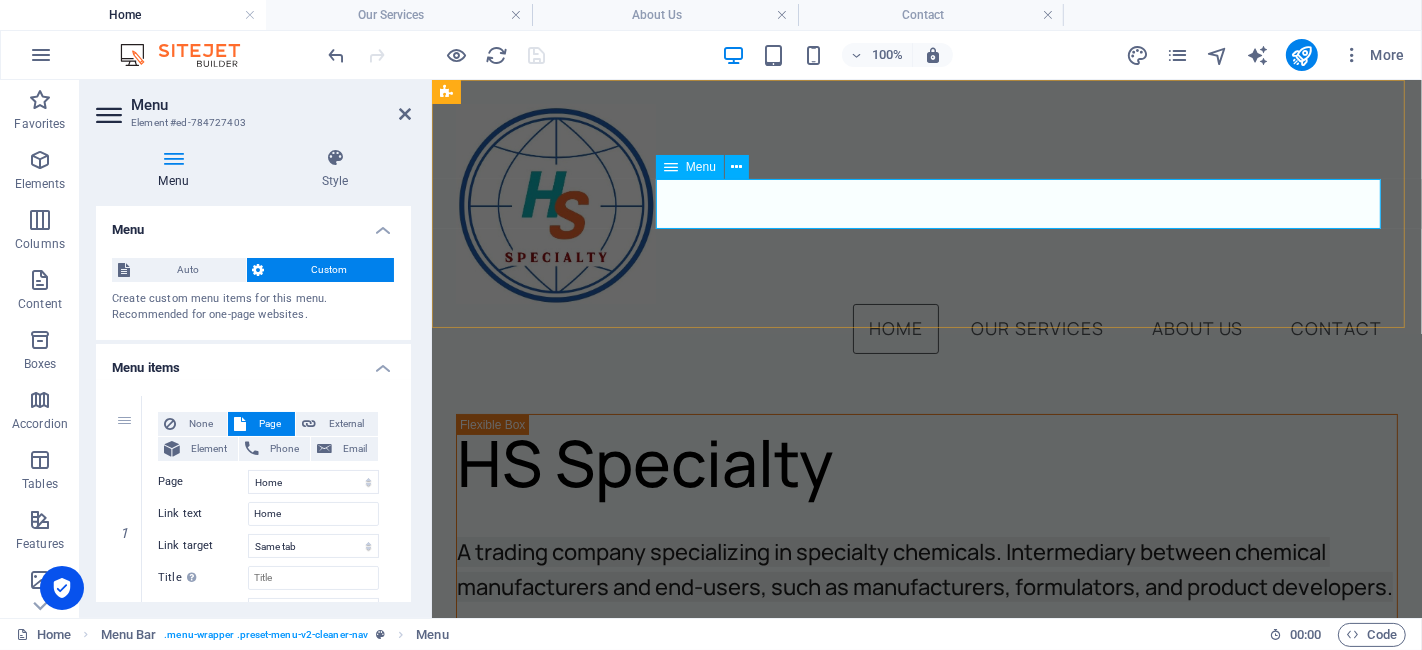 click on "Home Our Services About us Contact" at bounding box center (926, 328) 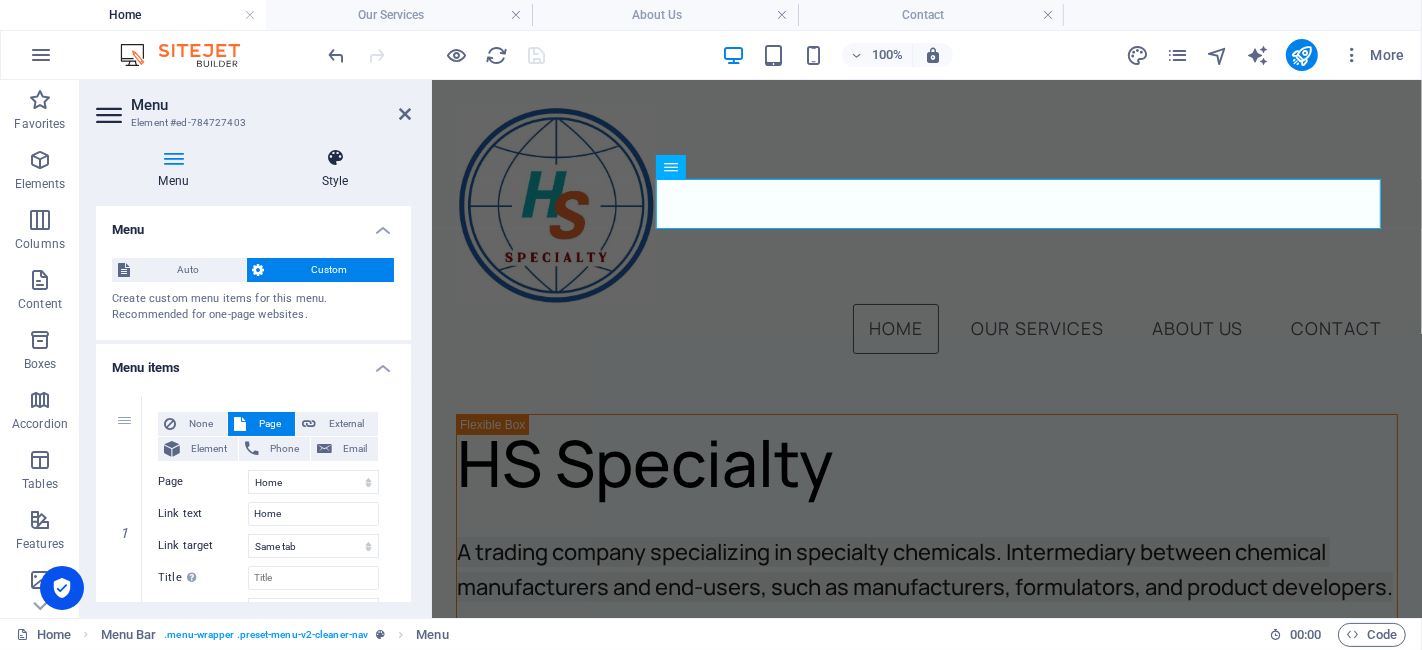 click at bounding box center [335, 158] 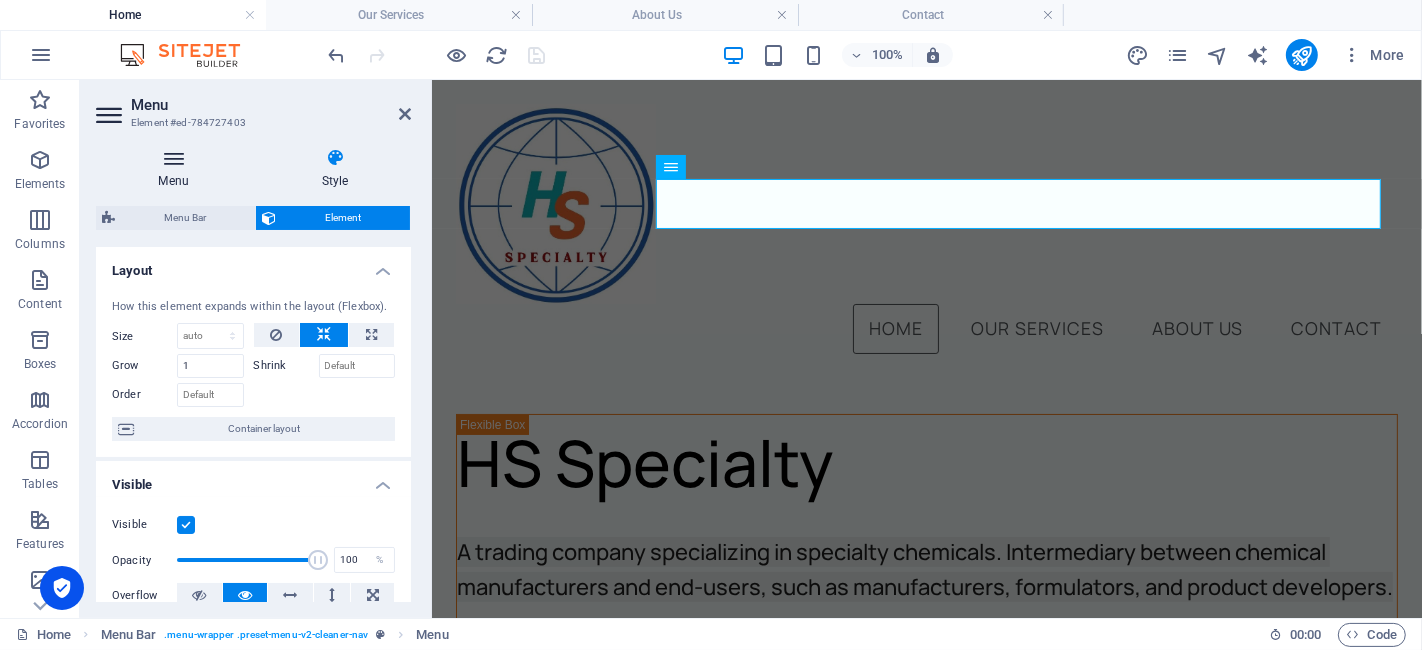 click at bounding box center [173, 158] 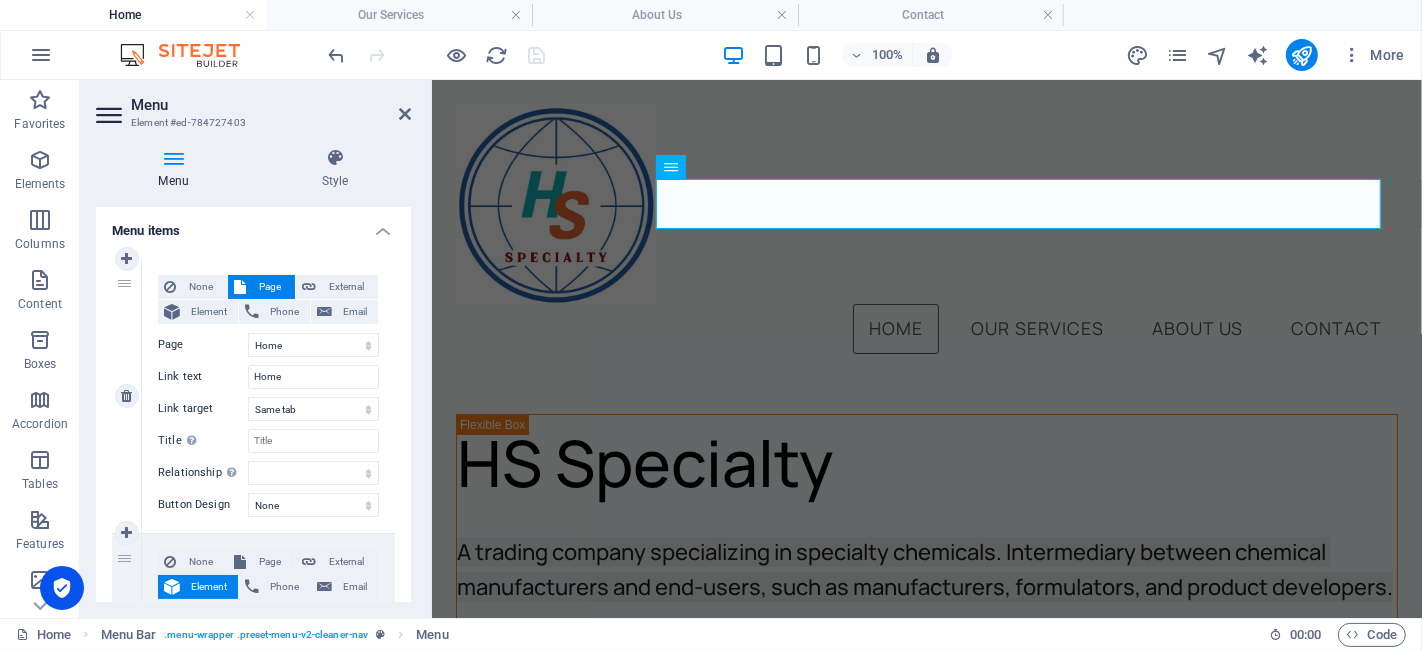 scroll, scrollTop: 222, scrollLeft: 0, axis: vertical 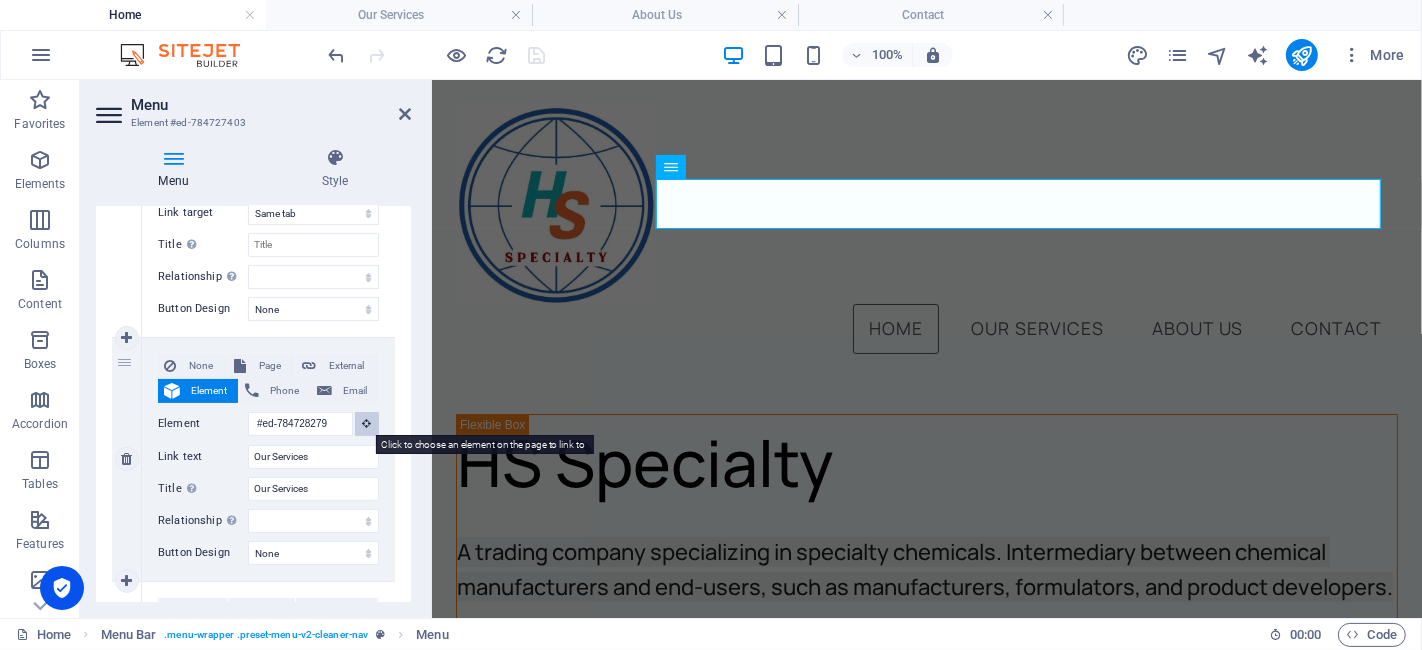 click at bounding box center [367, 423] 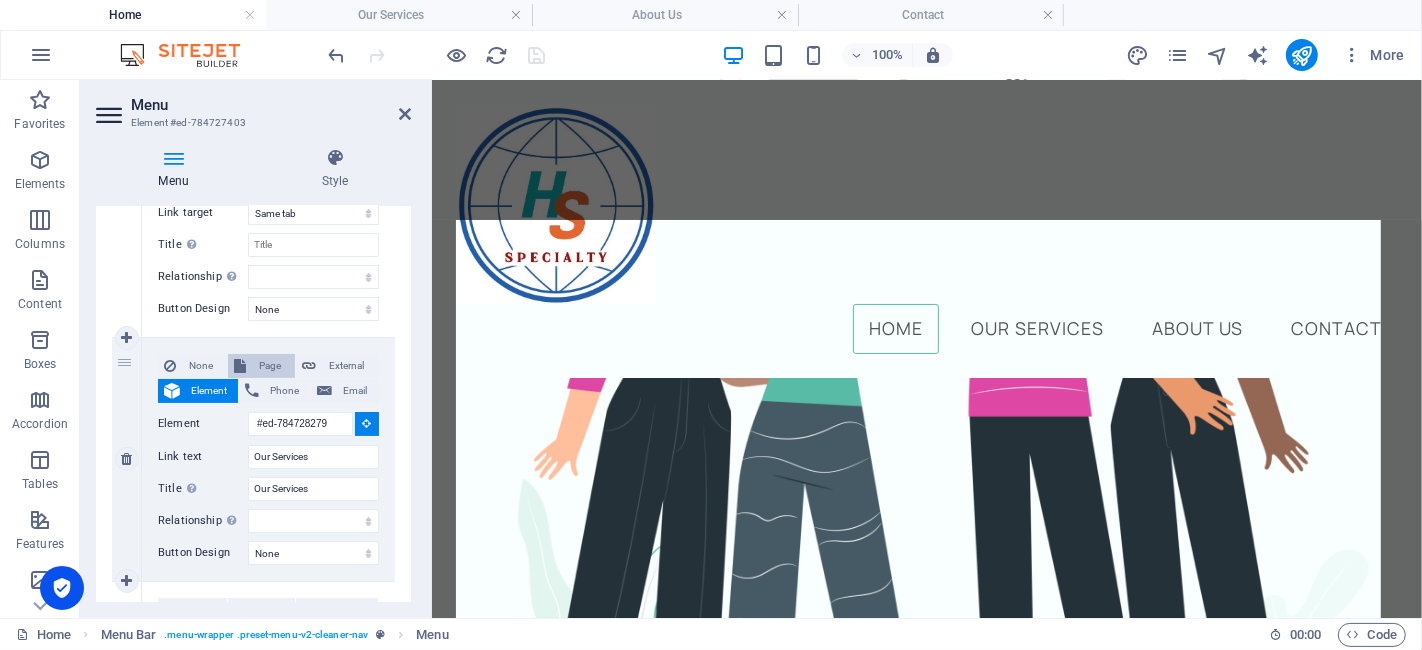 scroll, scrollTop: 5, scrollLeft: 0, axis: vertical 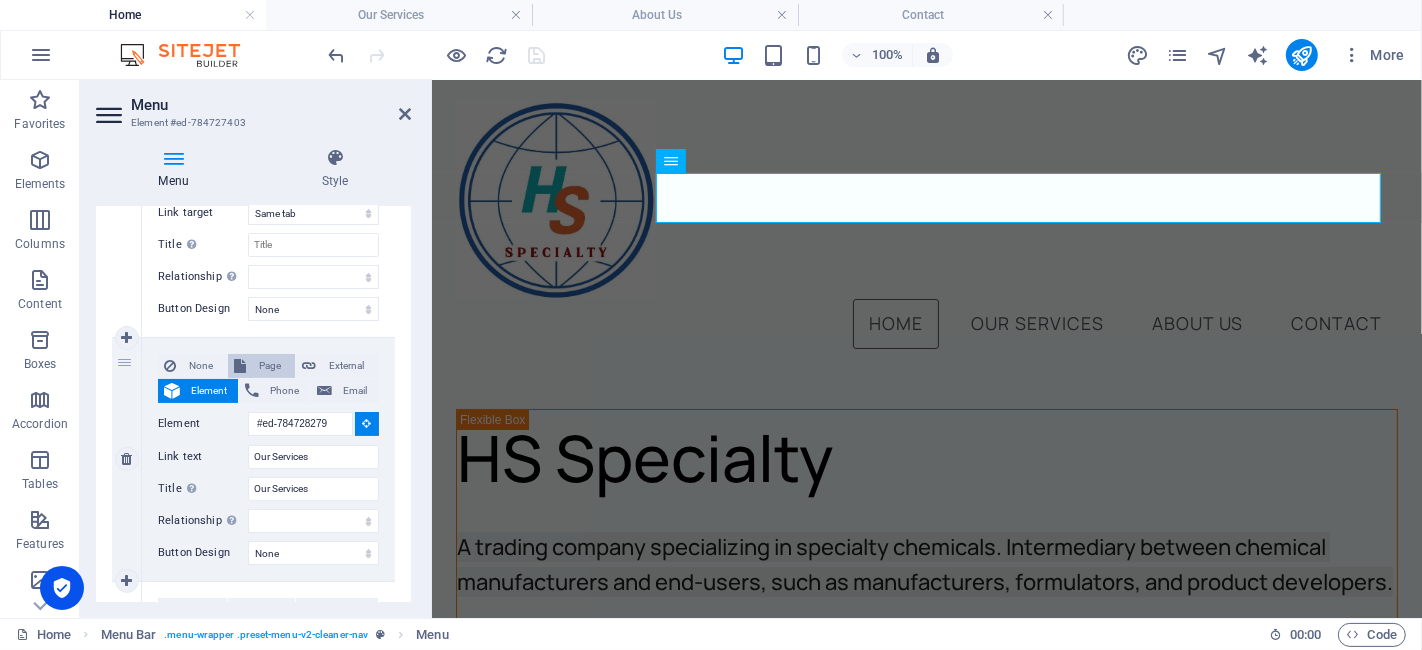 click on "Page" at bounding box center [270, 366] 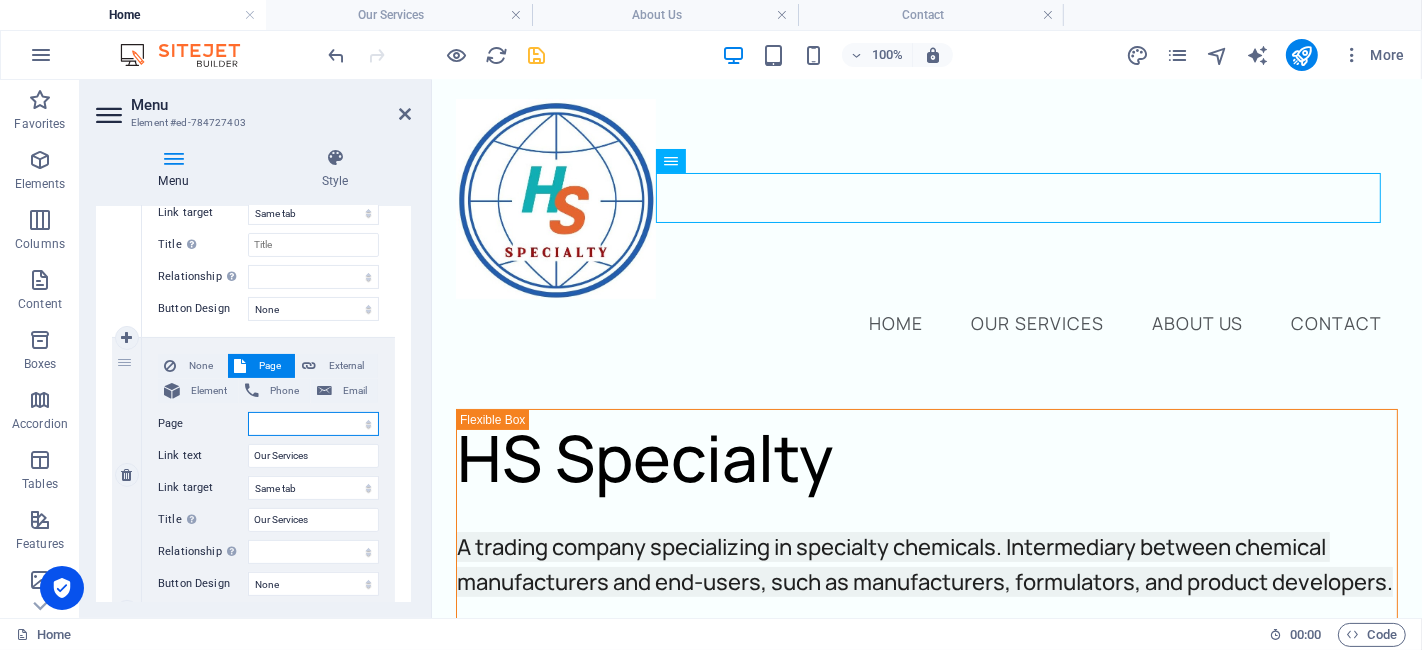 click on "Home Our Services About Us Contact" at bounding box center [313, 424] 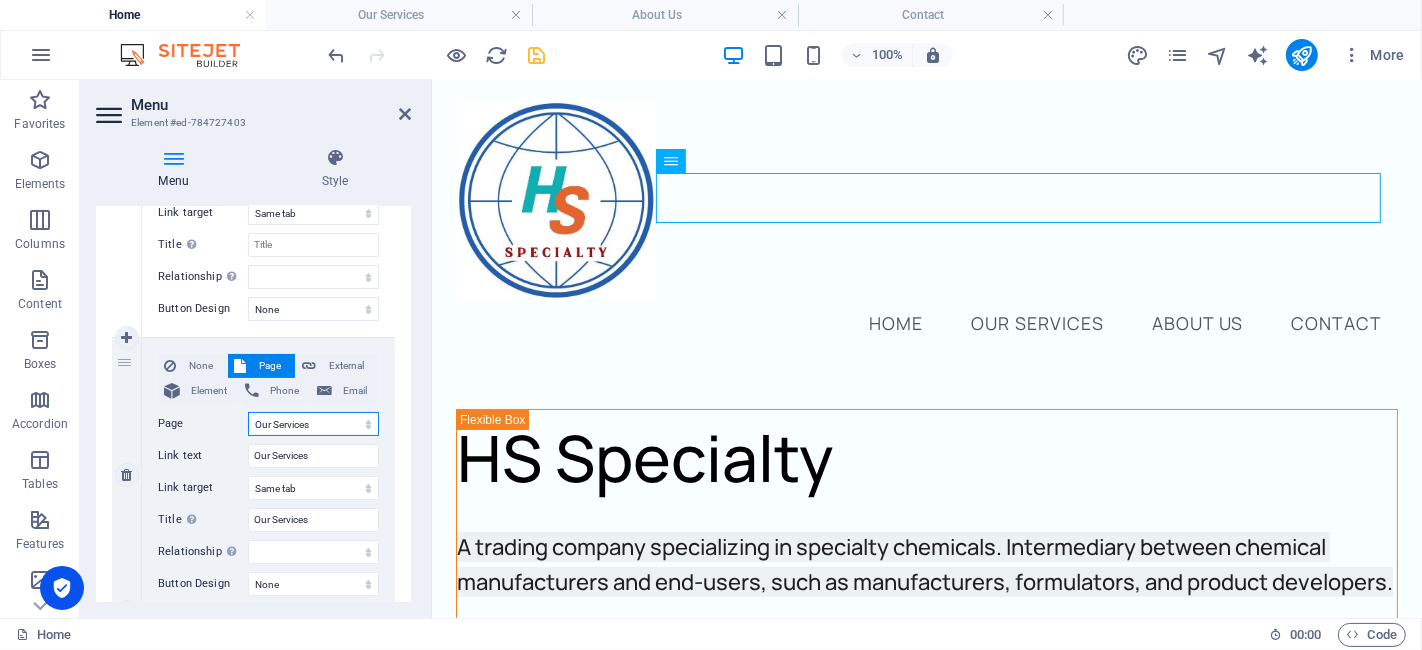 click on "Home Our Services About Us Contact" at bounding box center [313, 424] 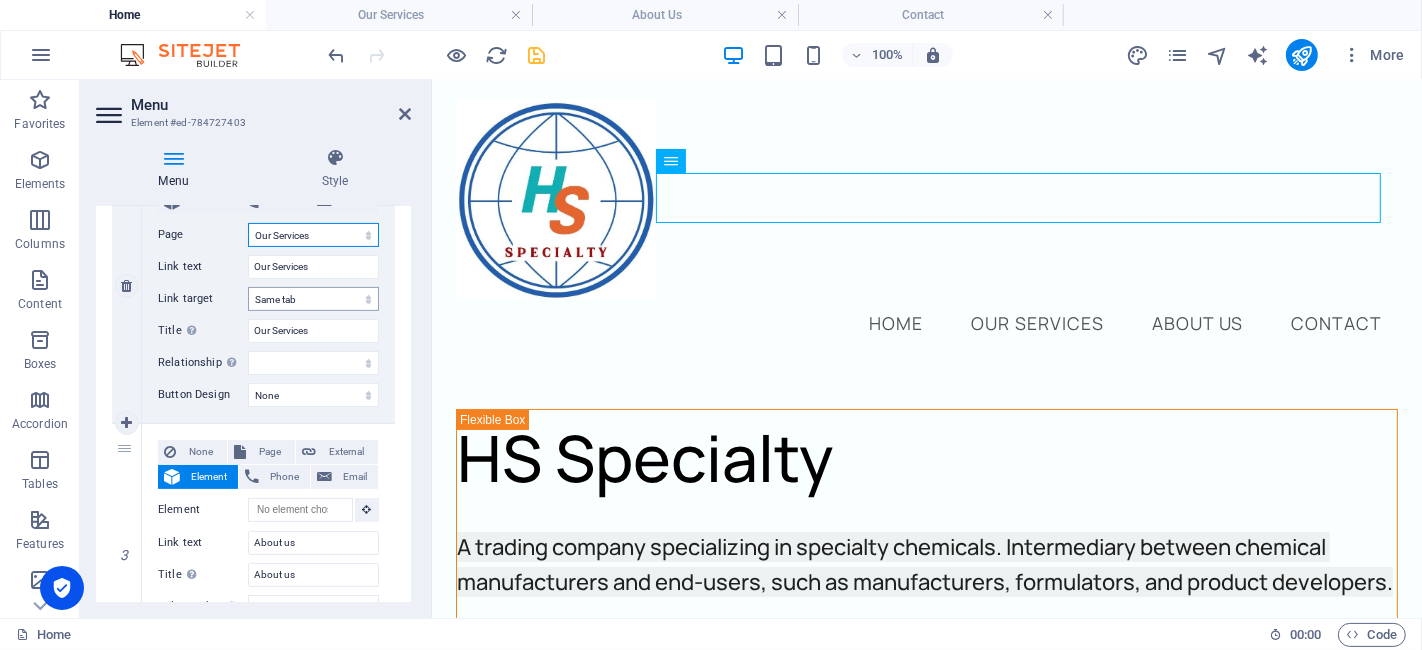 scroll, scrollTop: 555, scrollLeft: 0, axis: vertical 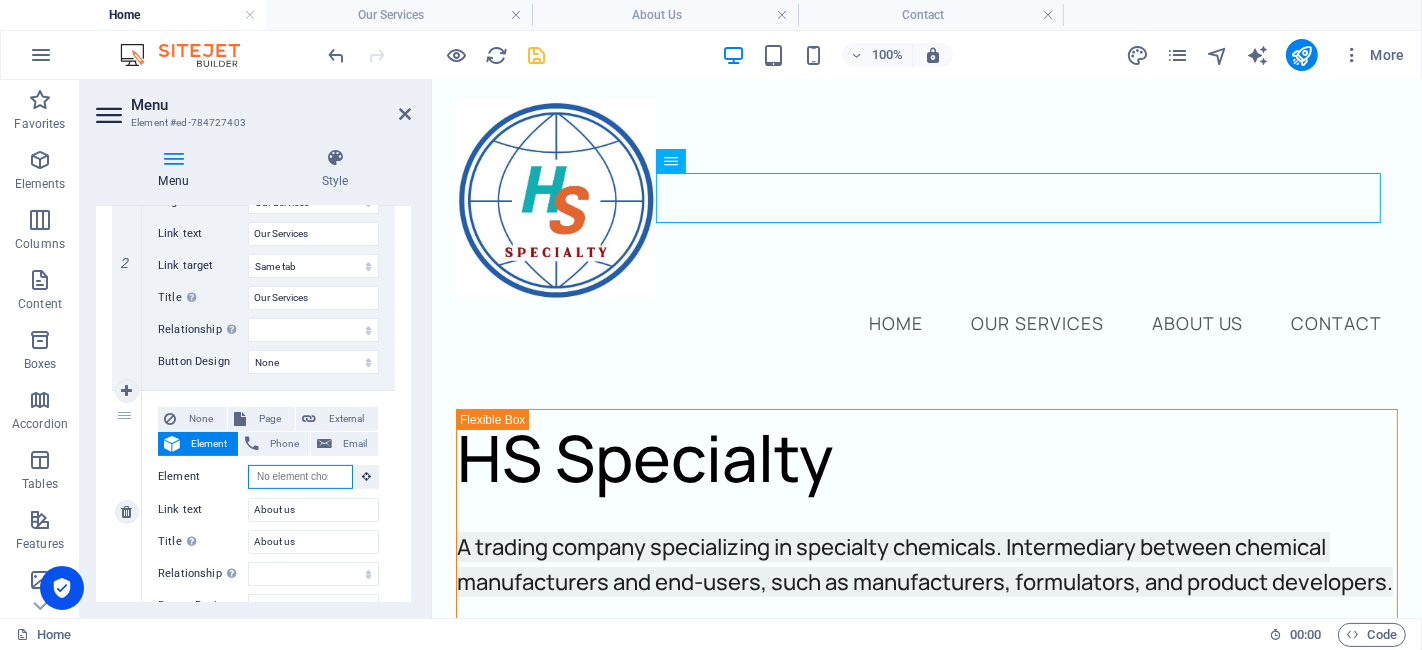 click on "Element" at bounding box center [300, 477] 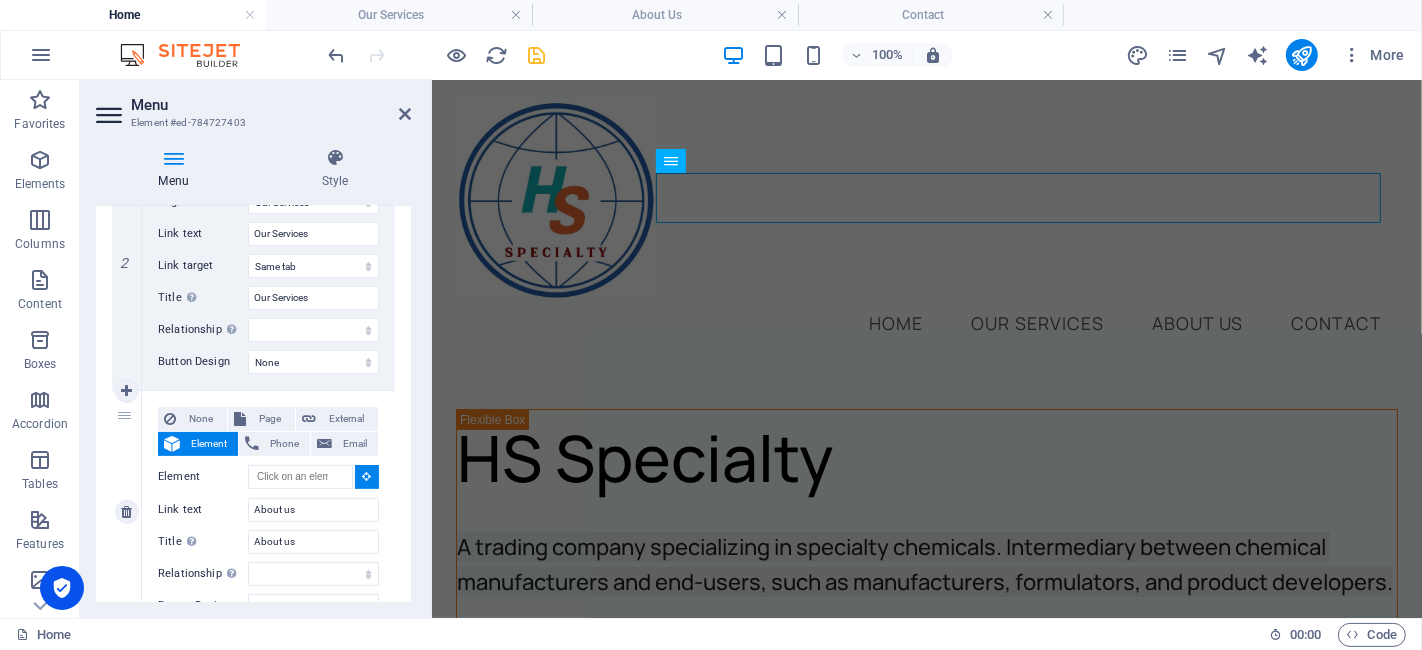 click at bounding box center [367, 477] 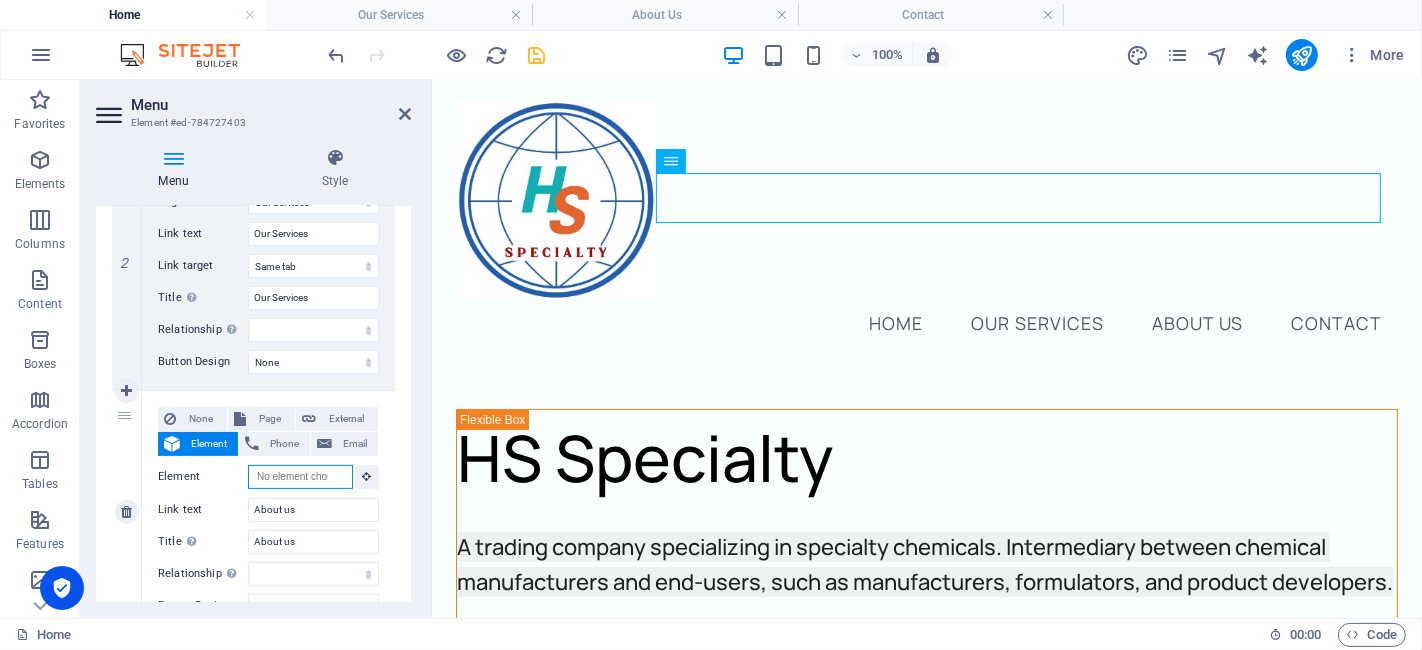 click on "Element" at bounding box center [300, 477] 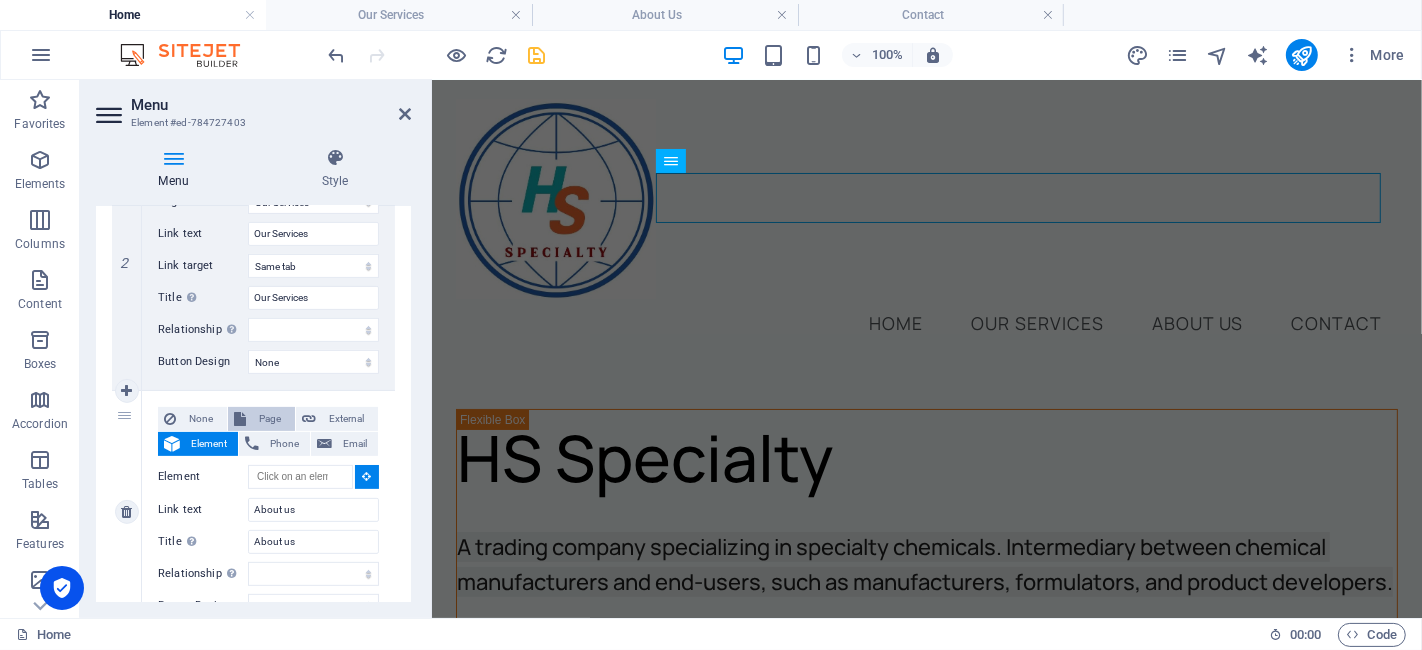 click on "Page" at bounding box center [270, 419] 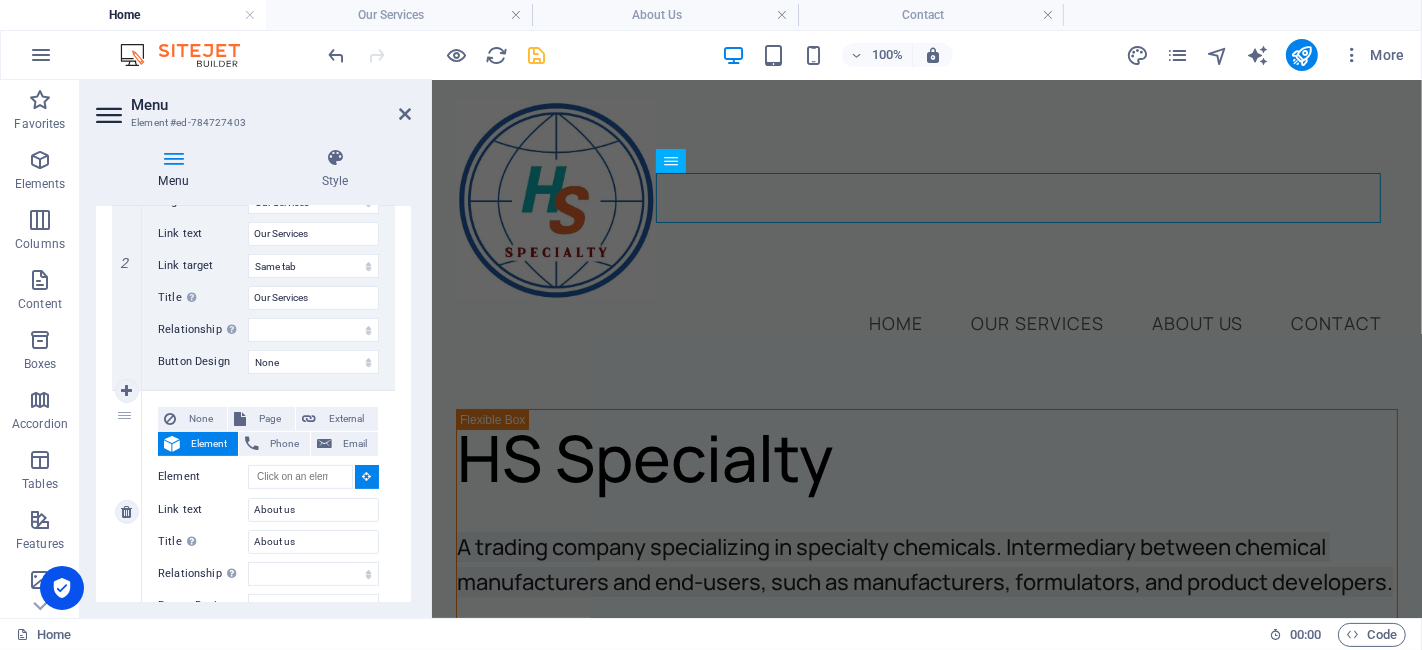select 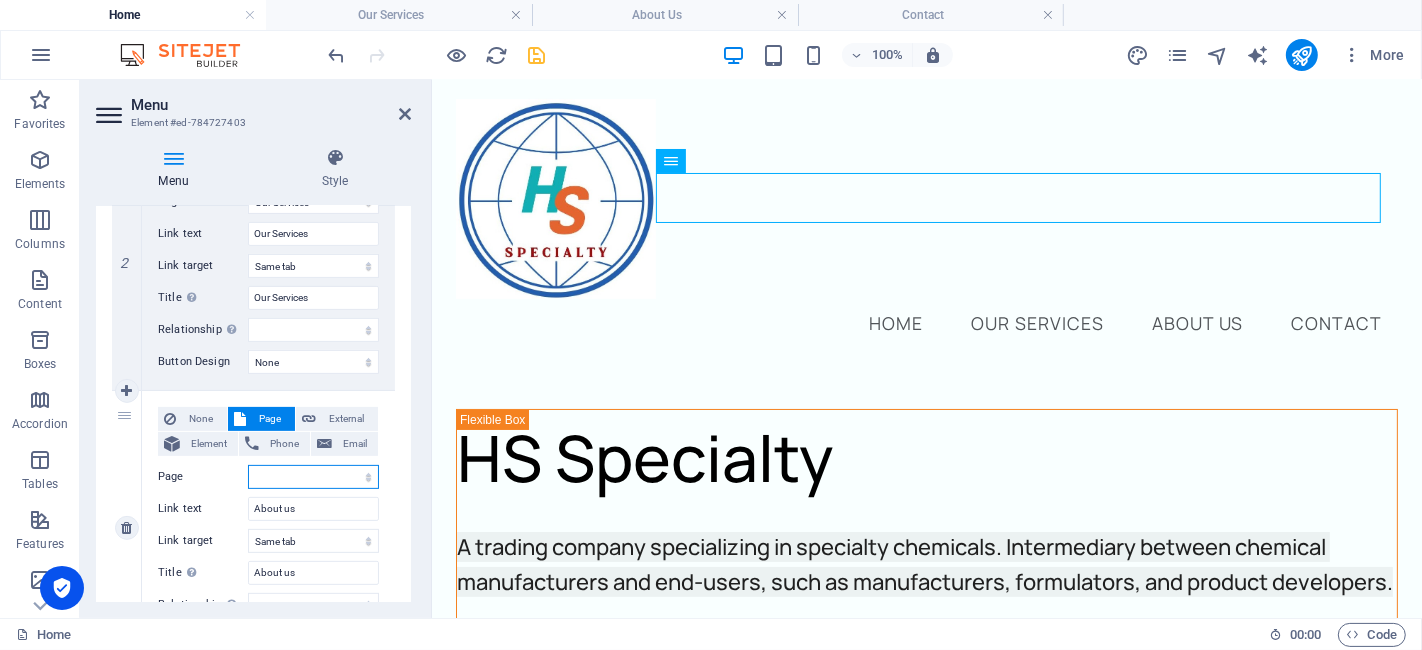 click on "Home Our Services About Us Contact" at bounding box center [313, 477] 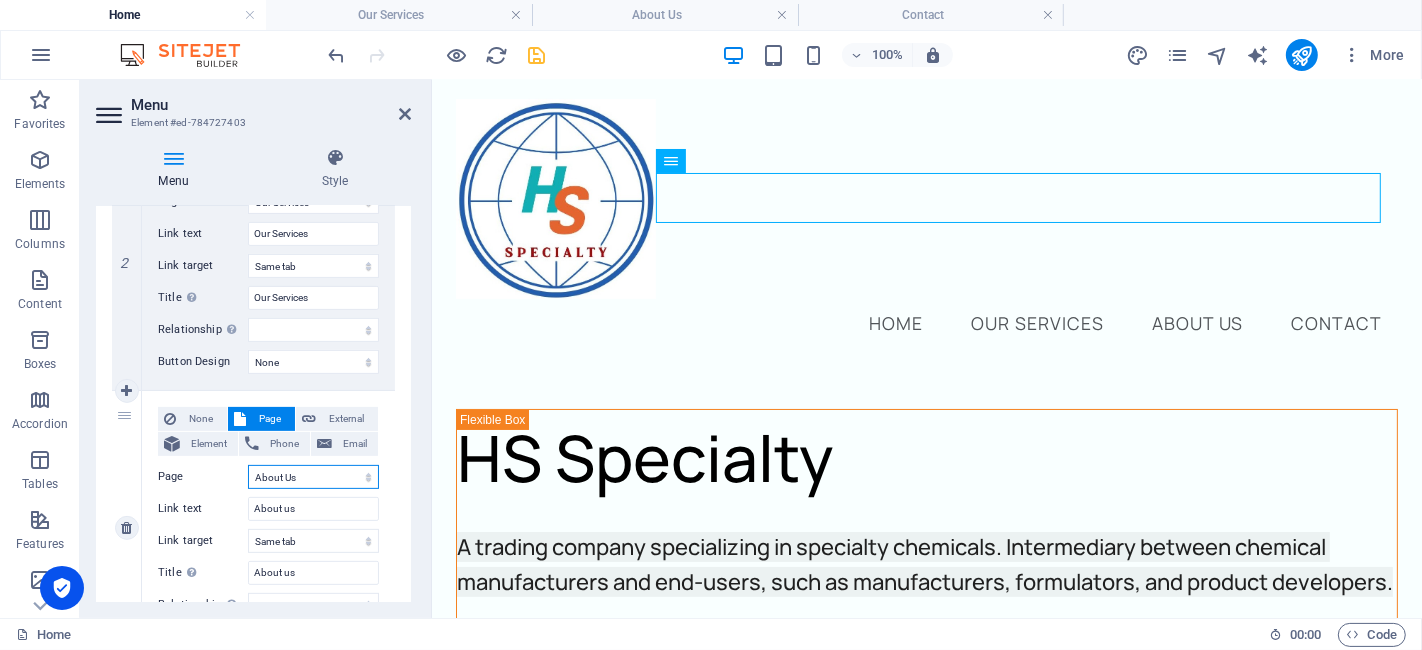 click on "Home Our Services About Us Contact" at bounding box center [313, 477] 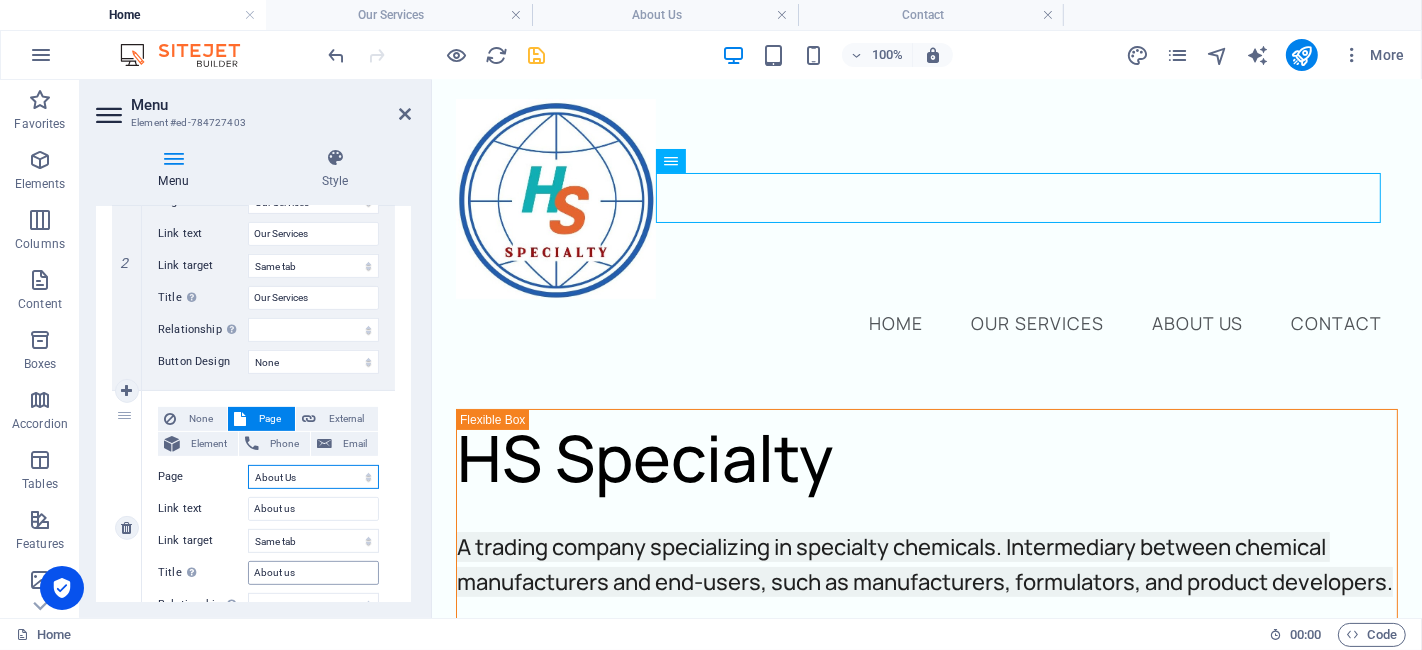 select 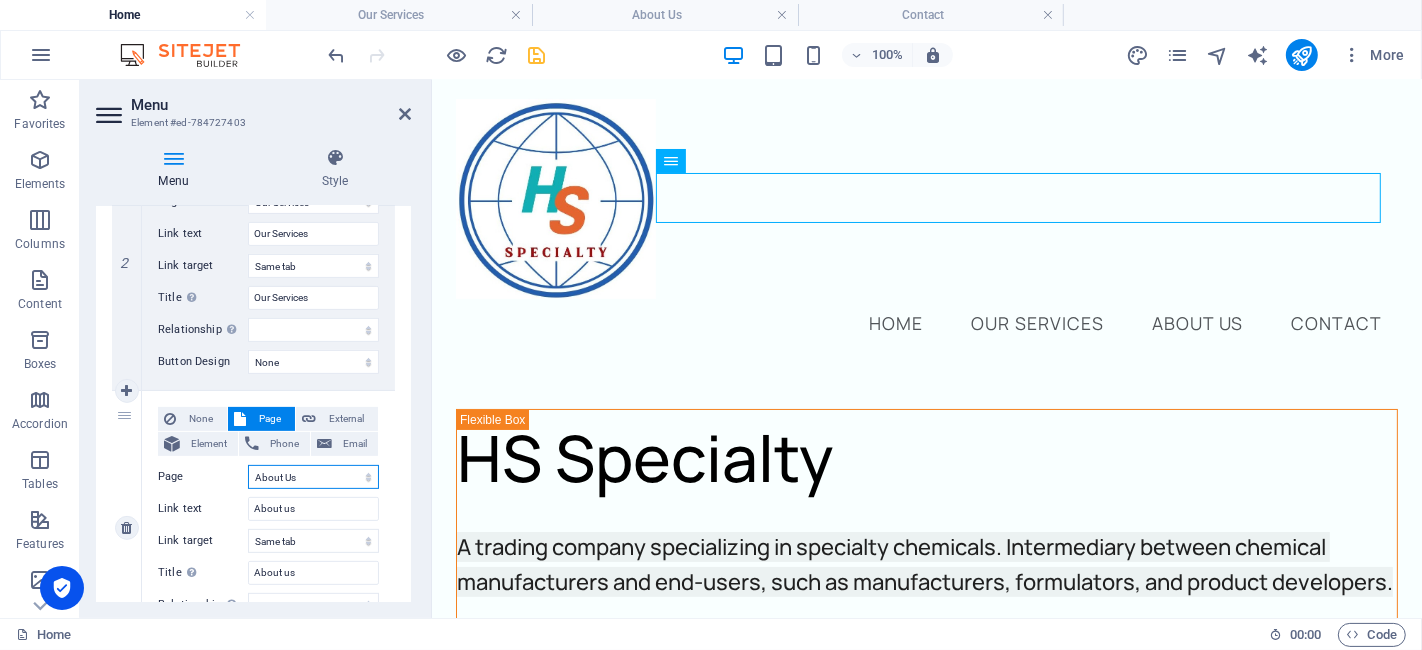 scroll, scrollTop: 777, scrollLeft: 0, axis: vertical 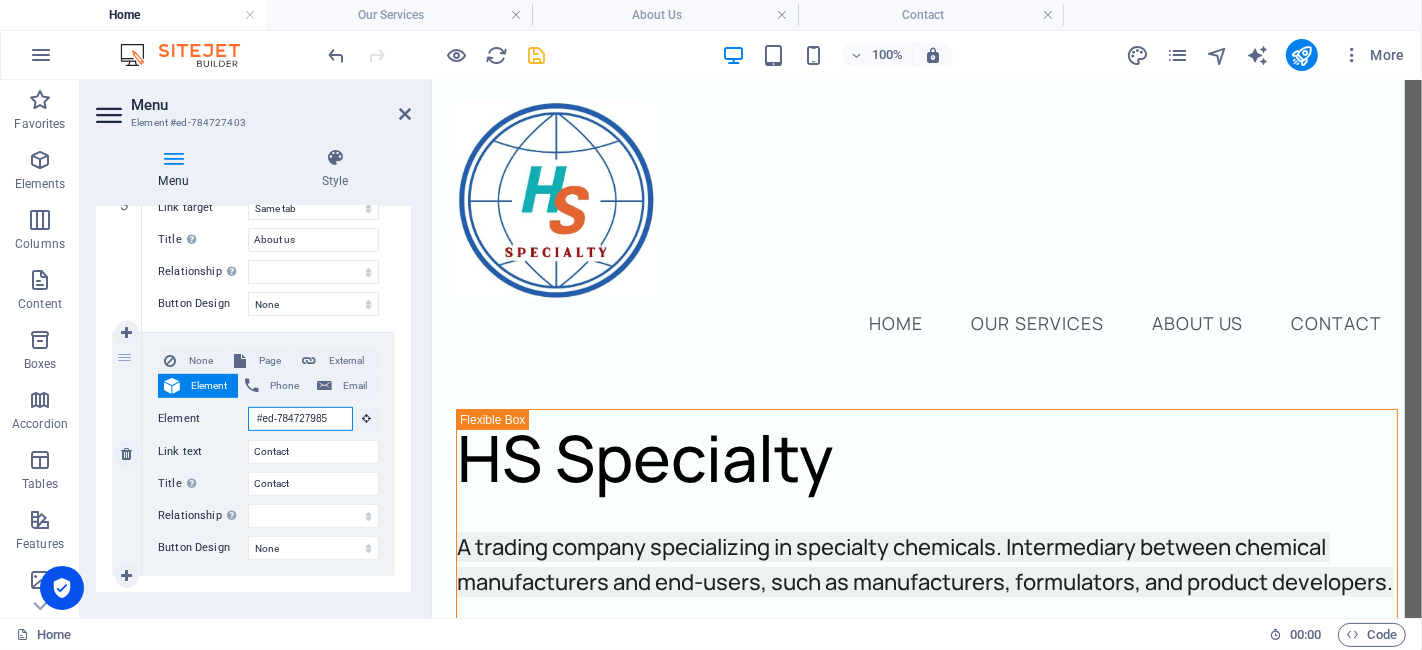 click on "#ed-784727985" at bounding box center (300, 419) 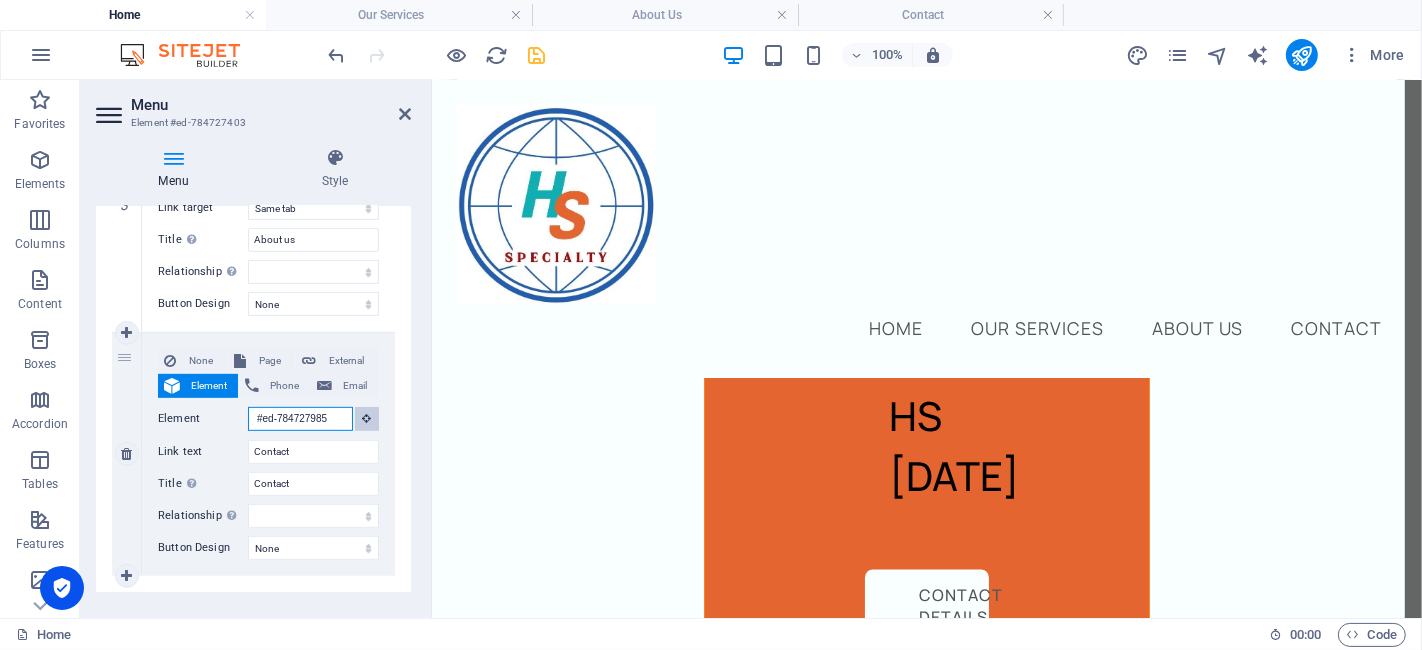 scroll, scrollTop: 5, scrollLeft: 0, axis: vertical 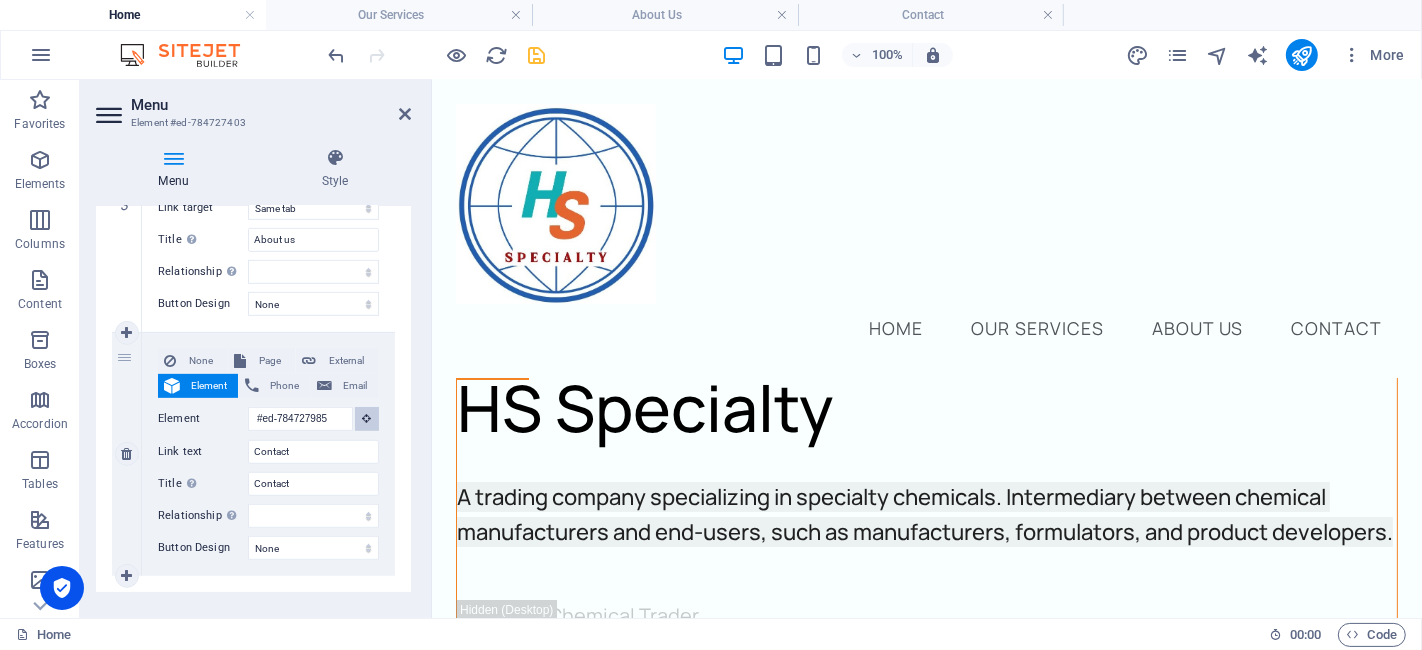 click at bounding box center [367, 419] 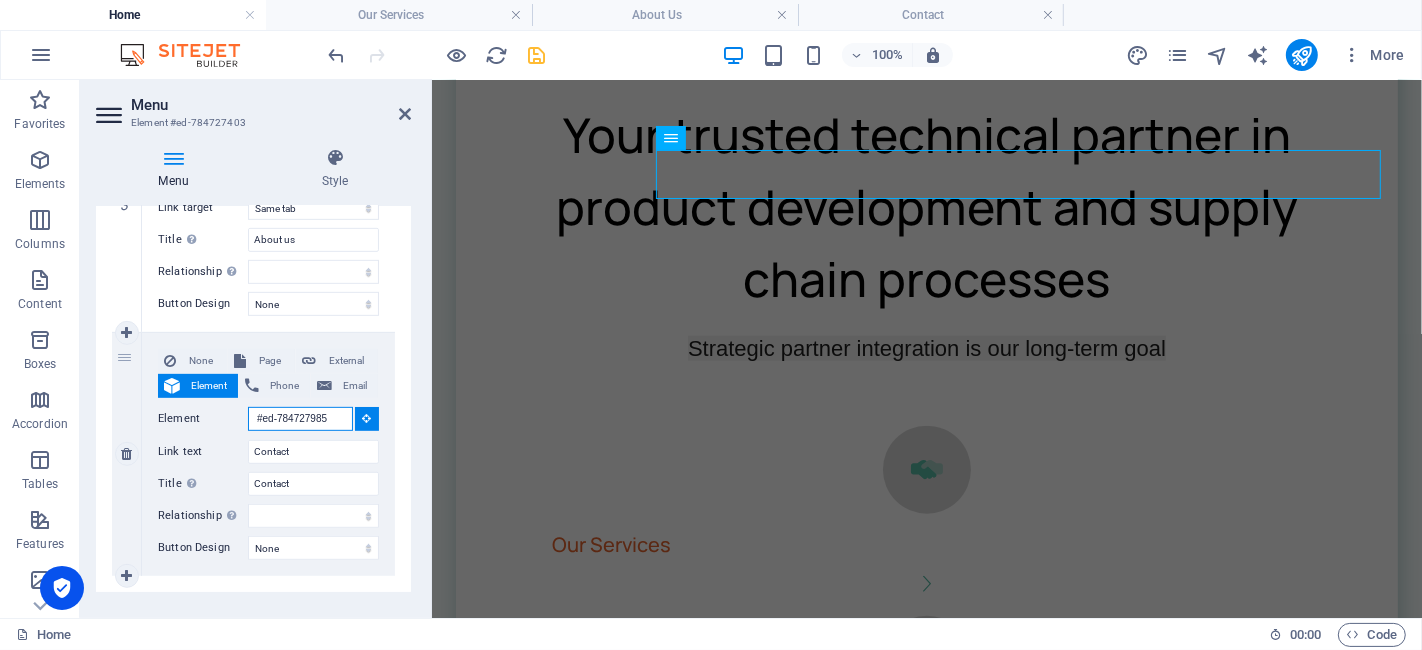 click on "#ed-784727985" at bounding box center (300, 419) 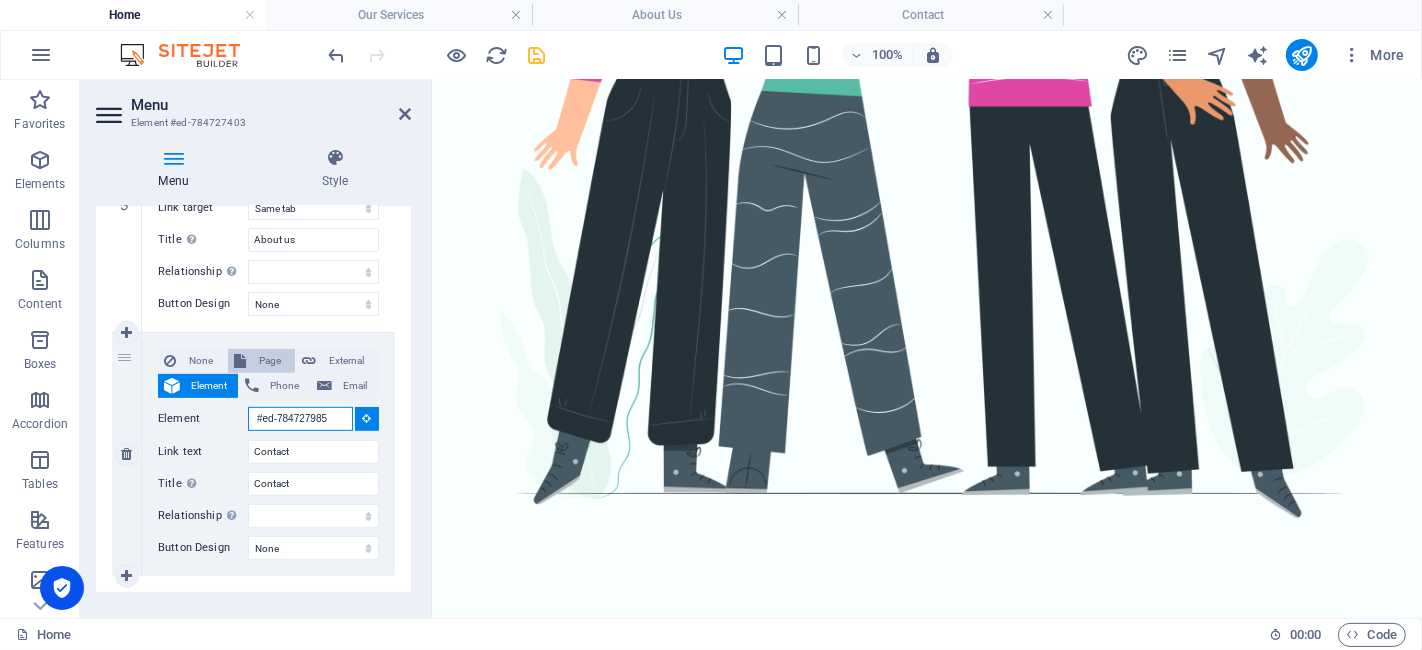 scroll, scrollTop: 5, scrollLeft: 0, axis: vertical 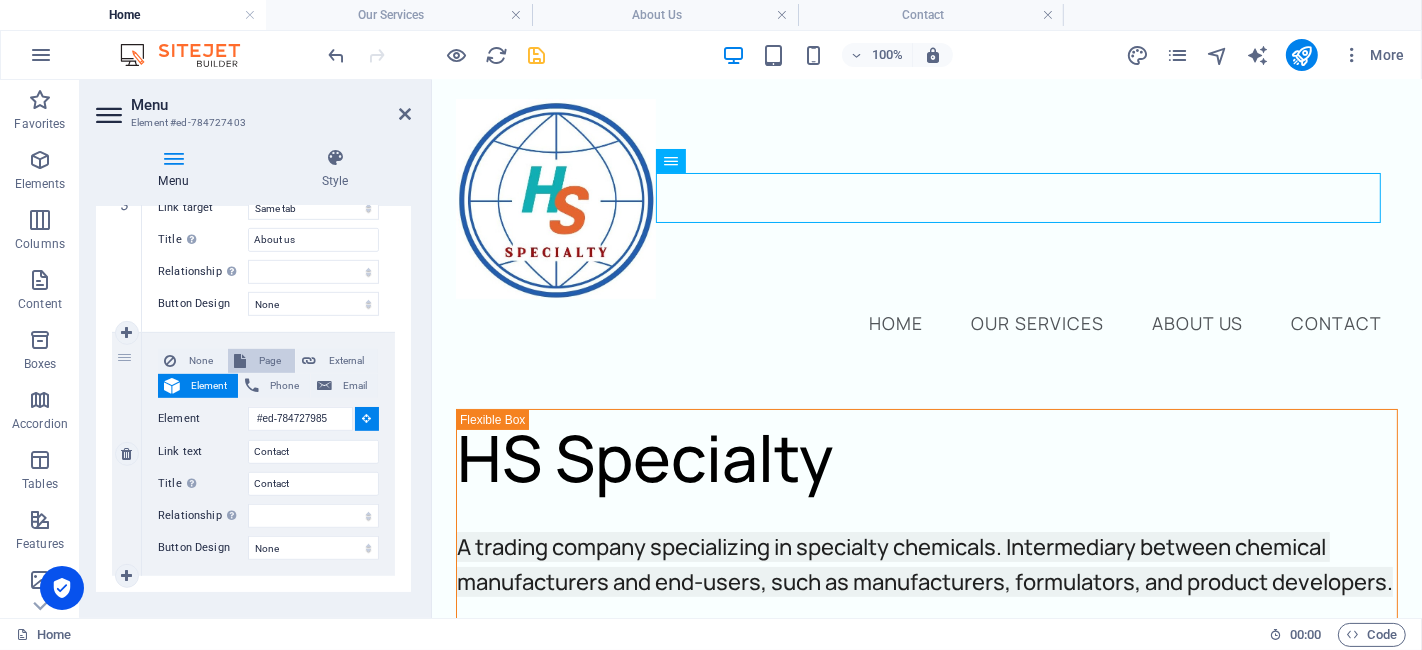click on "Page" at bounding box center [270, 361] 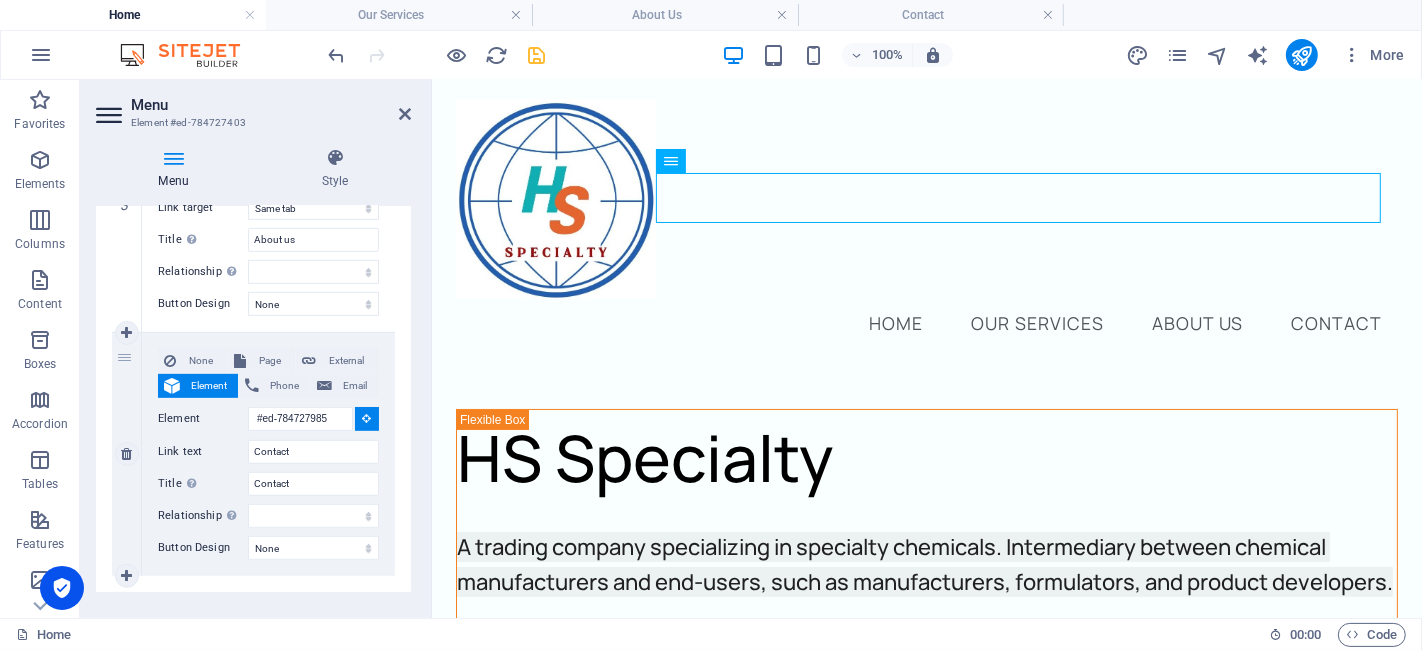 select 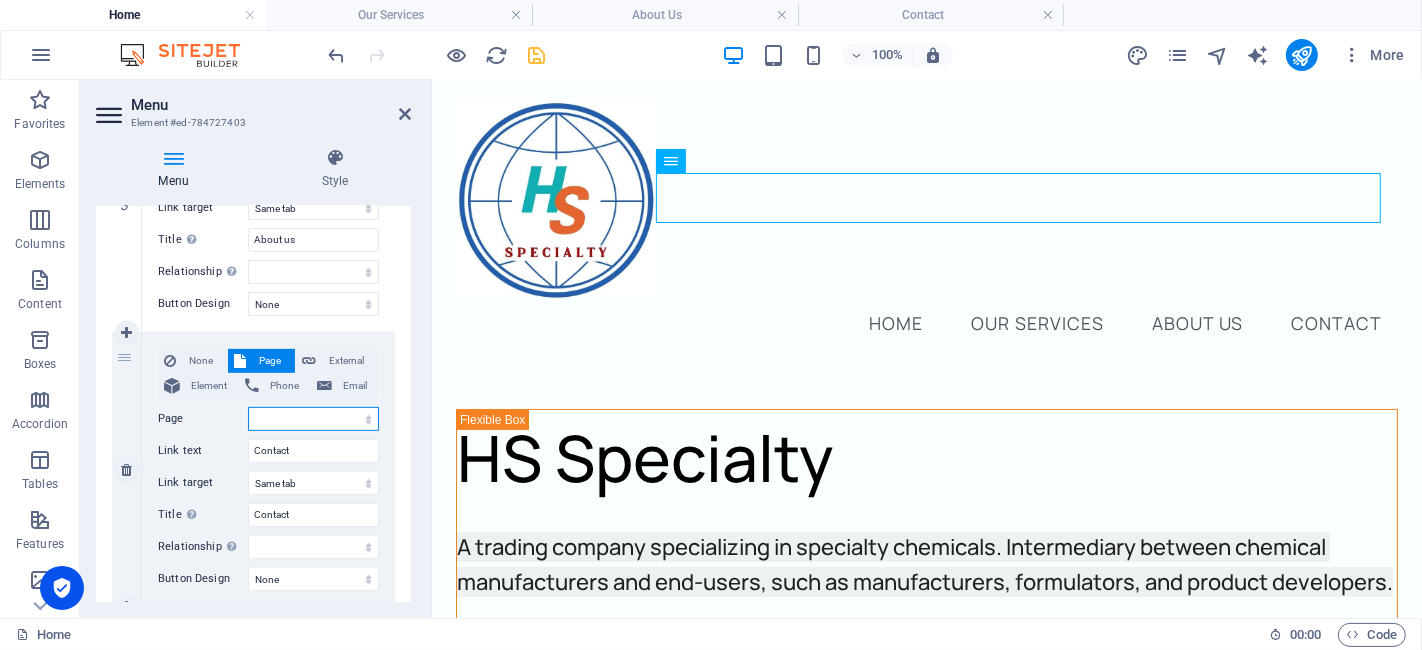 click on "Home Our Services About Us Contact" at bounding box center [313, 419] 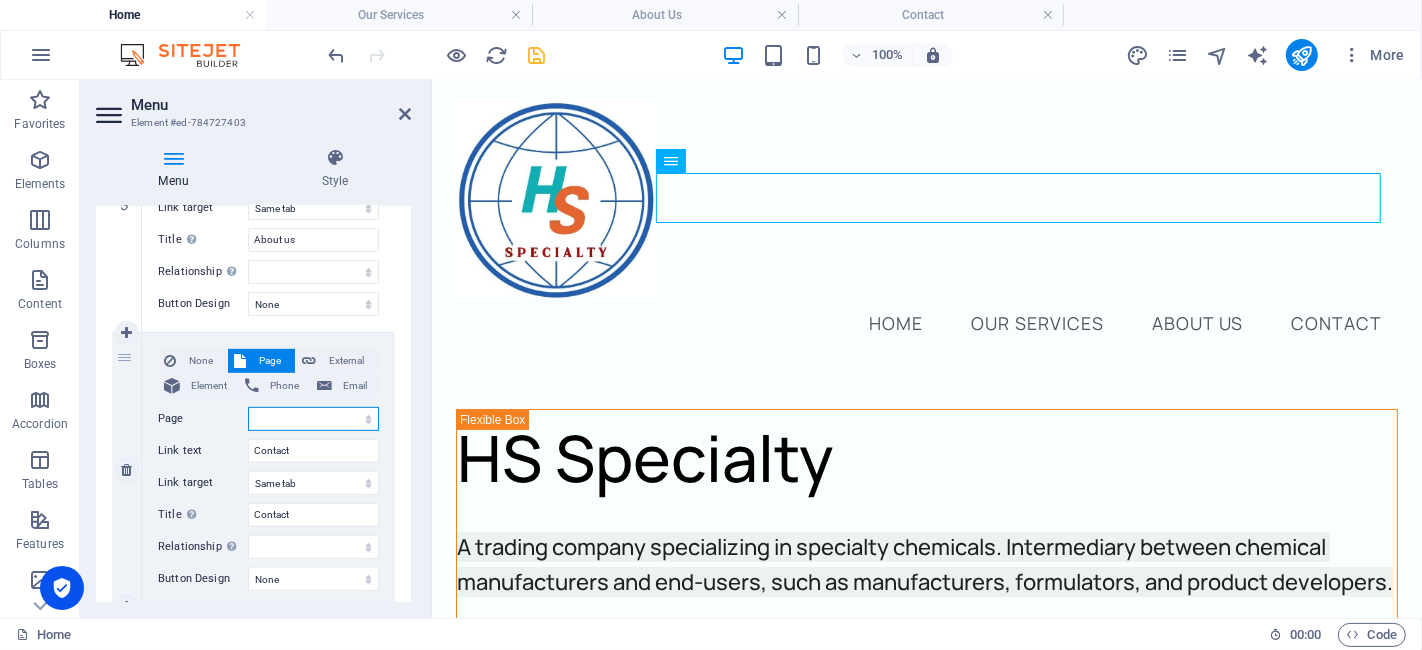 select on "3" 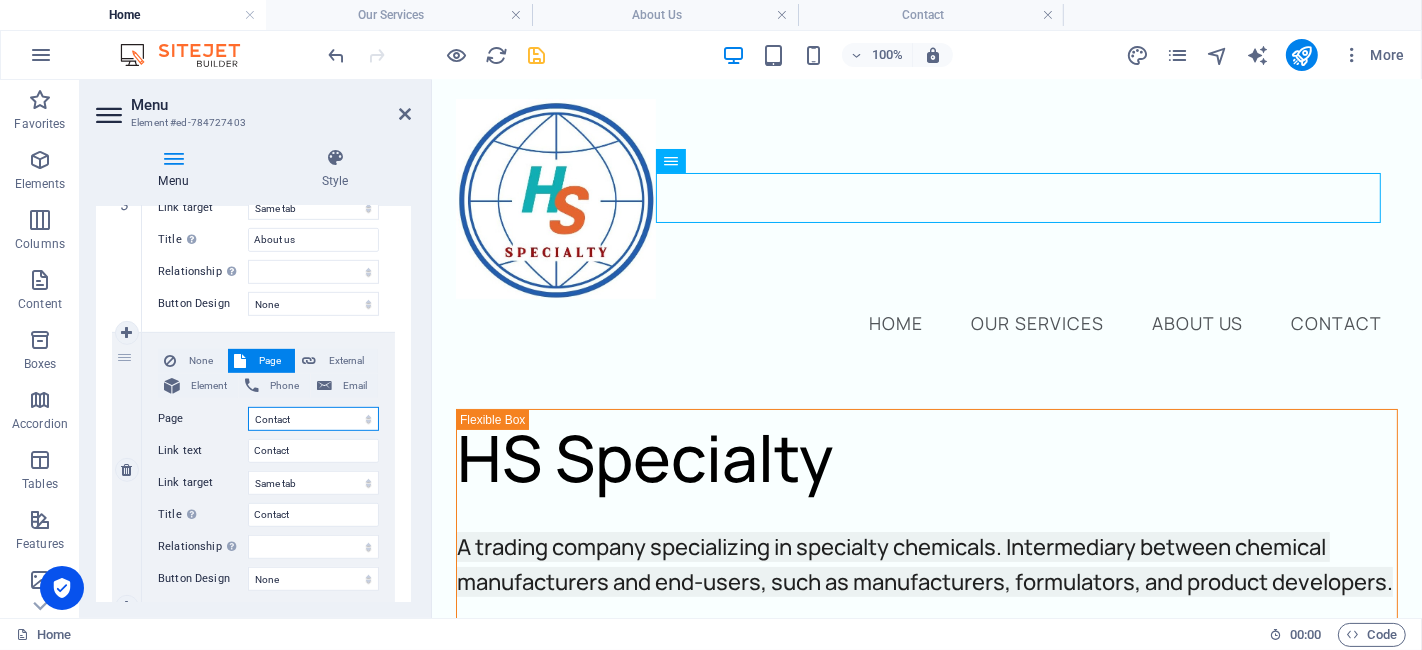click on "Home Our Services About Us Contact" at bounding box center (313, 419) 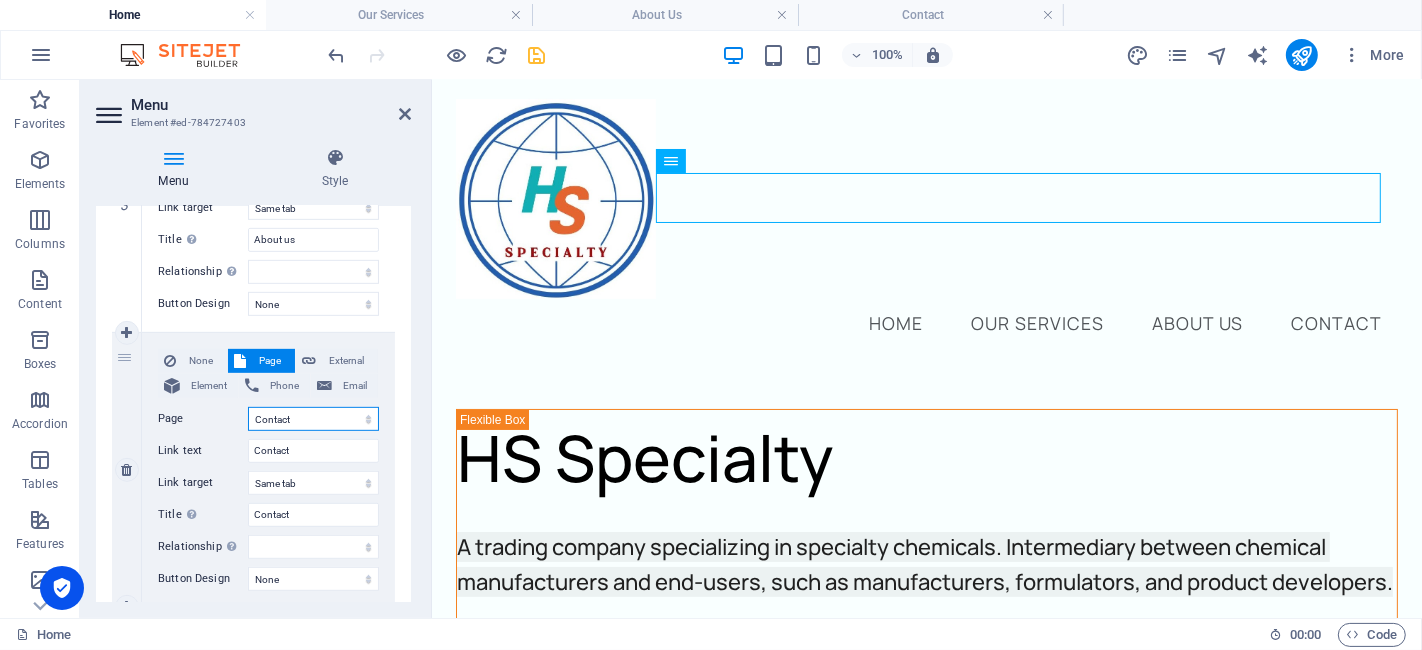 select 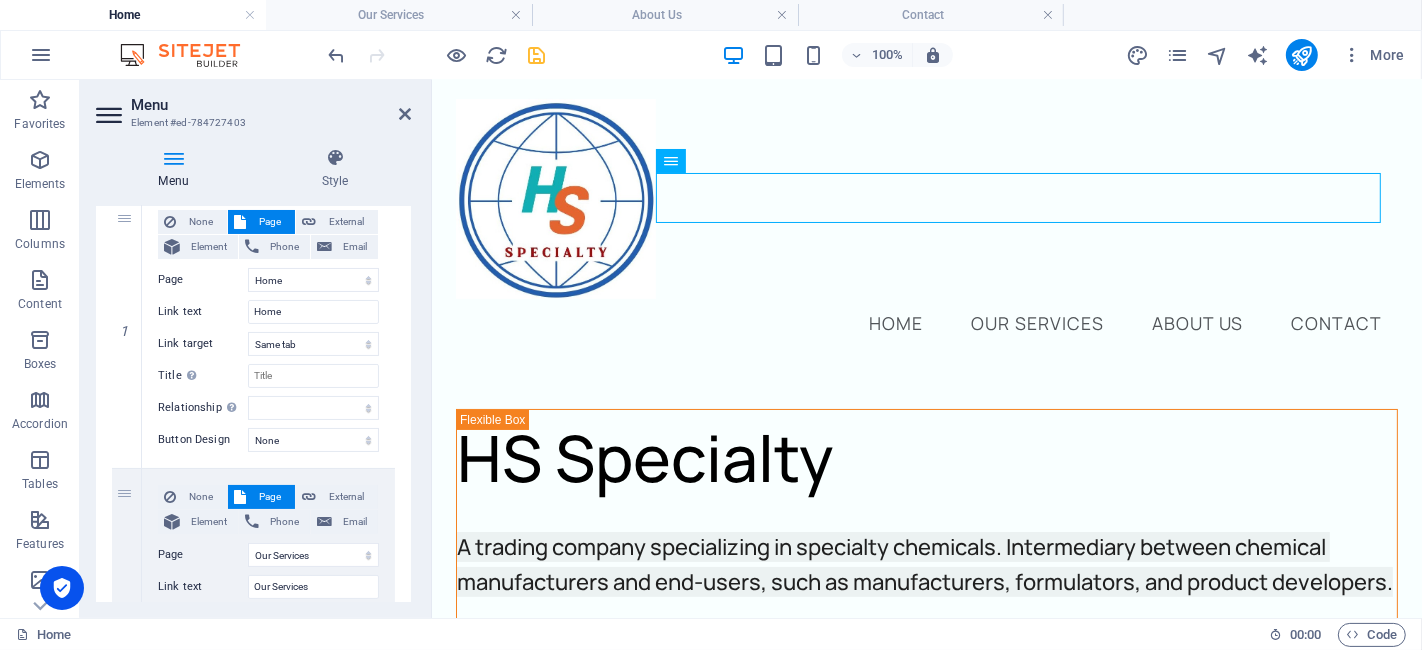 scroll, scrollTop: 170, scrollLeft: 0, axis: vertical 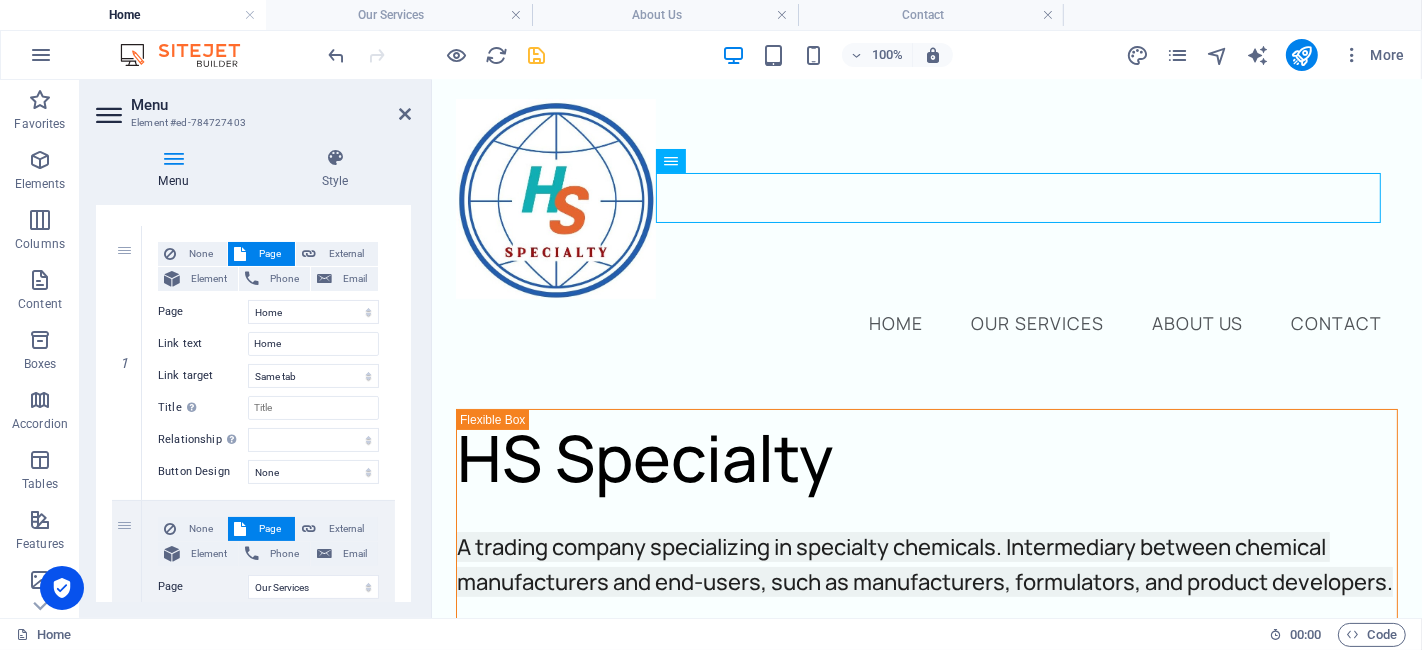click at bounding box center [537, 55] 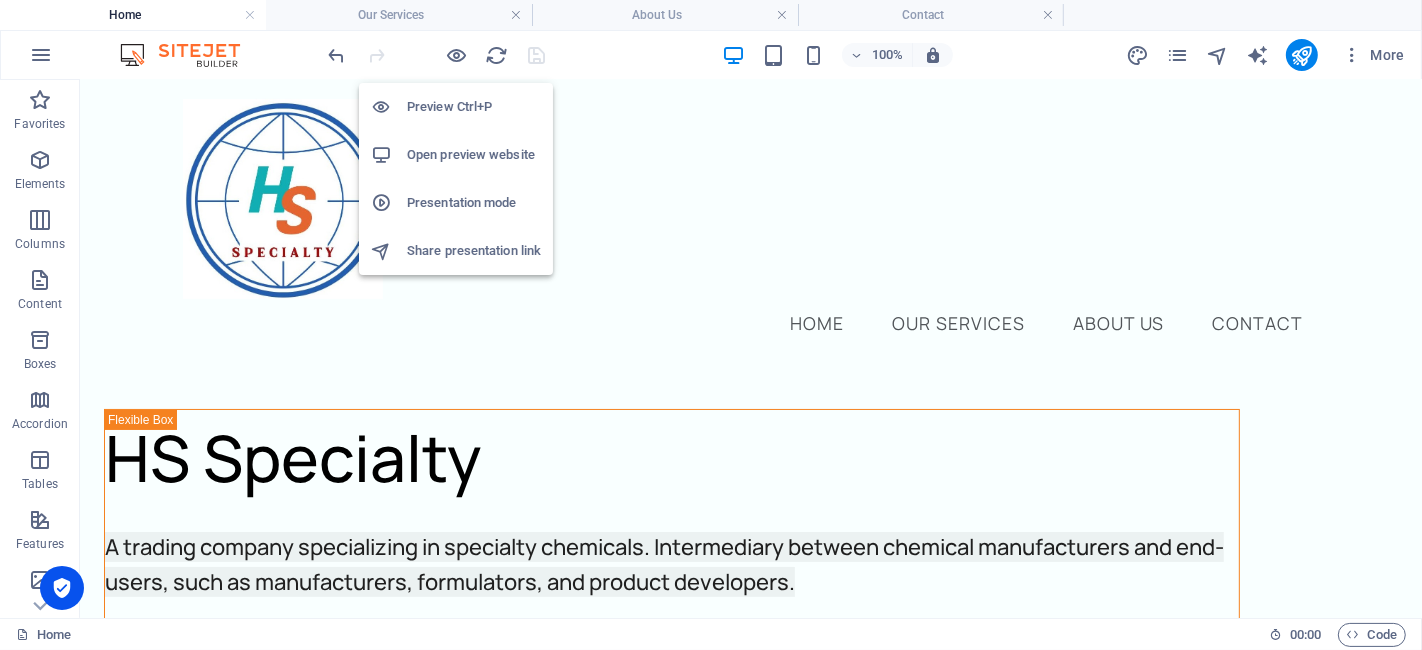 click on "Open preview website" at bounding box center [474, 155] 